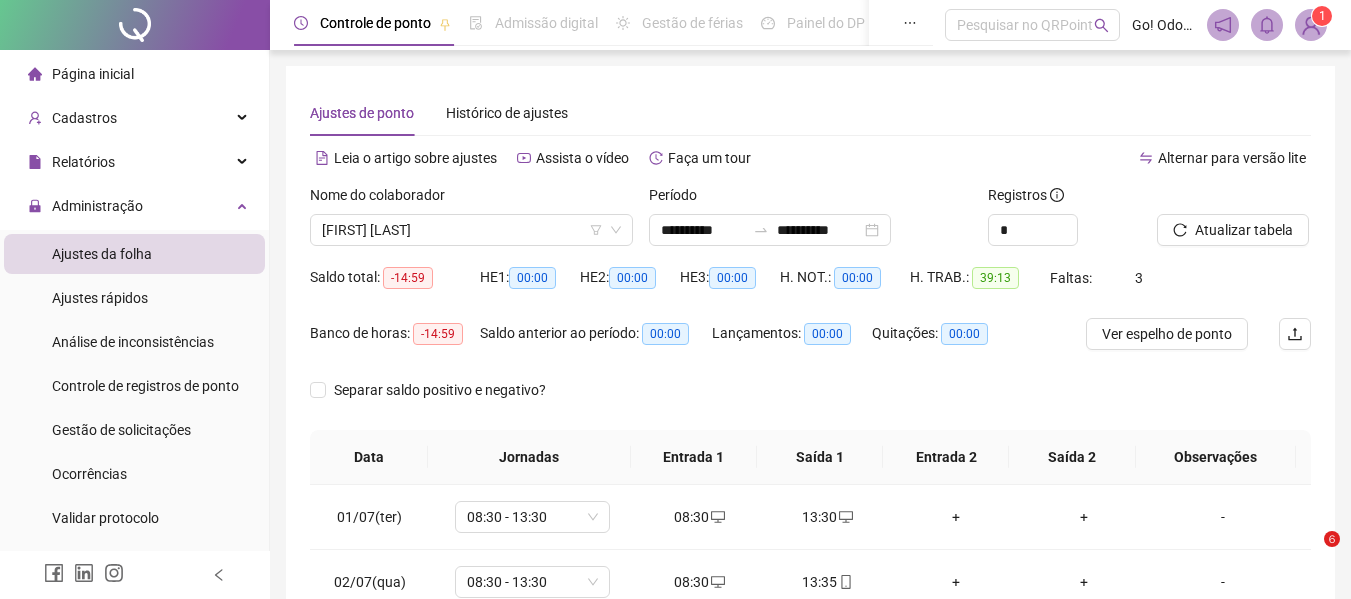 scroll, scrollTop: 423, scrollLeft: 0, axis: vertical 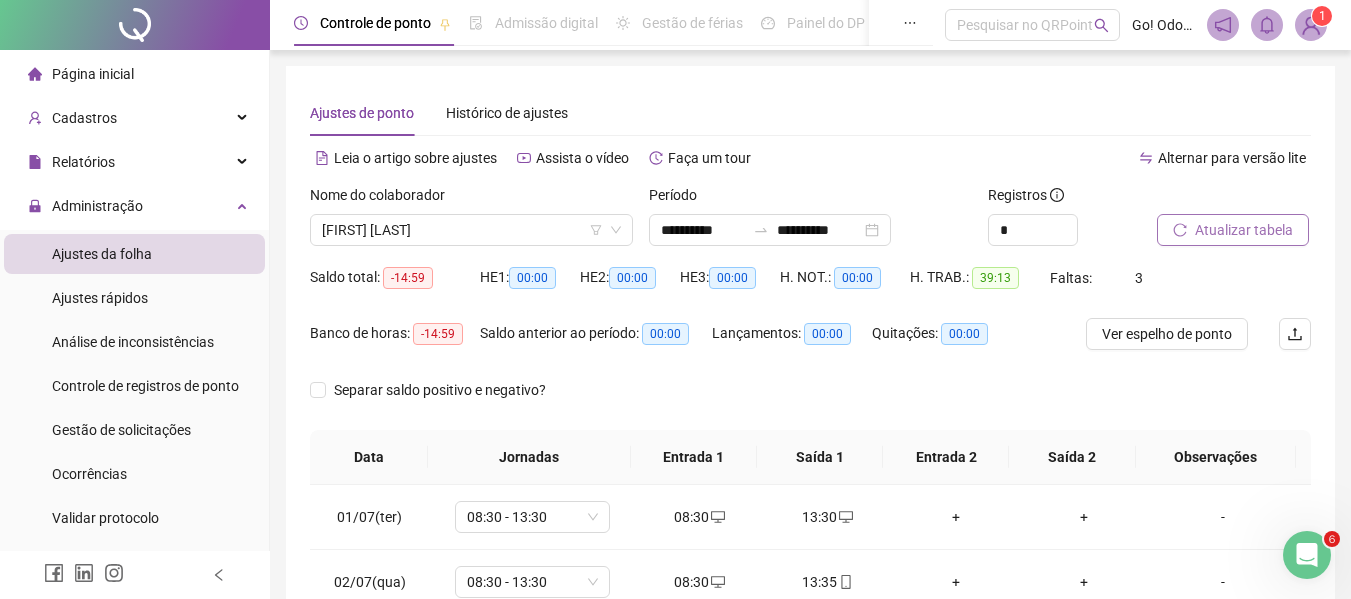 click on "Atualizar tabela" at bounding box center [1244, 230] 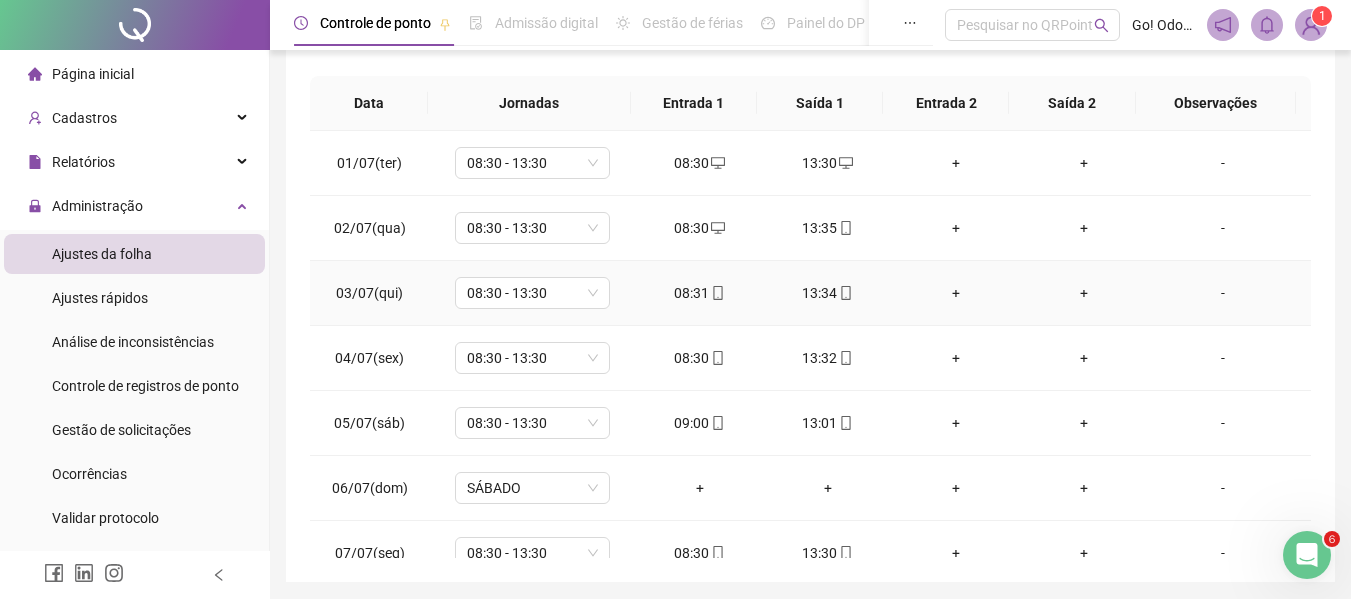 scroll, scrollTop: 400, scrollLeft: 0, axis: vertical 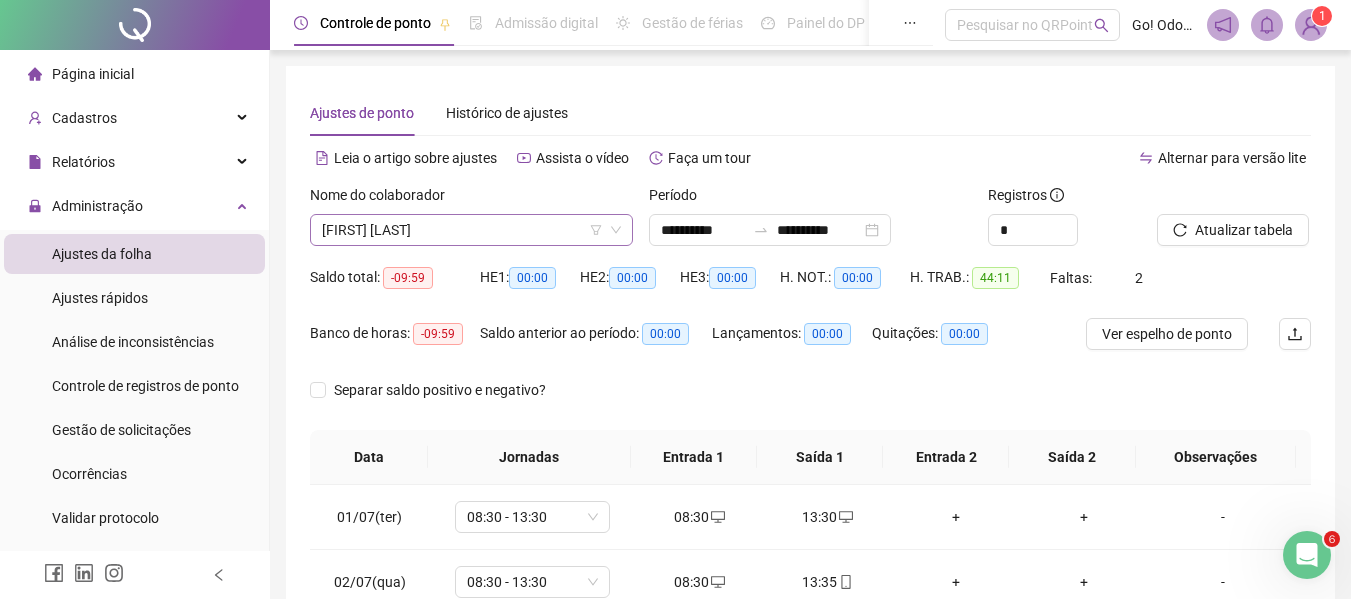 click 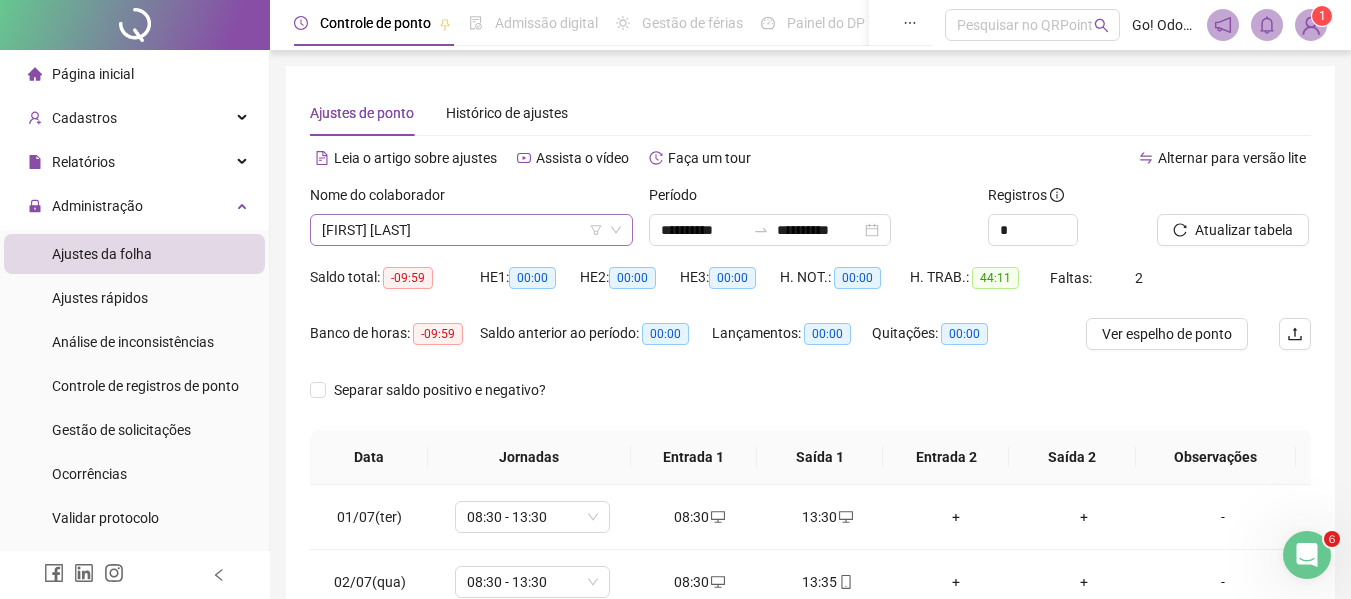 click on "[FIRST] [LAST]" at bounding box center [471, 230] 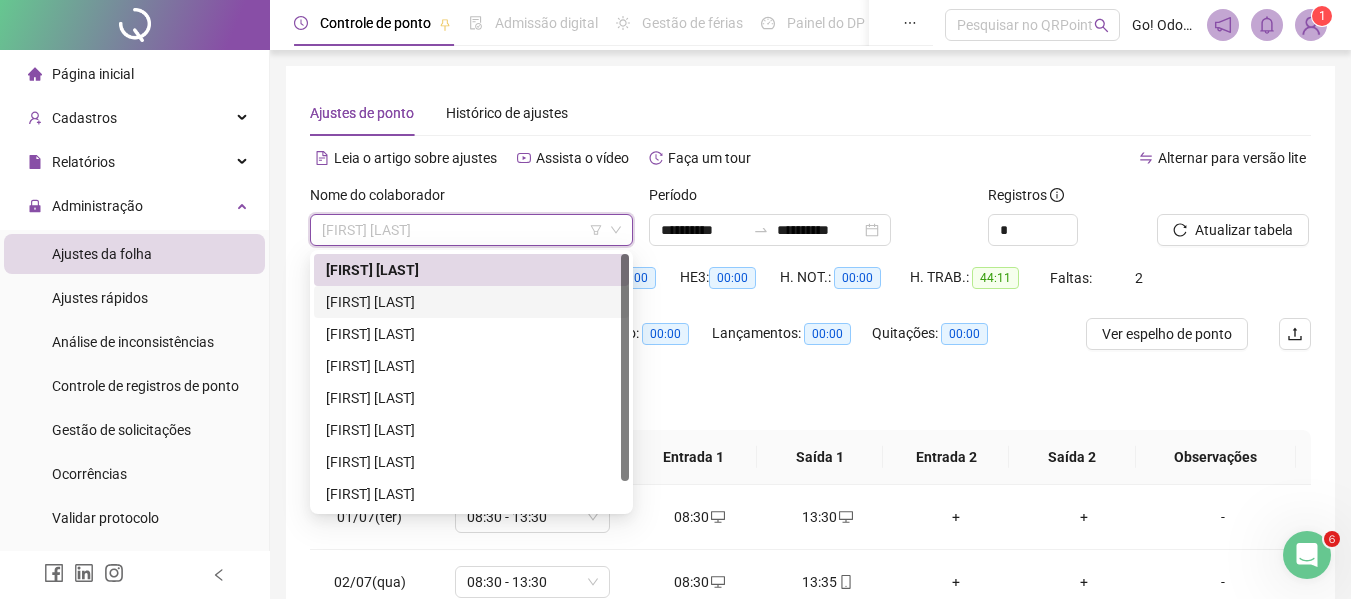 click on "[FIRST] [LAST]" at bounding box center [471, 302] 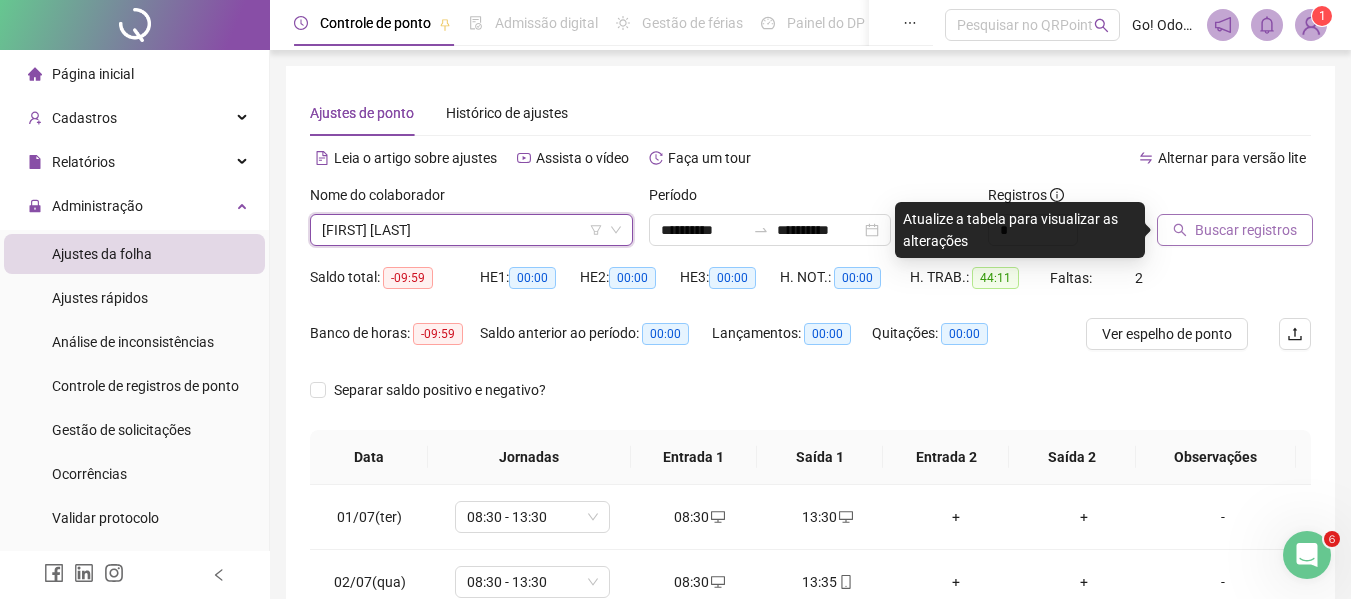 click on "Buscar registros" at bounding box center [1246, 230] 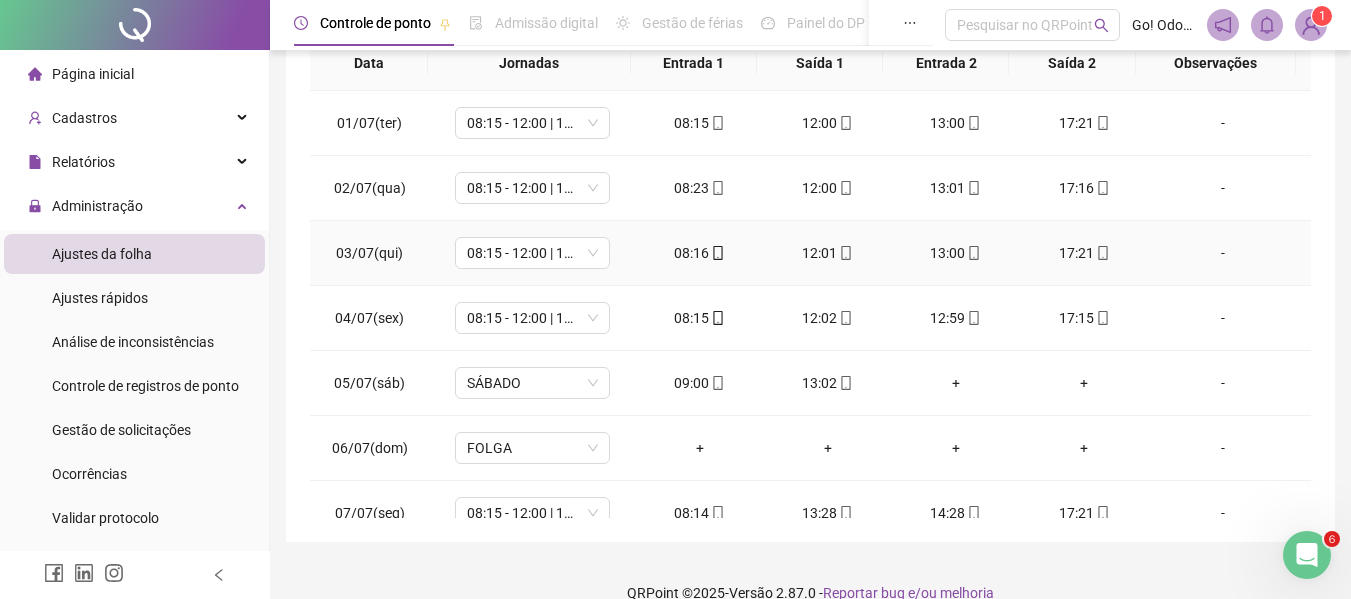 scroll, scrollTop: 423, scrollLeft: 0, axis: vertical 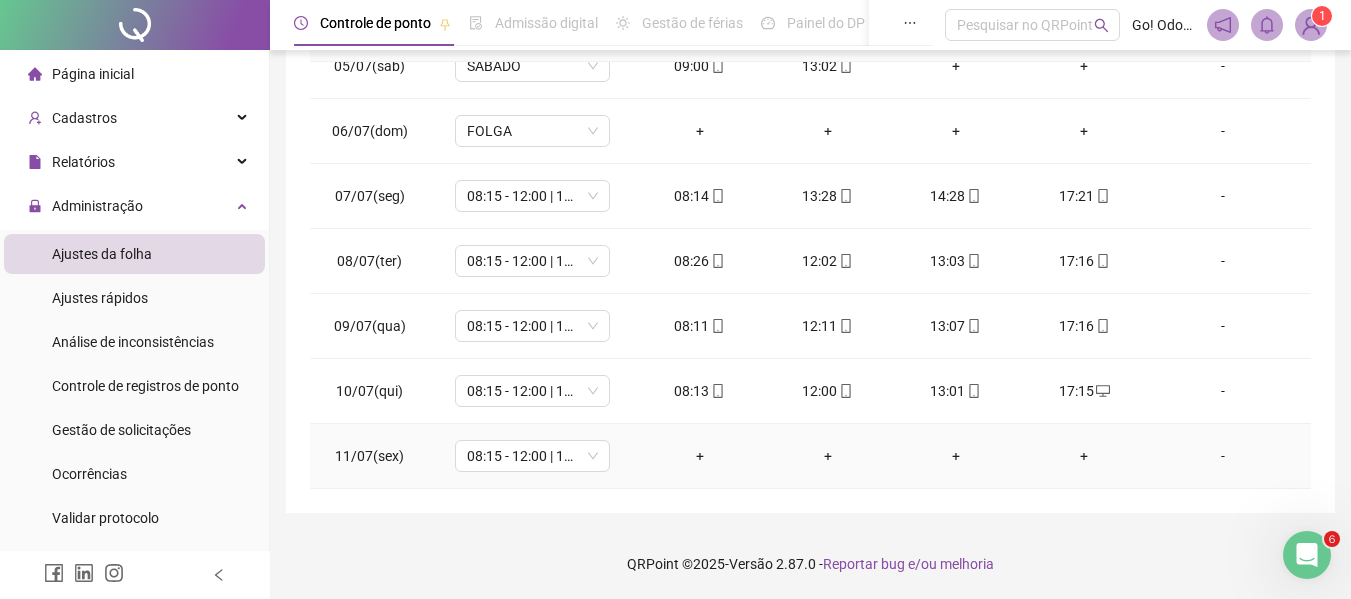 click on "+" at bounding box center (700, 456) 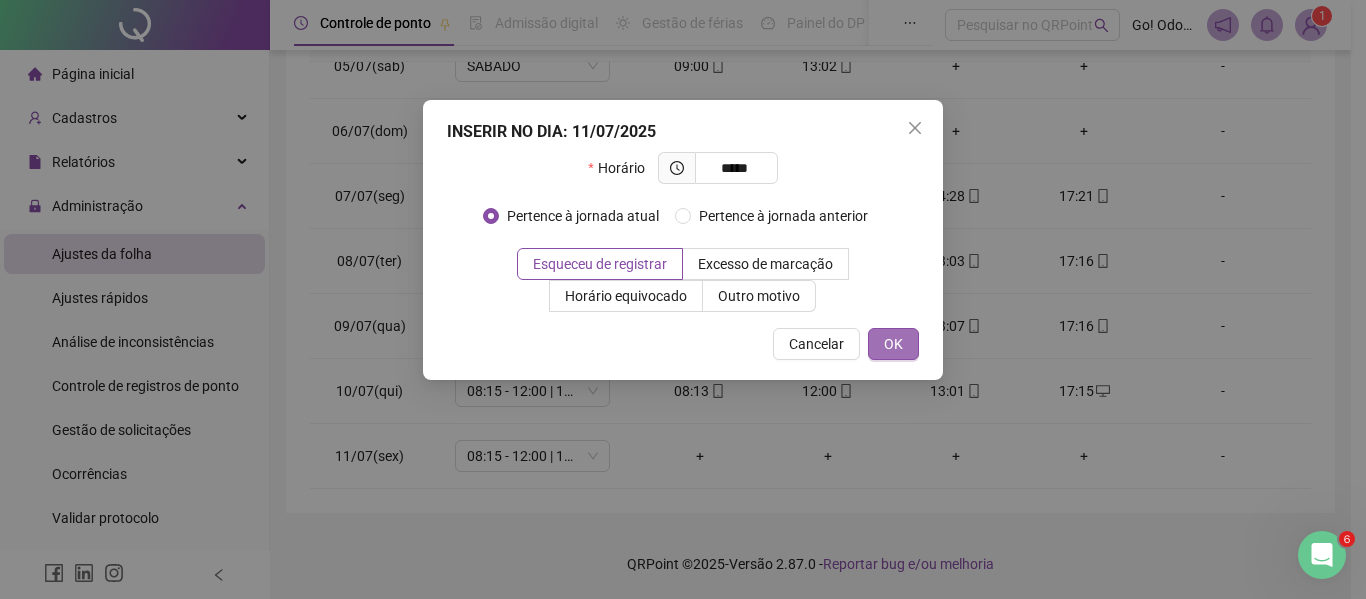 type on "*****" 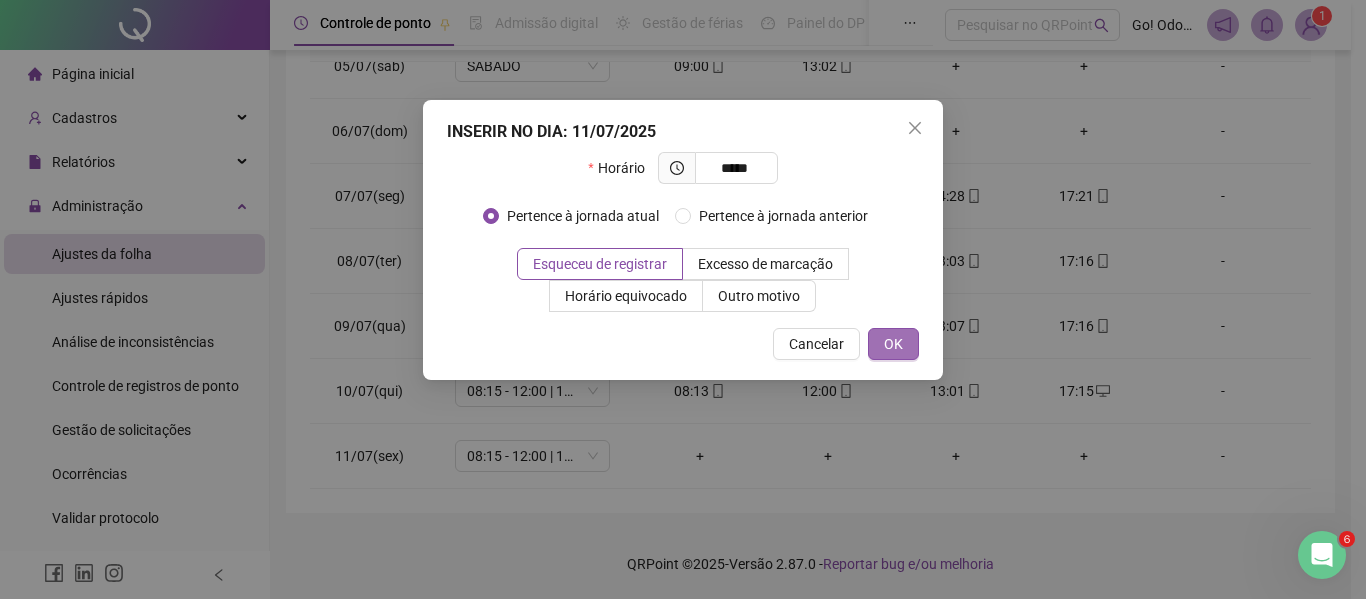 click on "OK" at bounding box center [893, 344] 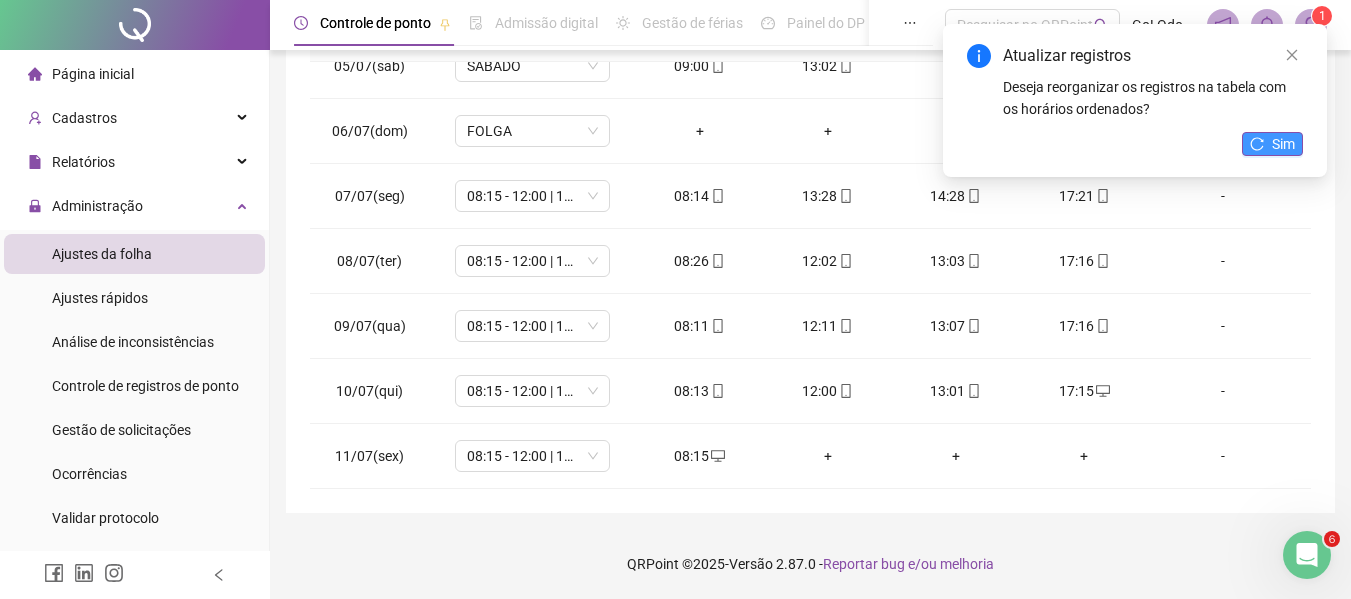 click on "Sim" at bounding box center [1283, 144] 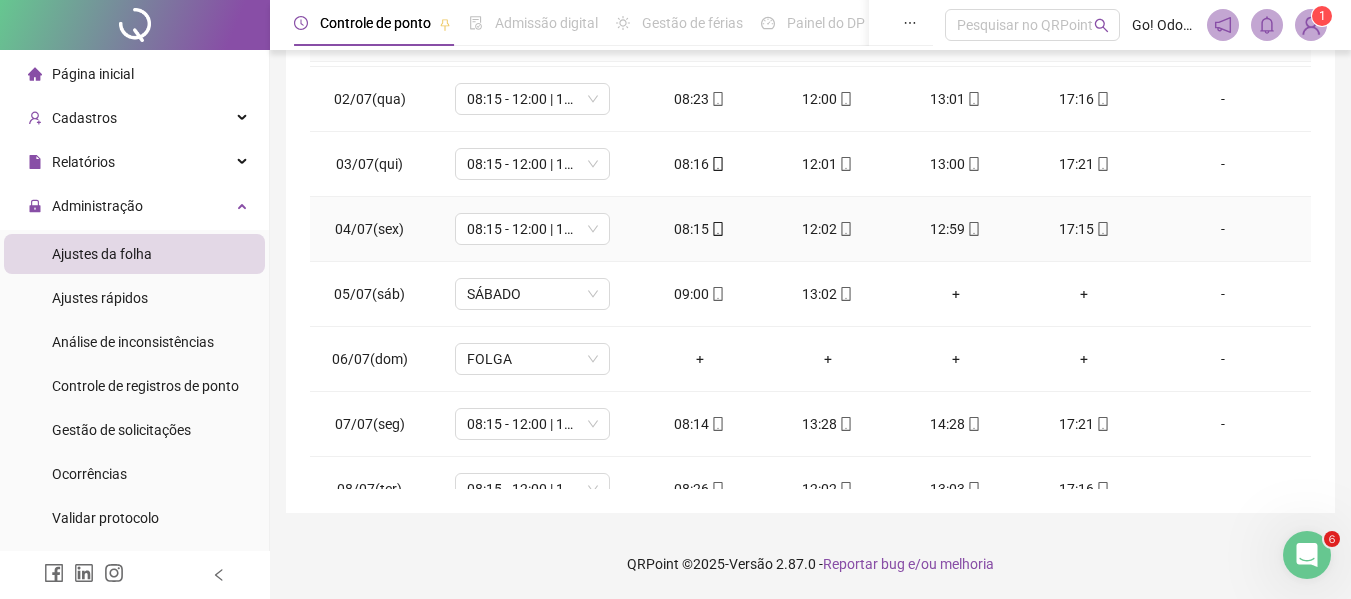 scroll, scrollTop: 0, scrollLeft: 0, axis: both 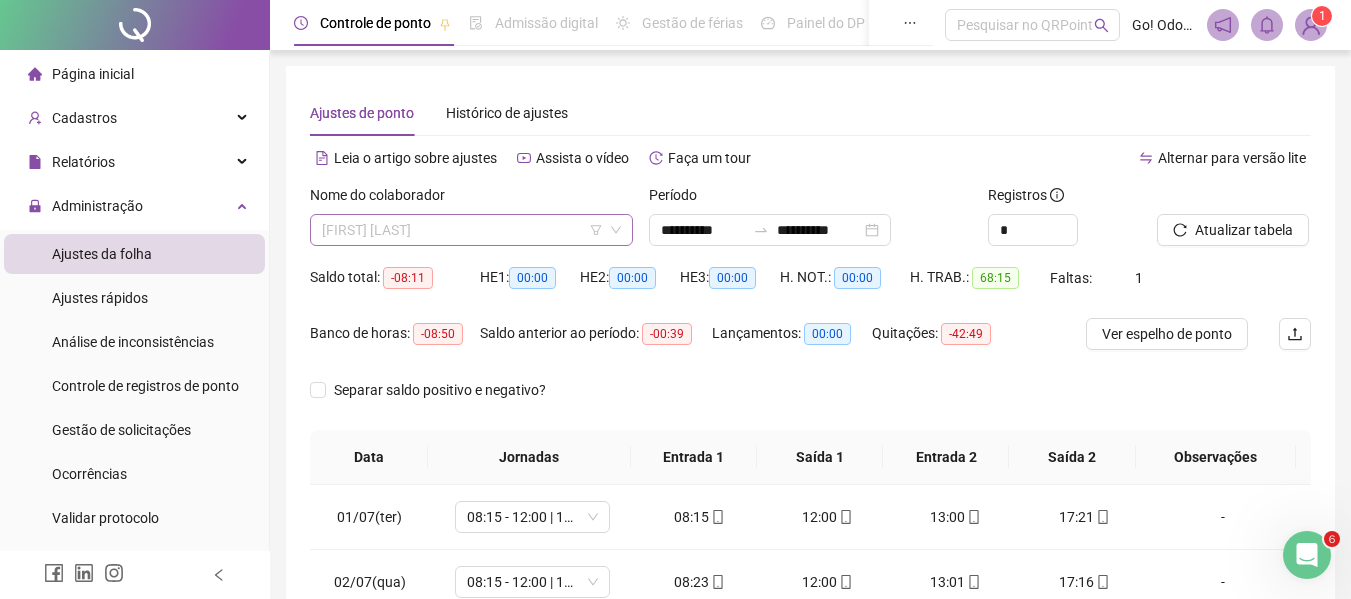 click on "[FIRST] [LAST]" at bounding box center [471, 230] 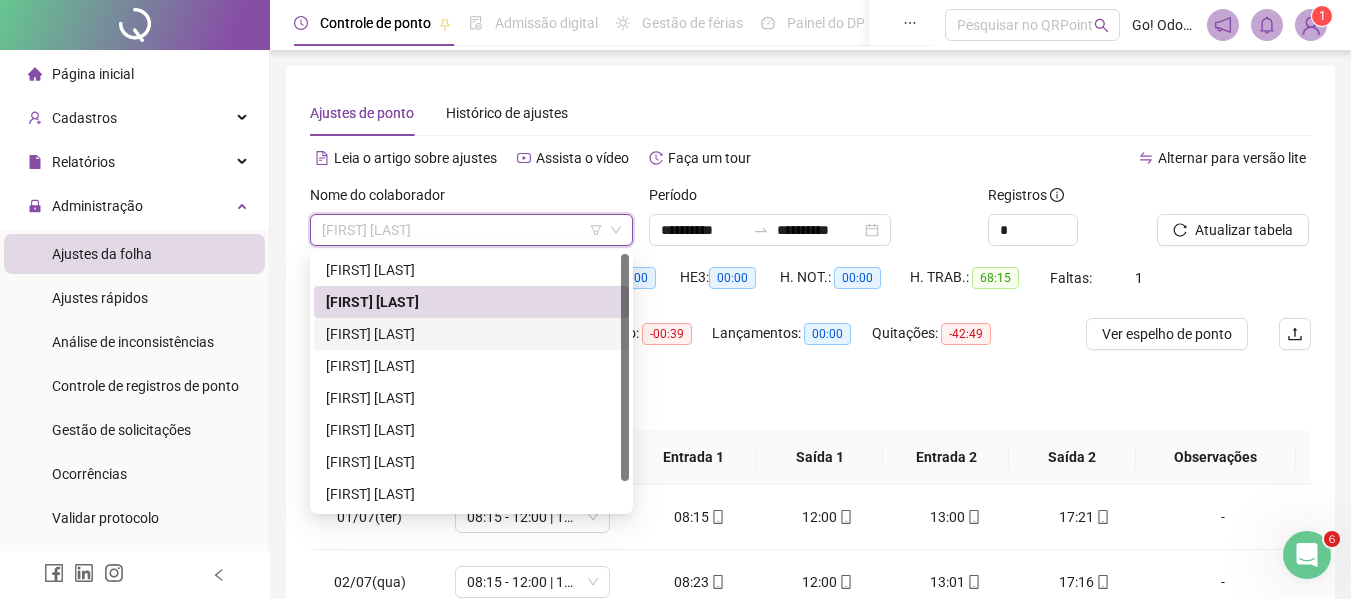 click on "[FIRST] [LAST]" at bounding box center [471, 334] 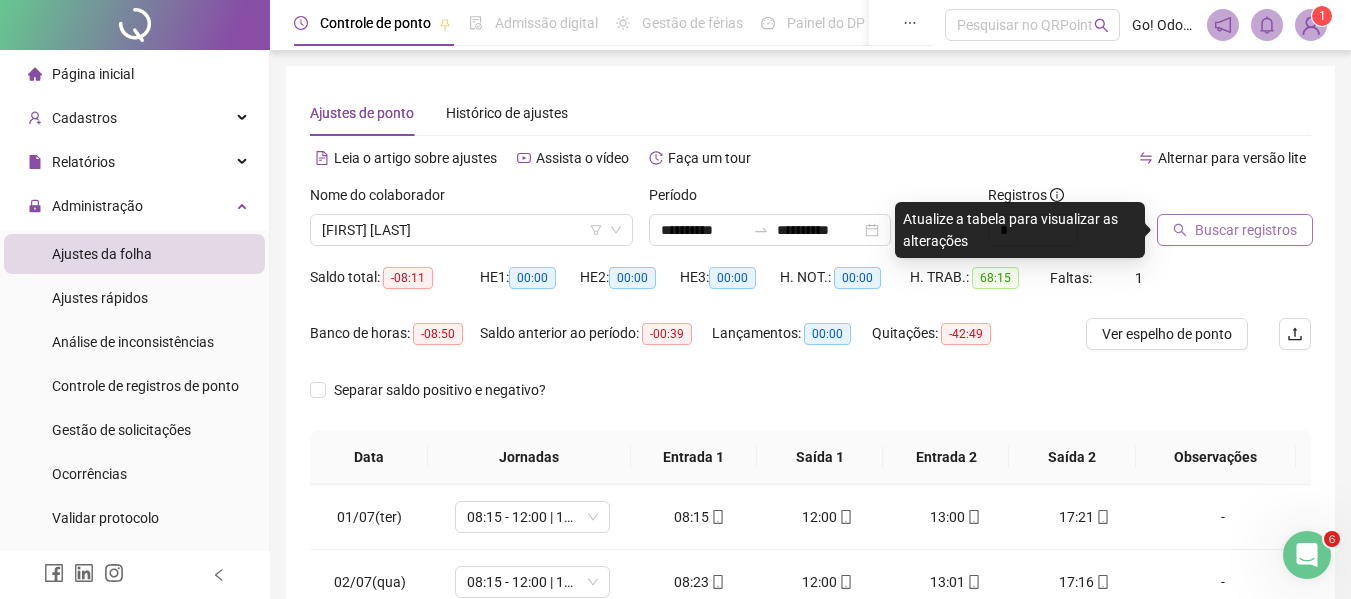 click on "Buscar registros" at bounding box center [1246, 230] 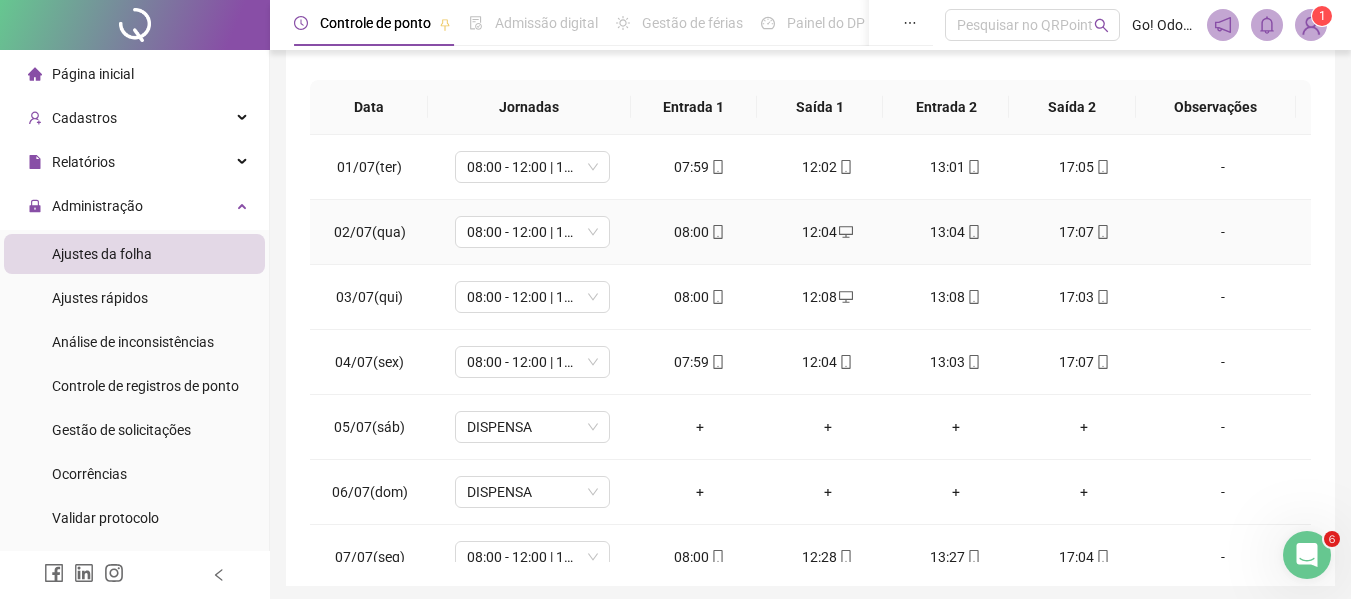 scroll, scrollTop: 400, scrollLeft: 0, axis: vertical 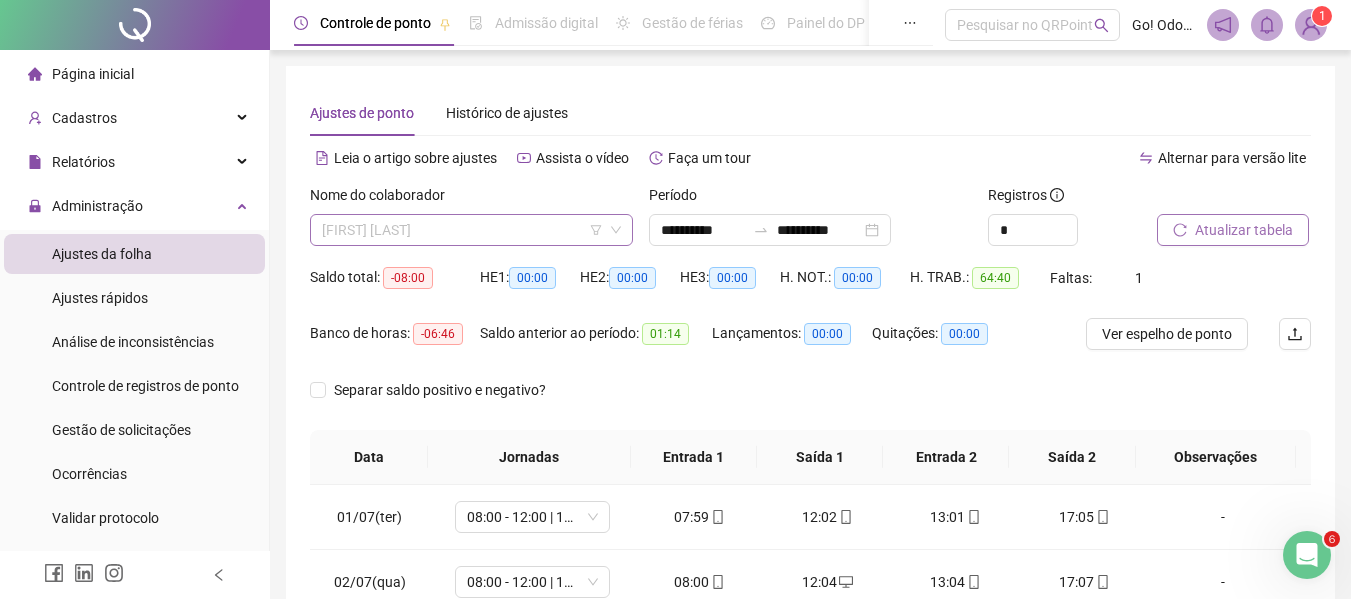 click on "[FIRST] [LAST]" at bounding box center (471, 230) 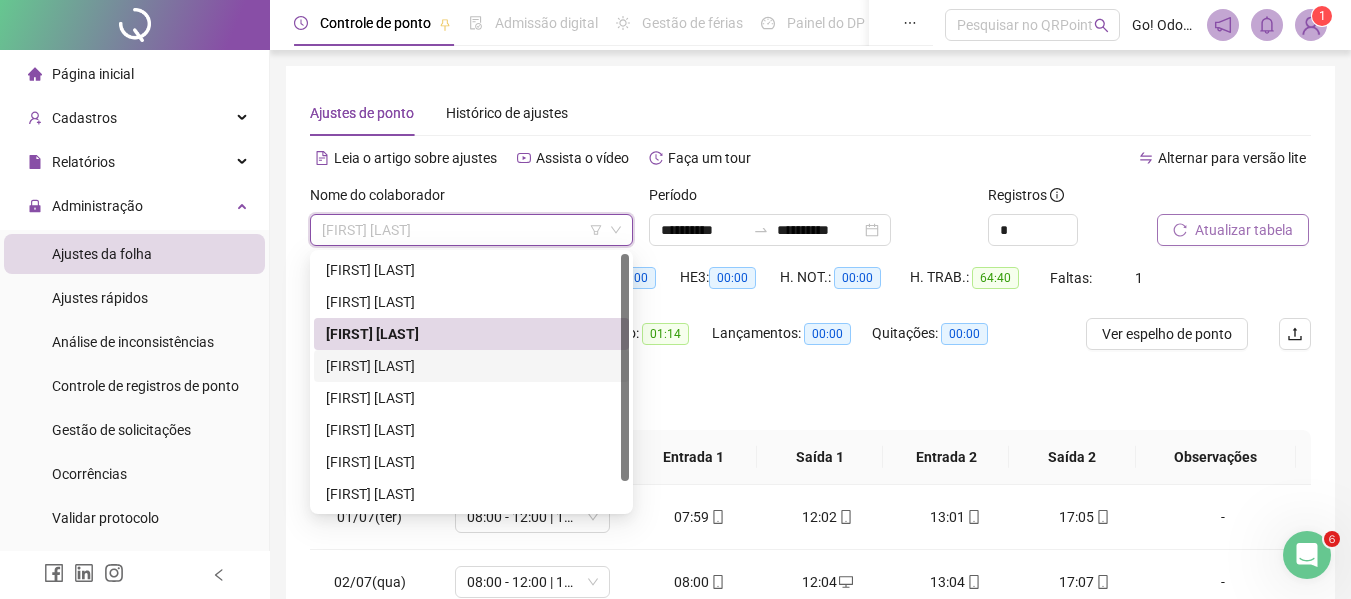click on "[FIRST] [LAST]" at bounding box center [471, 366] 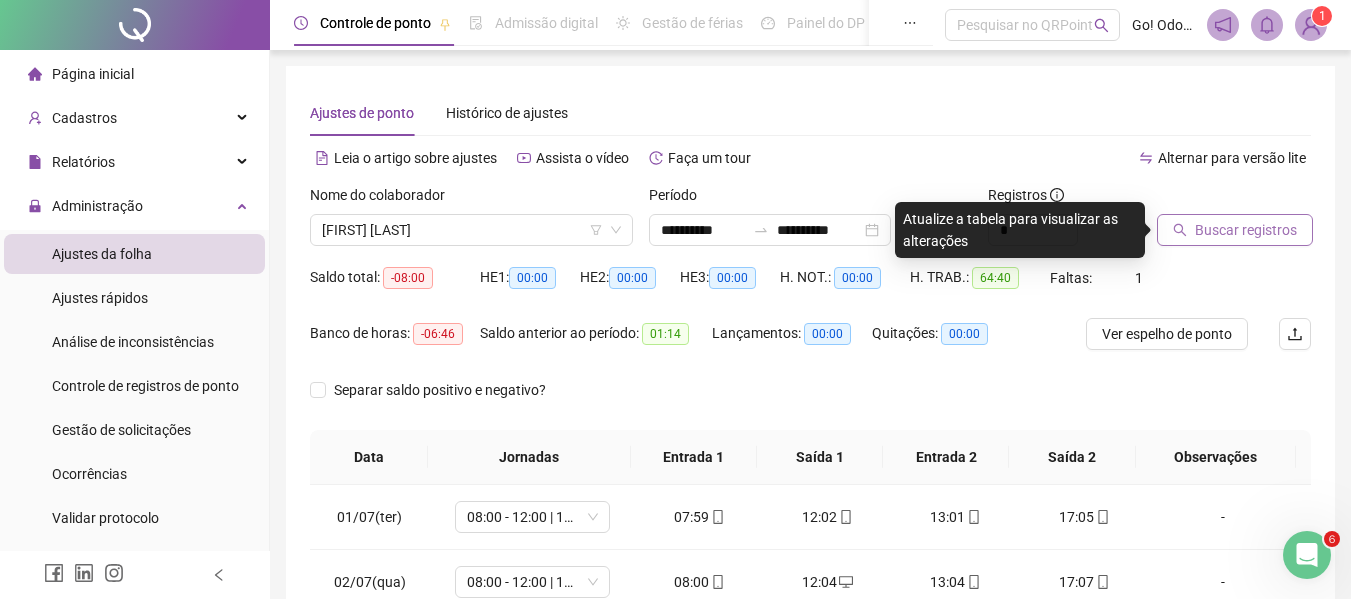 click on "Buscar registros" at bounding box center [1246, 230] 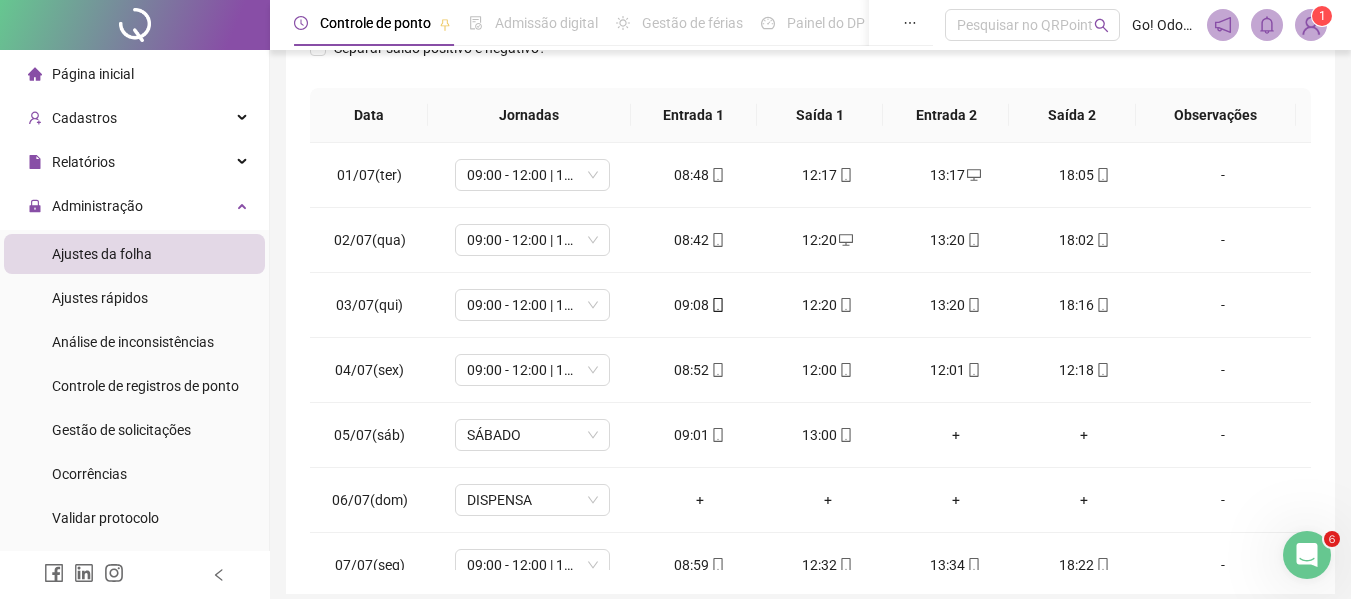 scroll, scrollTop: 400, scrollLeft: 0, axis: vertical 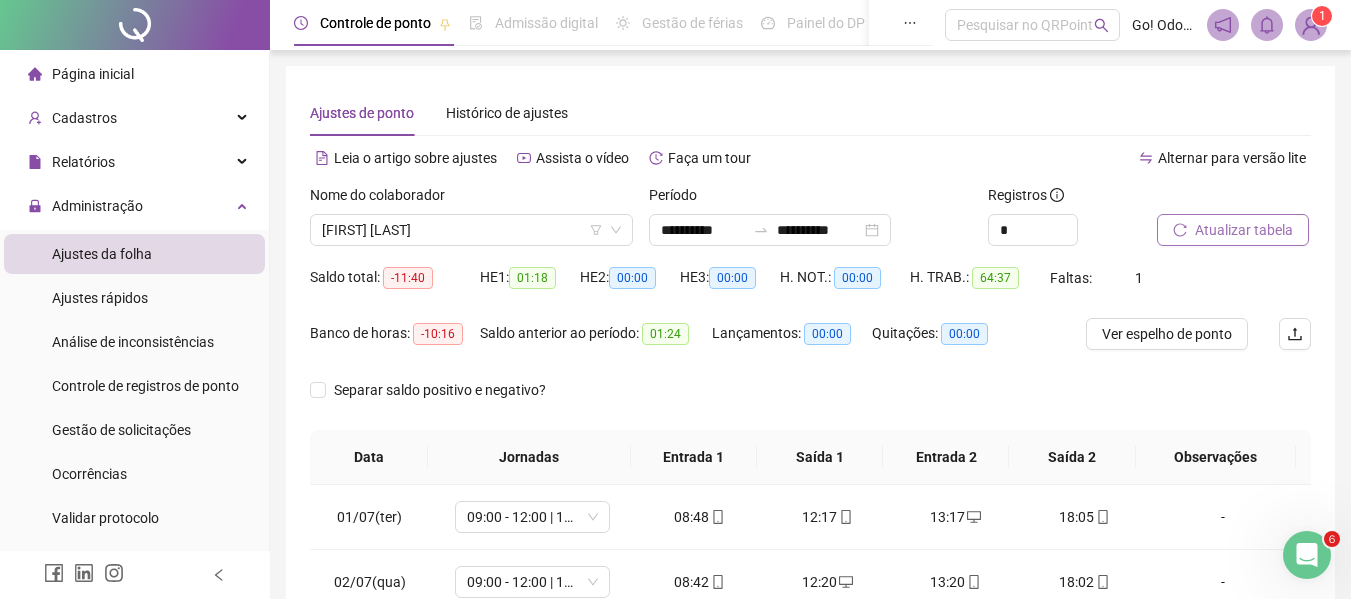 click on "Atualizar tabela" at bounding box center (1244, 230) 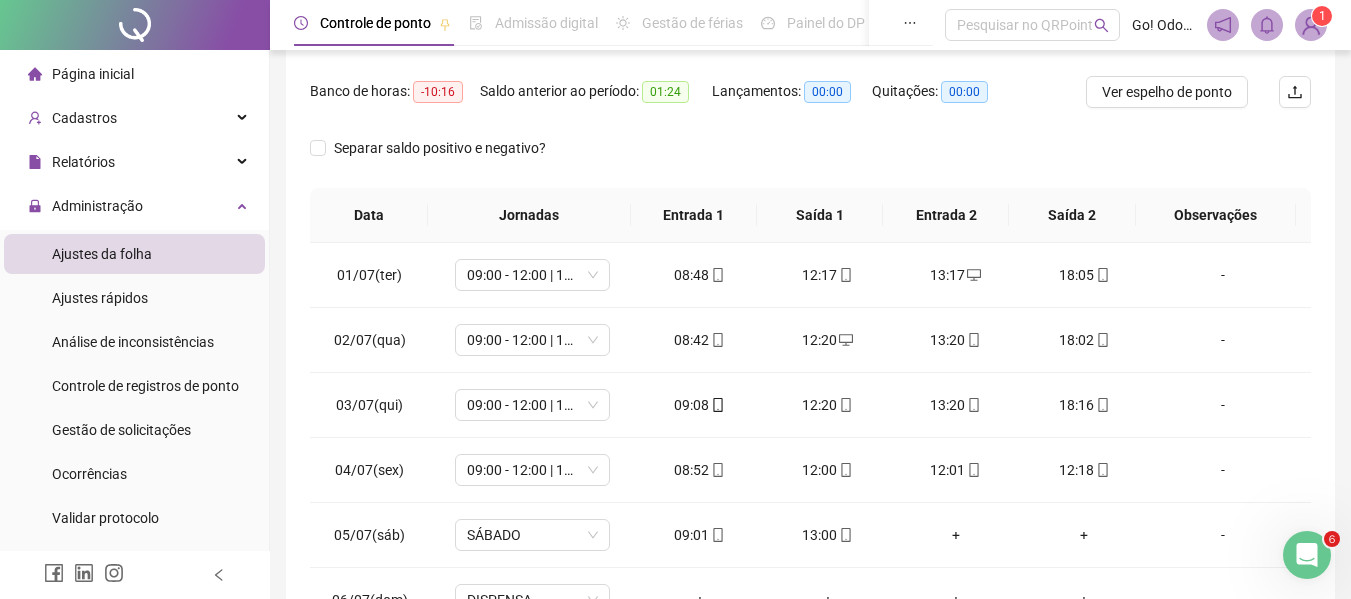 scroll, scrollTop: 300, scrollLeft: 0, axis: vertical 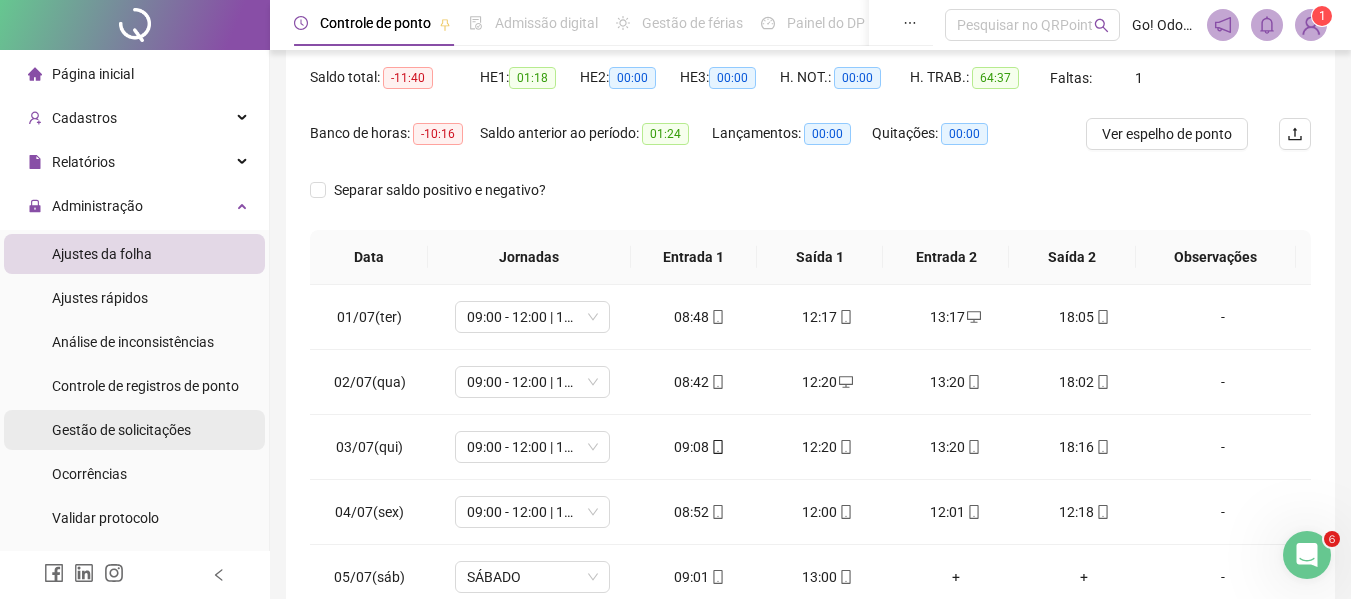 click on "Gestão de solicitações" at bounding box center [121, 430] 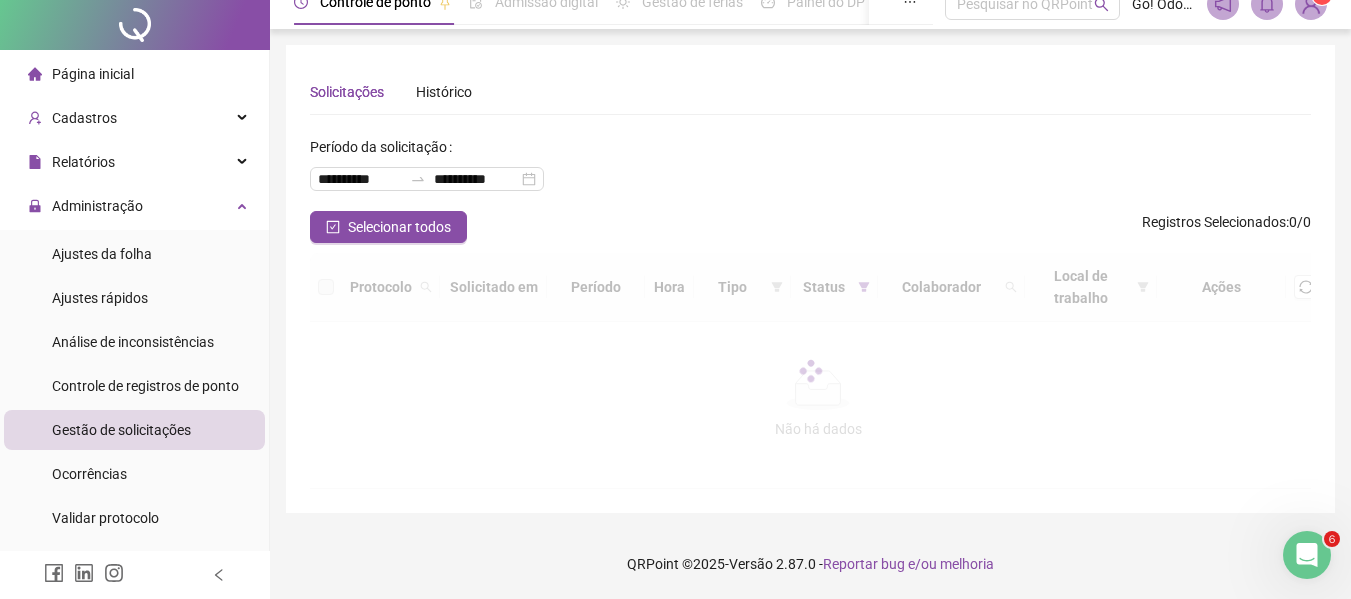 scroll, scrollTop: 0, scrollLeft: 0, axis: both 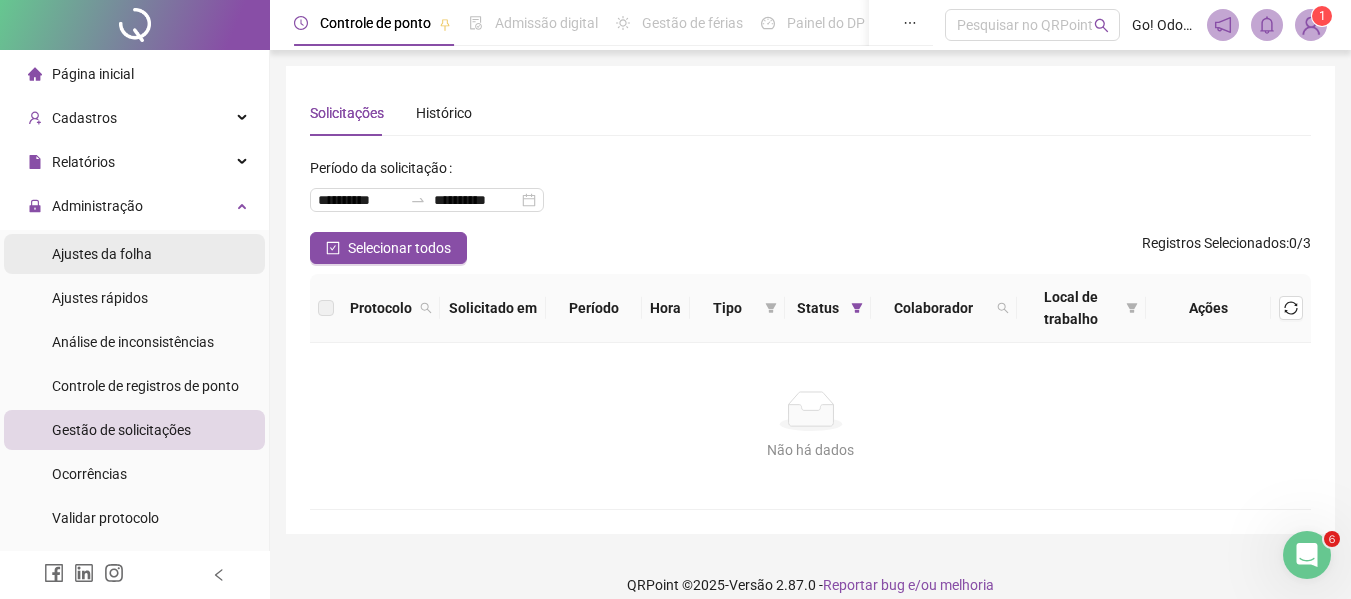 click on "Ajustes da folha" at bounding box center [102, 254] 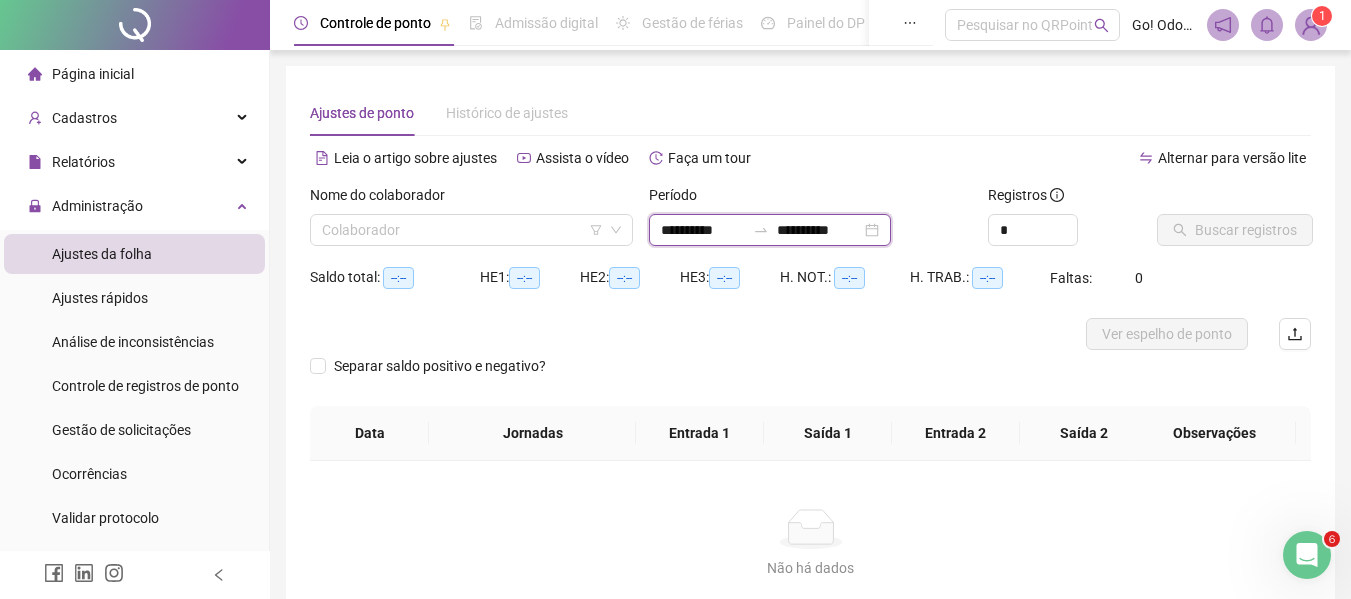 click on "**********" at bounding box center [703, 230] 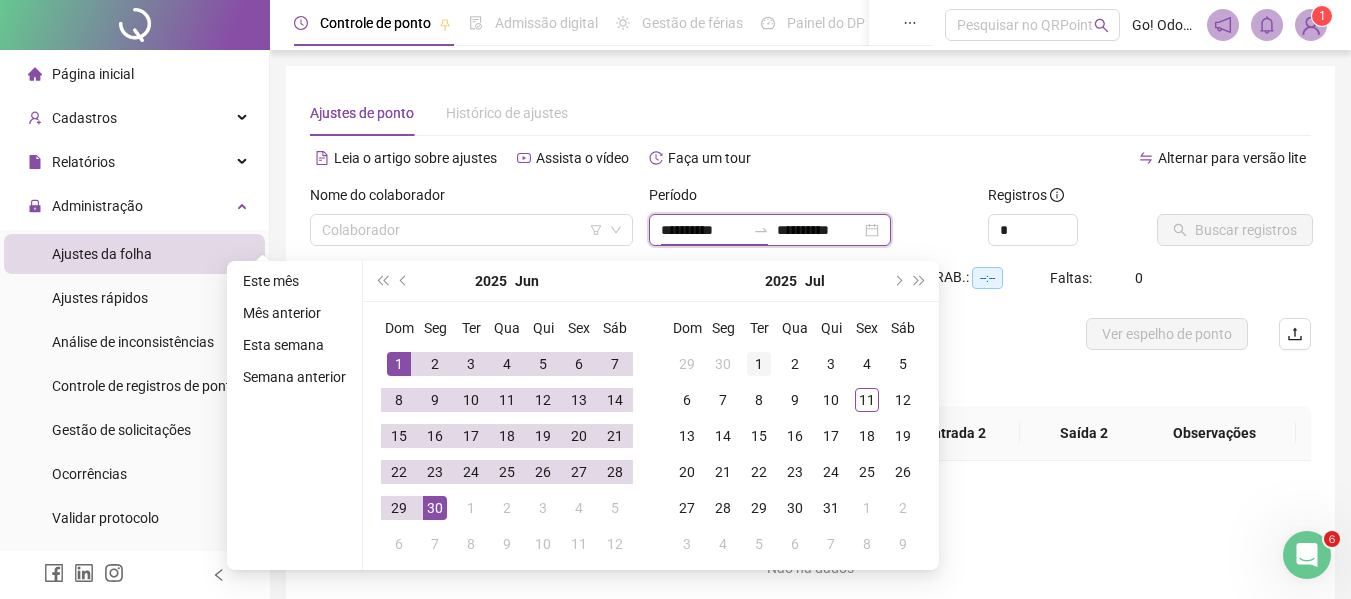 type on "**********" 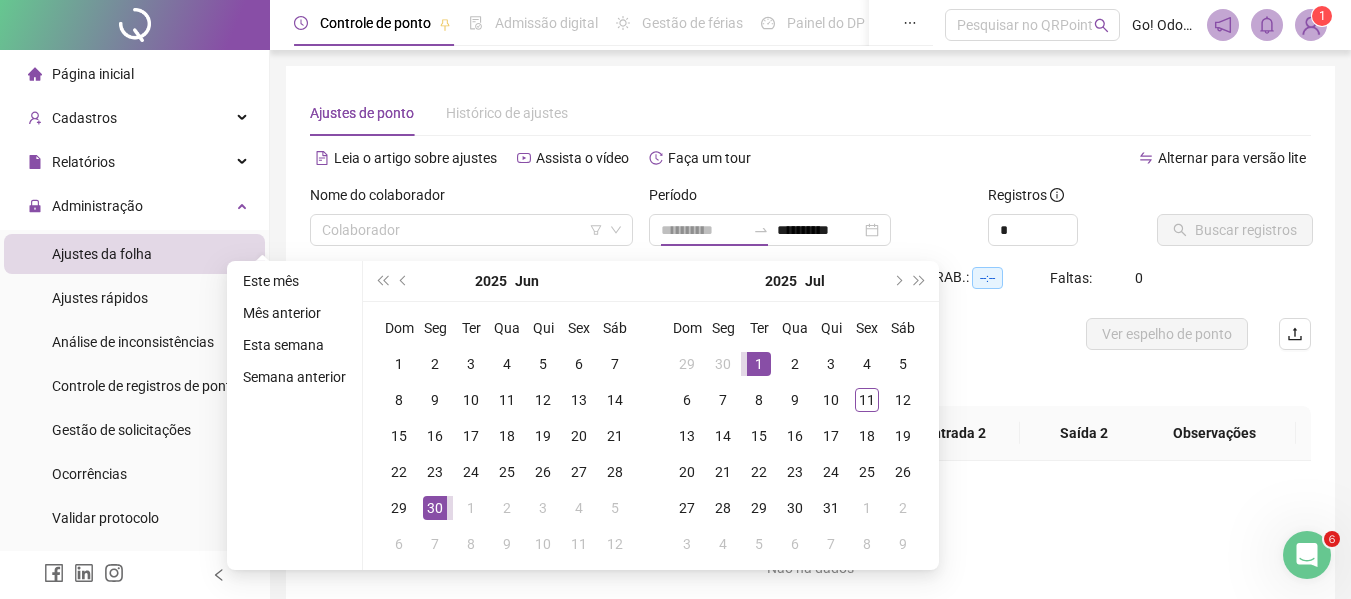 click on "1" at bounding box center [759, 364] 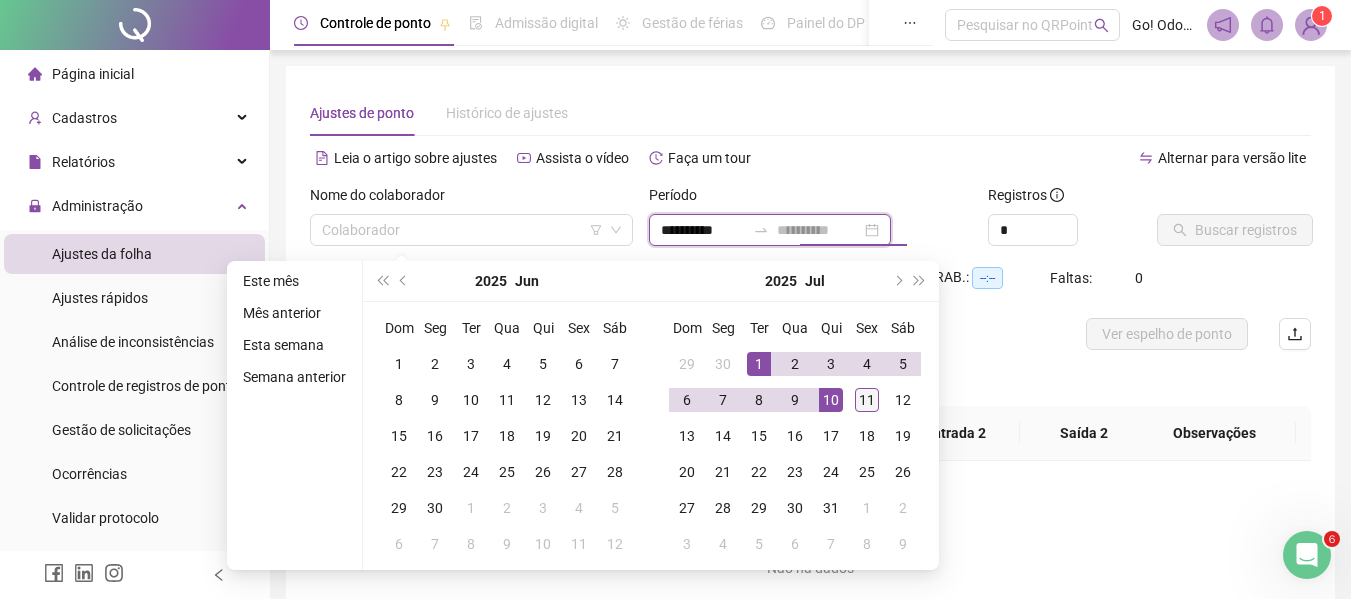 type on "**********" 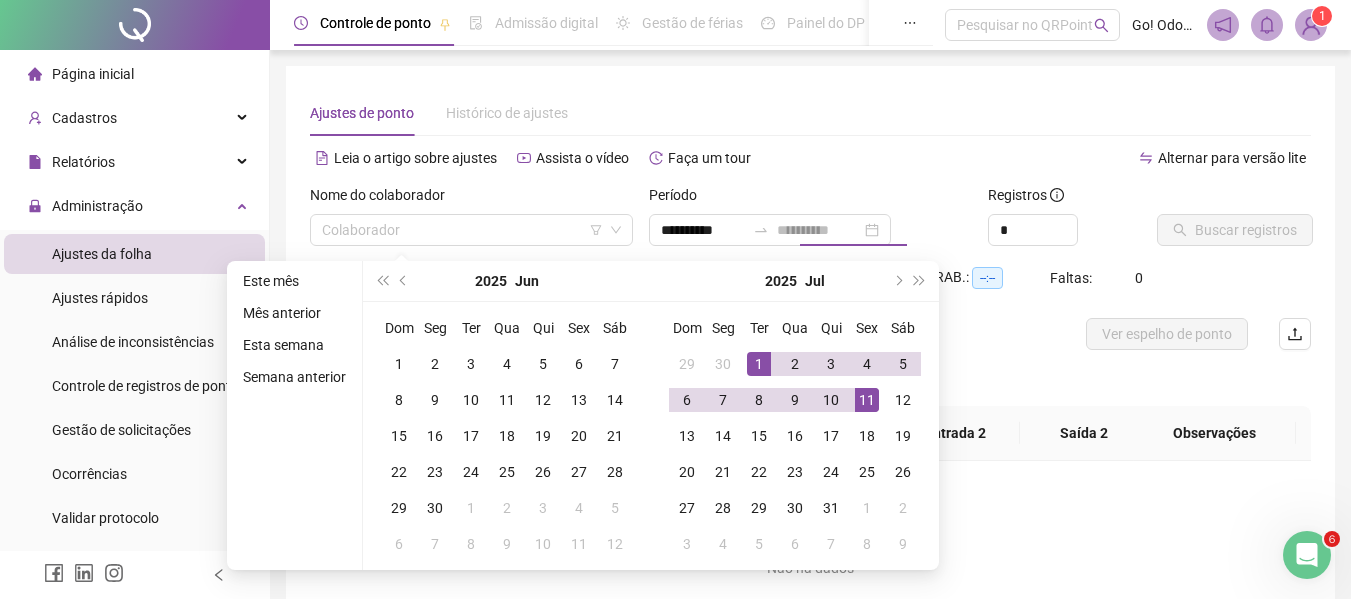 click on "11" at bounding box center [867, 400] 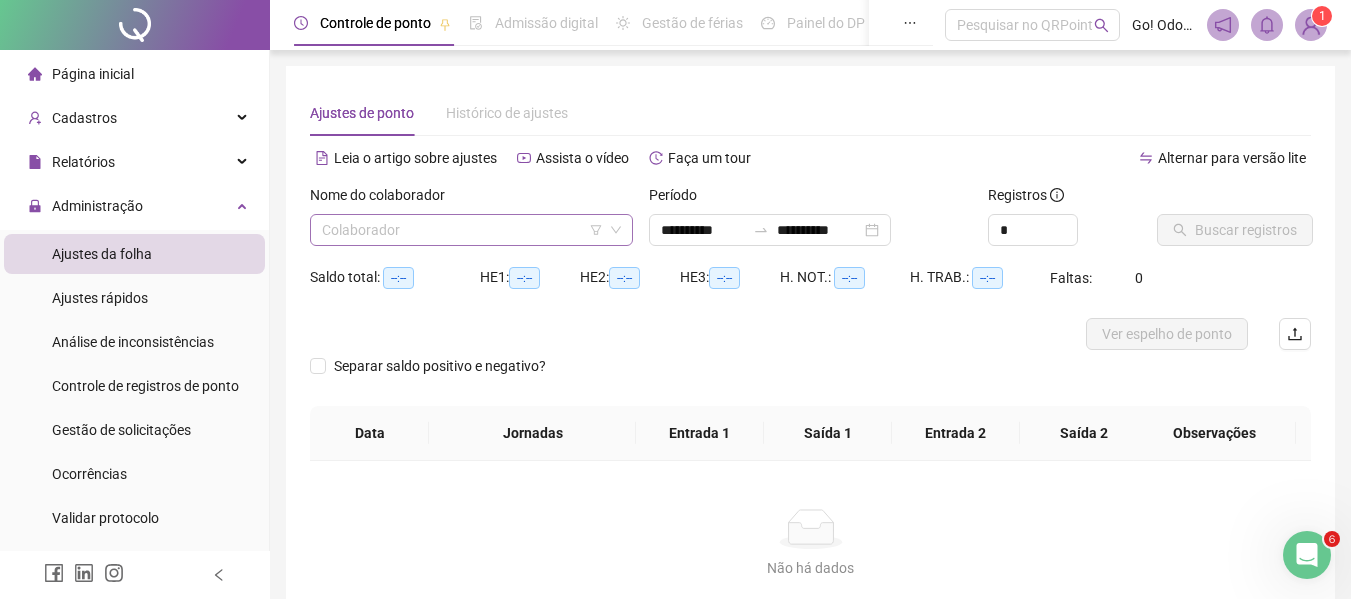 click at bounding box center [465, 230] 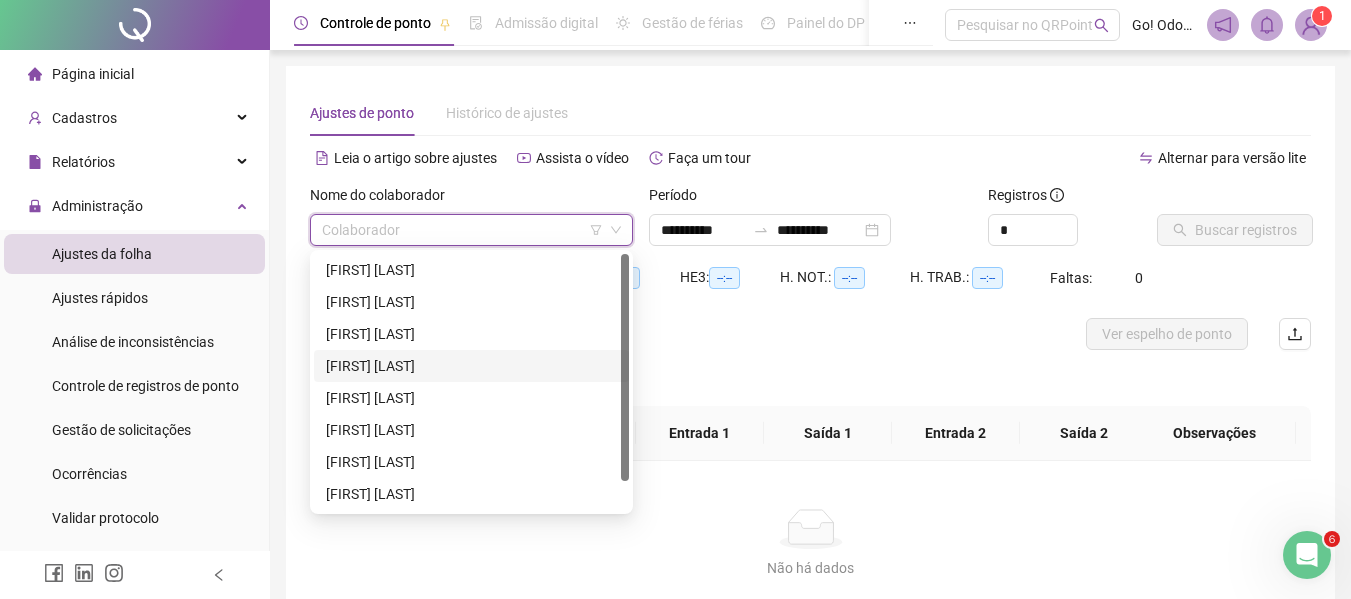click on "[FIRST] [LAST]" at bounding box center (471, 366) 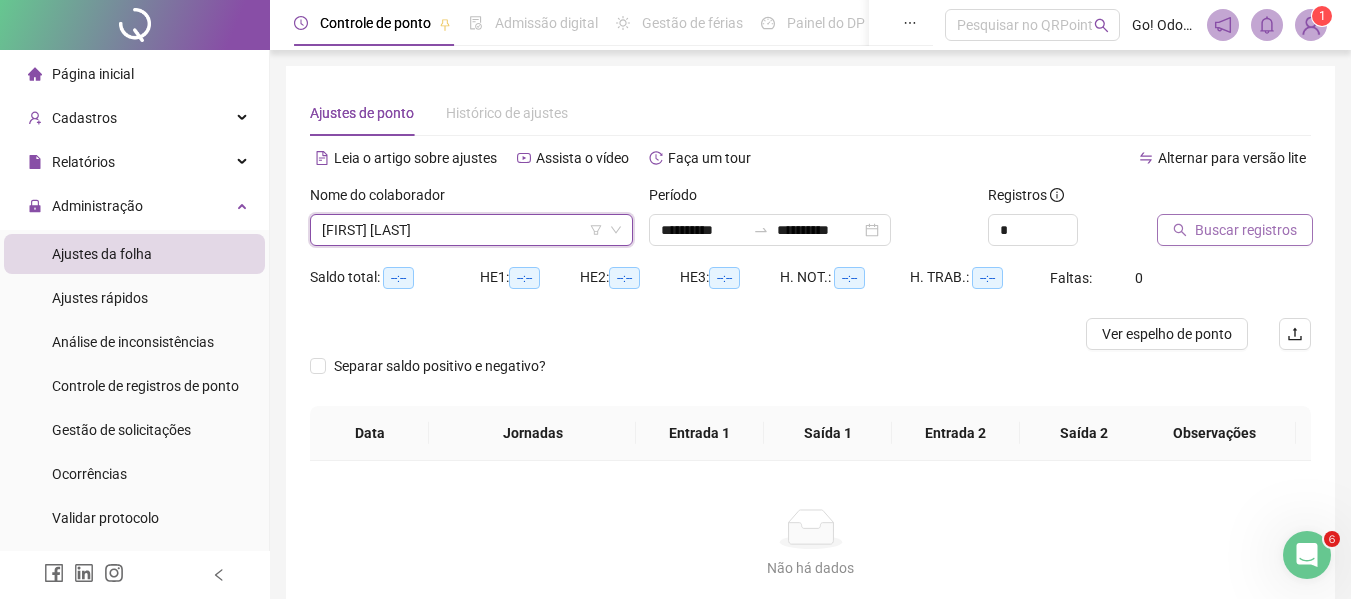 click on "Buscar registros" at bounding box center (1246, 230) 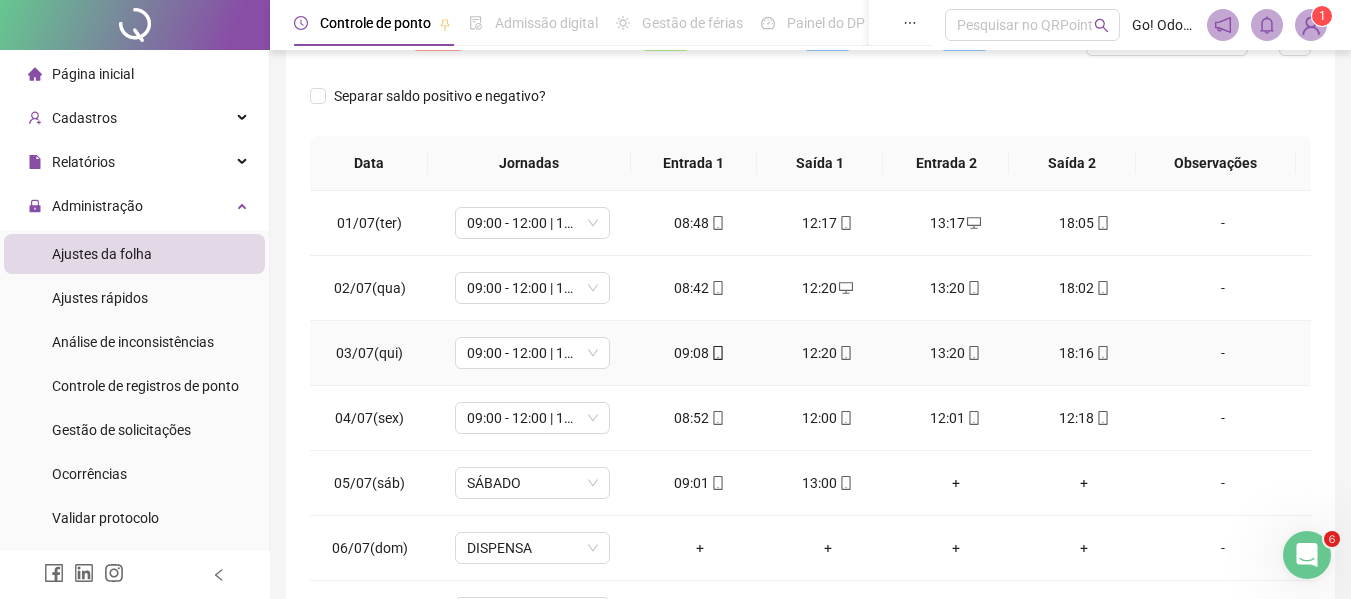 scroll, scrollTop: 300, scrollLeft: 0, axis: vertical 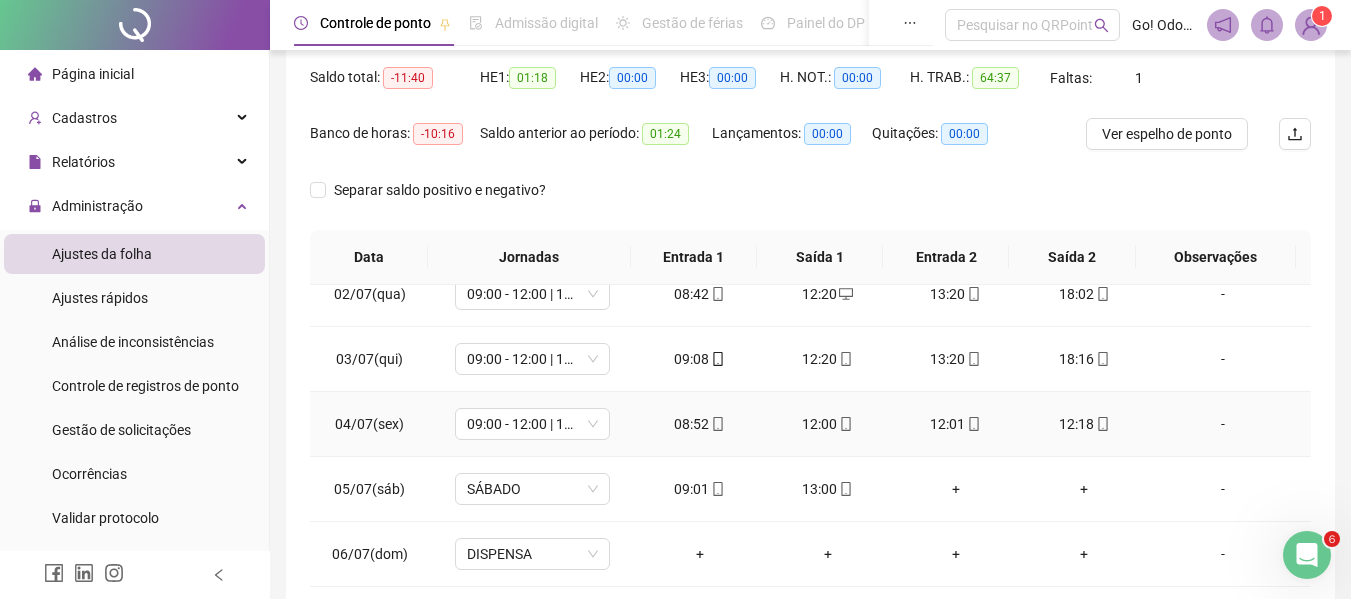 click on "12:18" at bounding box center [1084, 424] 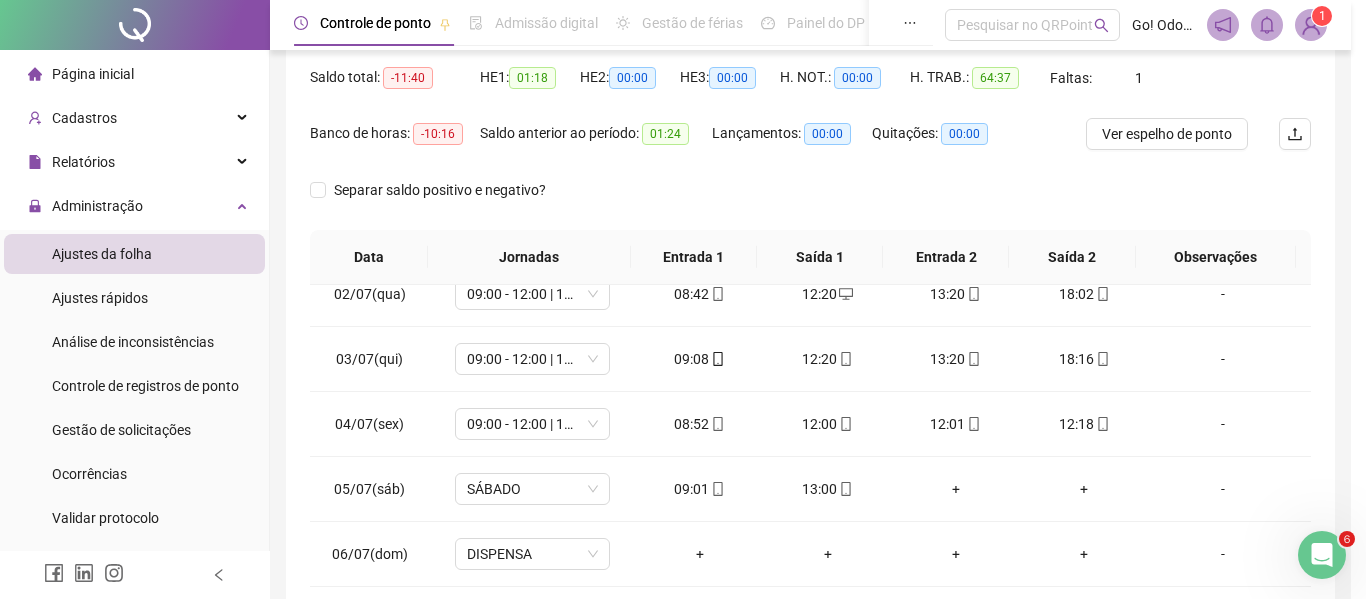 type on "**********" 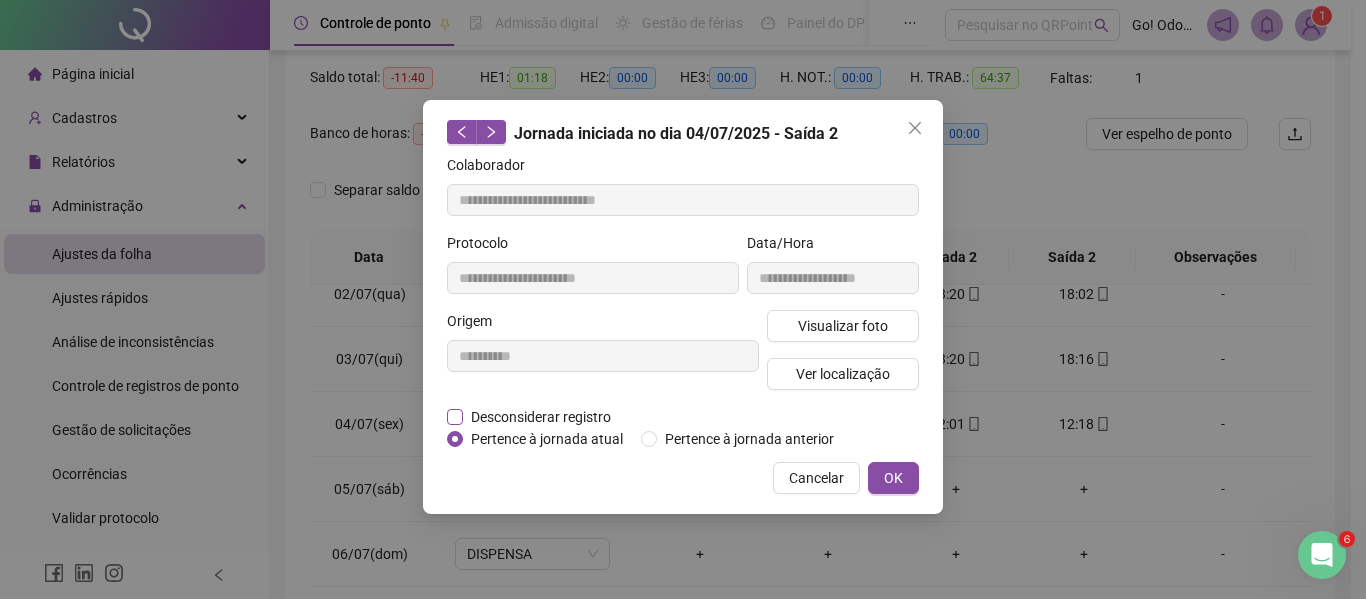 click on "Desconsiderar registro" at bounding box center (541, 417) 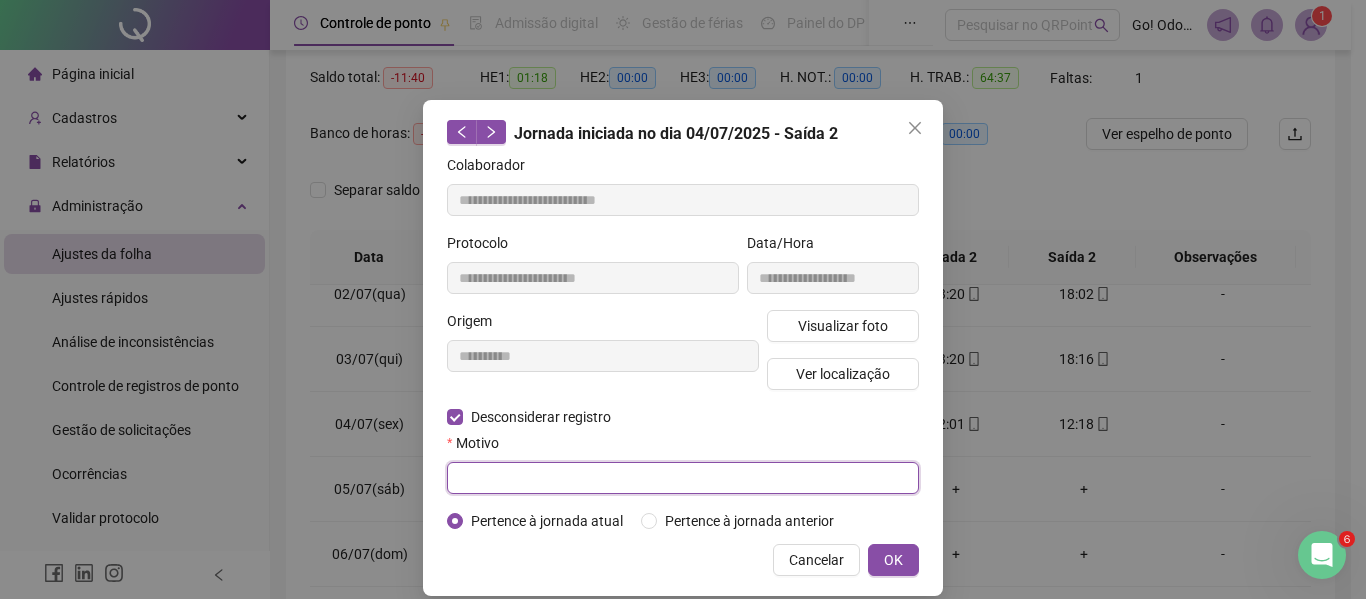 click at bounding box center [683, 478] 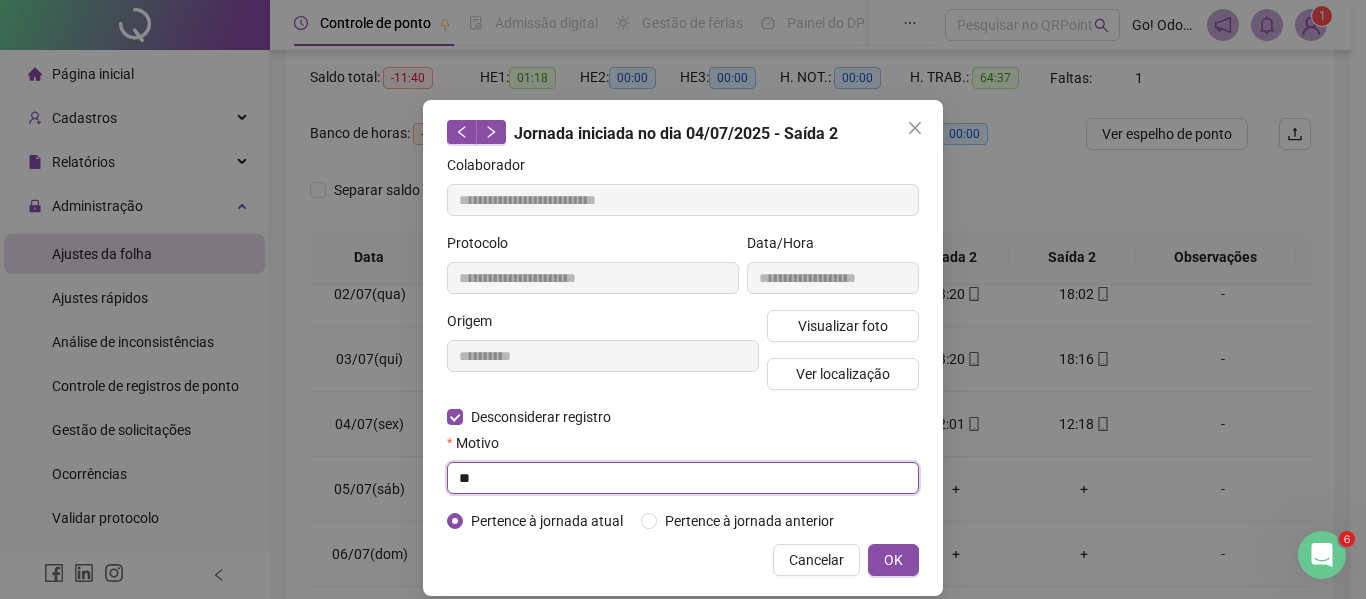 type on "*" 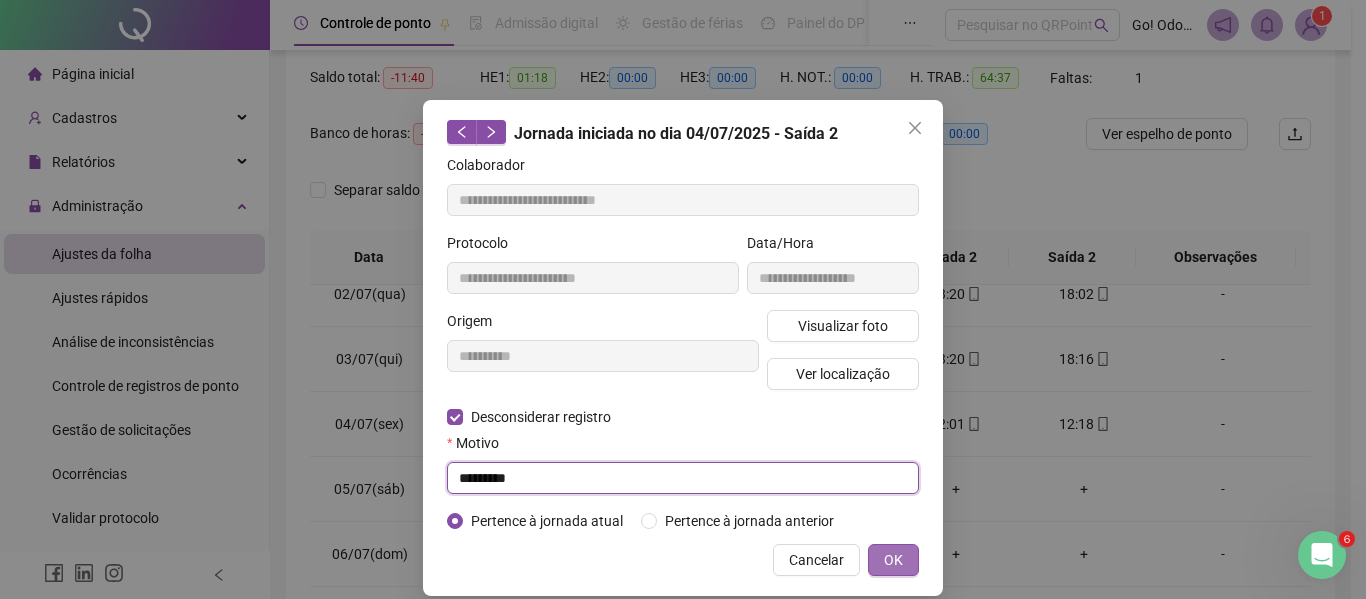 type on "*********" 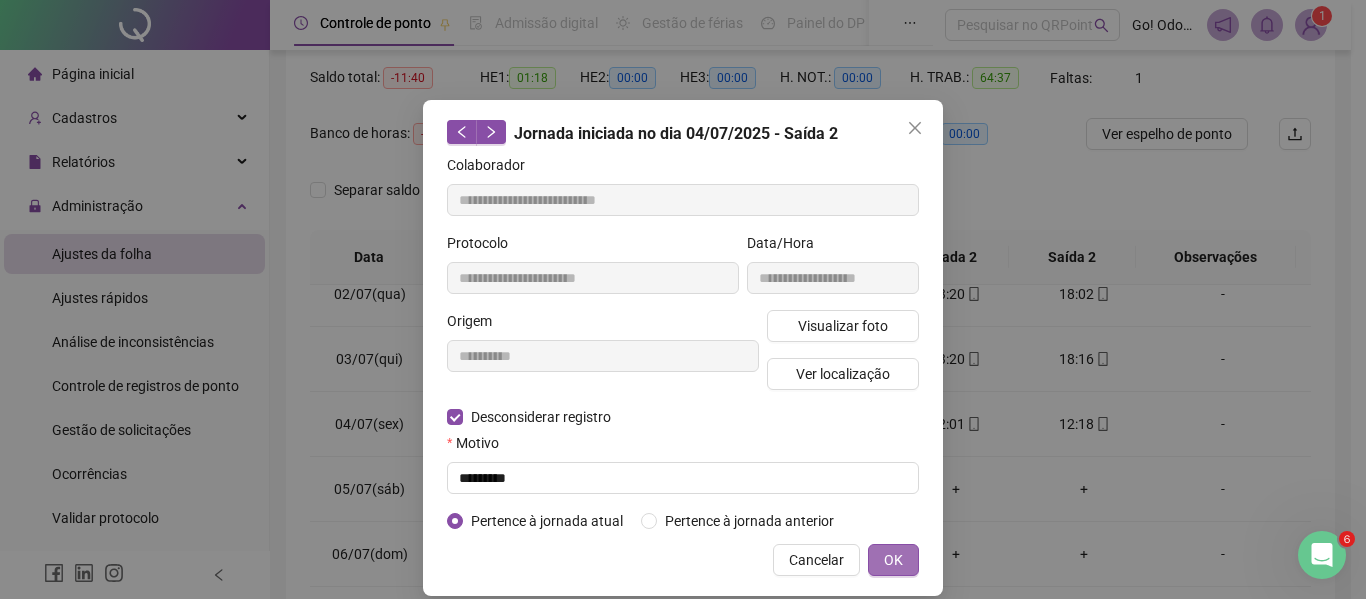 click on "OK" at bounding box center [893, 560] 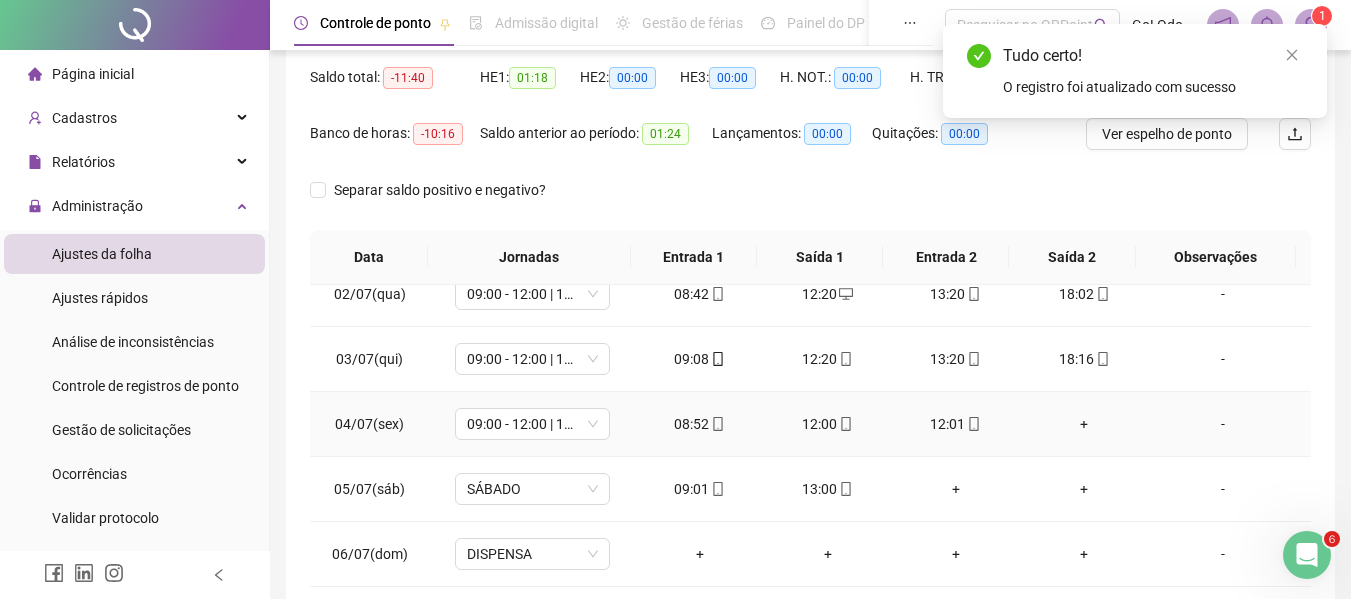 click on "+" at bounding box center [1084, 424] 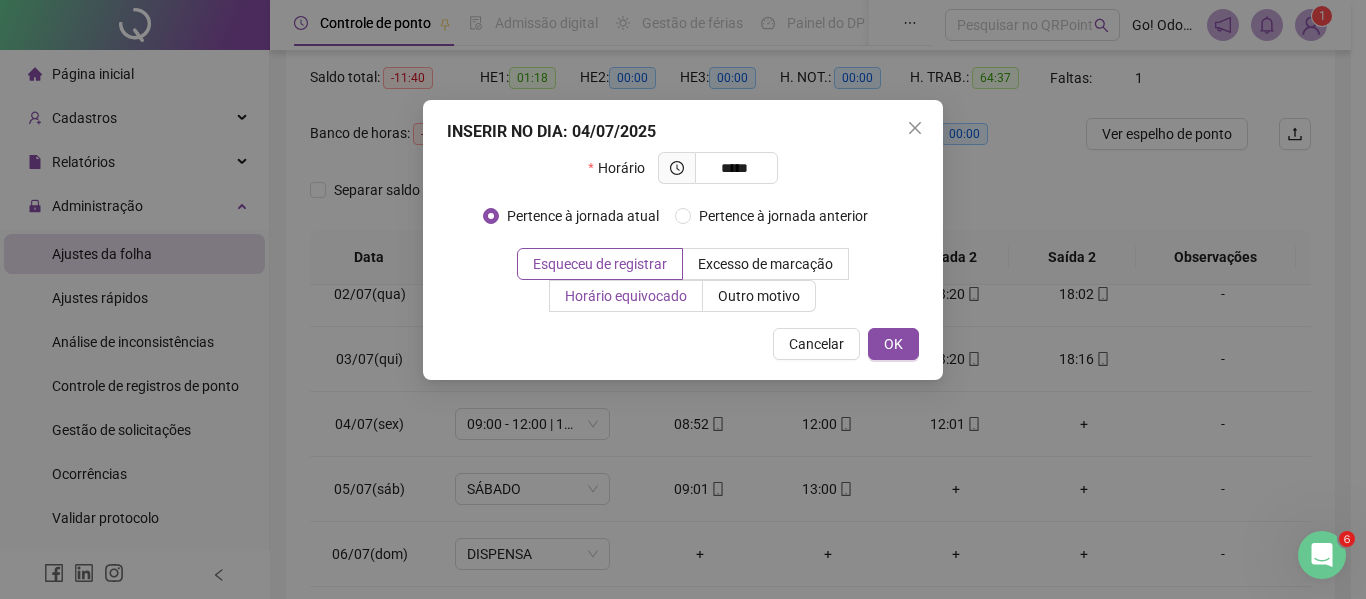 type on "*****" 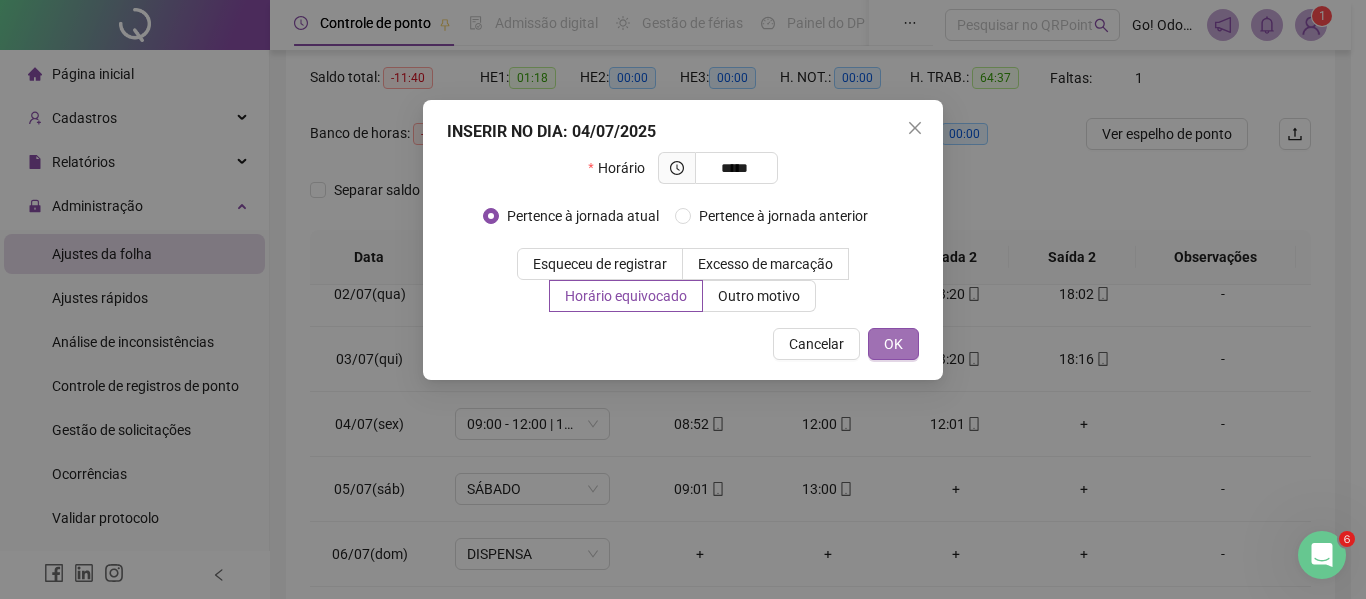 click on "OK" at bounding box center [893, 344] 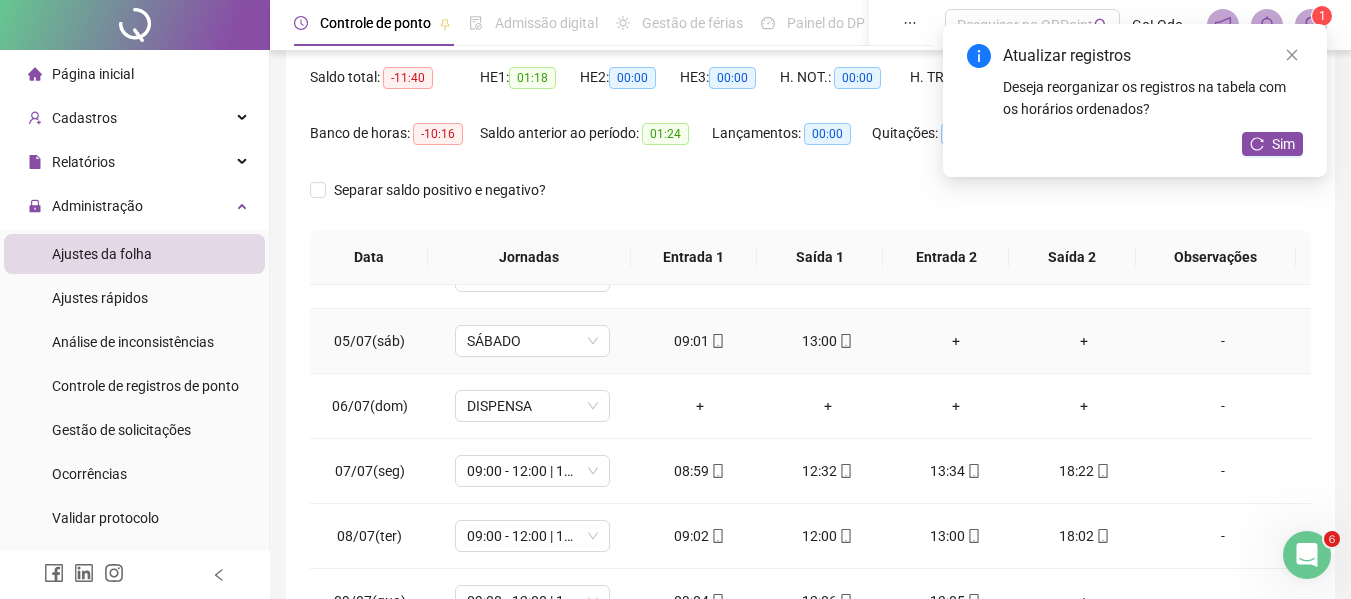 scroll, scrollTop: 288, scrollLeft: 0, axis: vertical 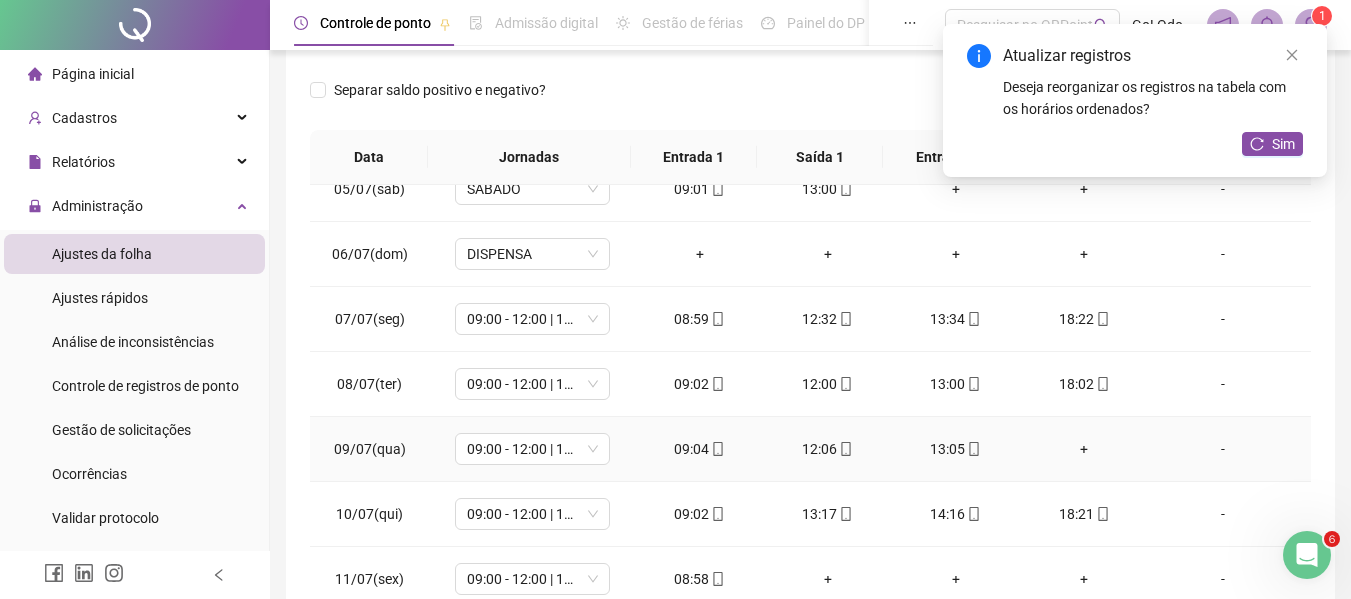click on "+" at bounding box center [1084, 449] 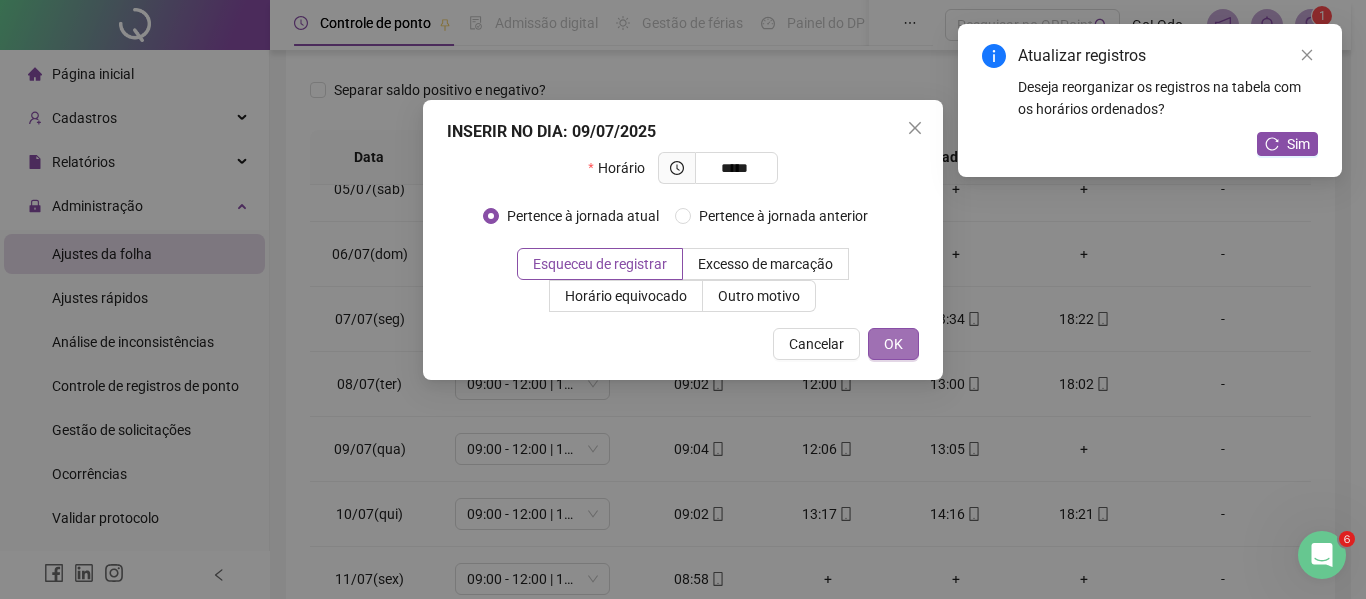 type on "*****" 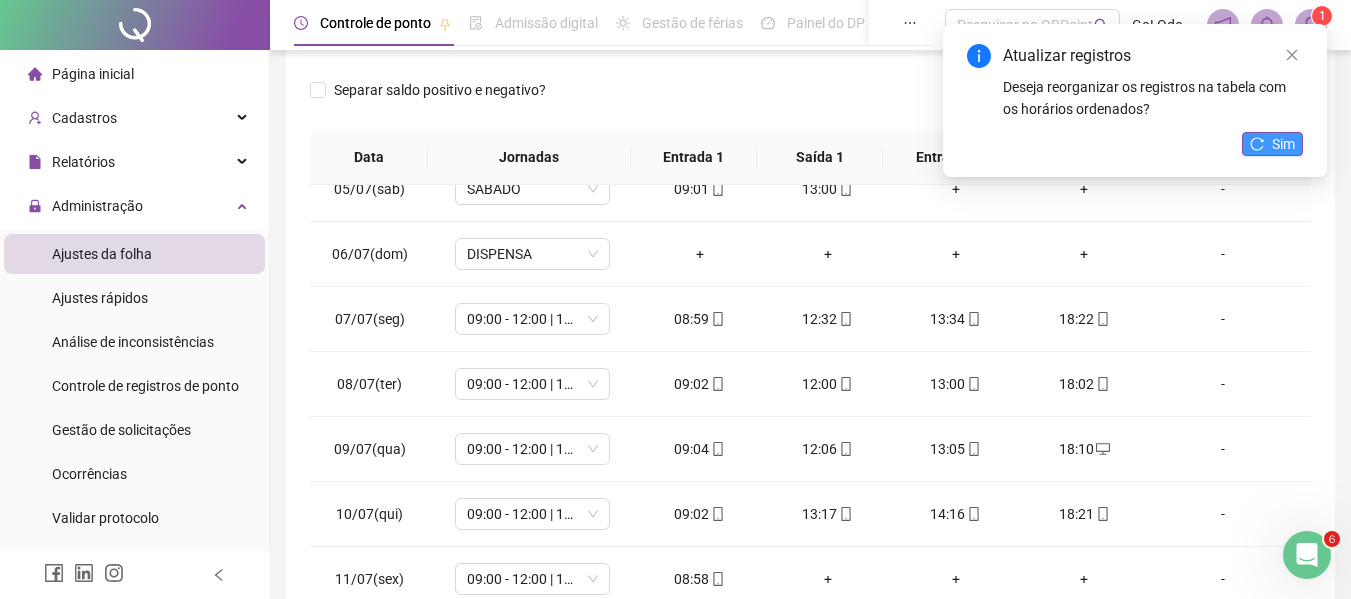 click on "Sim" at bounding box center [1283, 144] 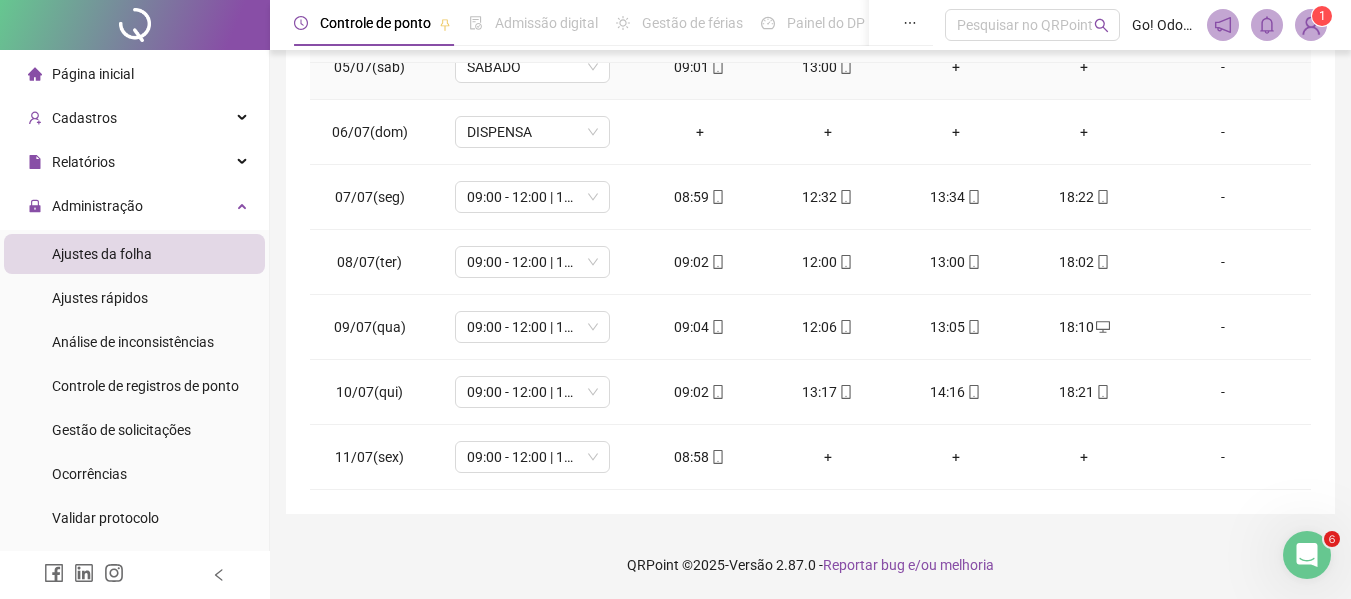 scroll, scrollTop: 423, scrollLeft: 0, axis: vertical 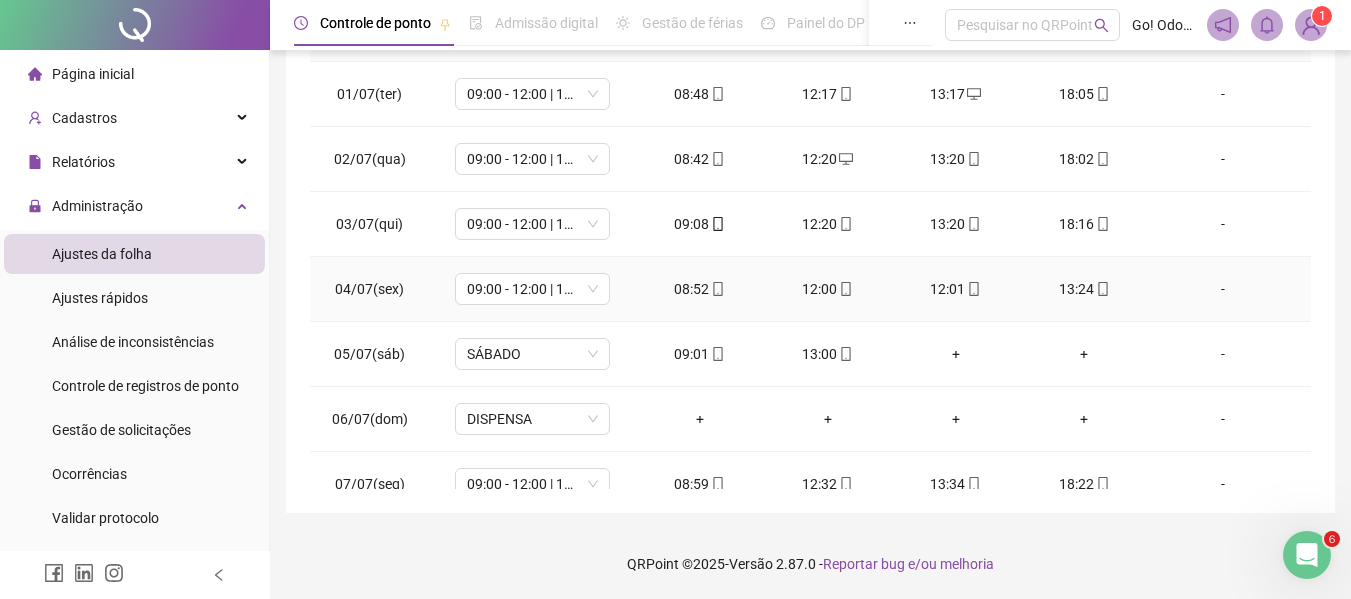 click on "13:24" at bounding box center [1084, 289] 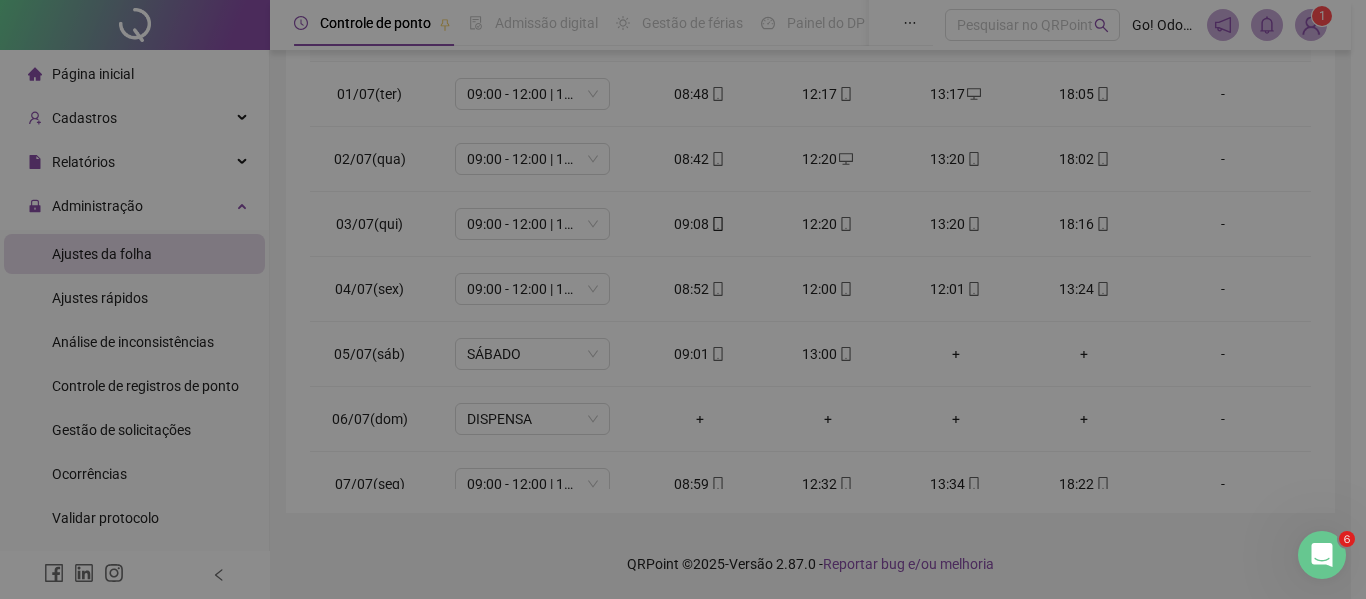 type on "**********" 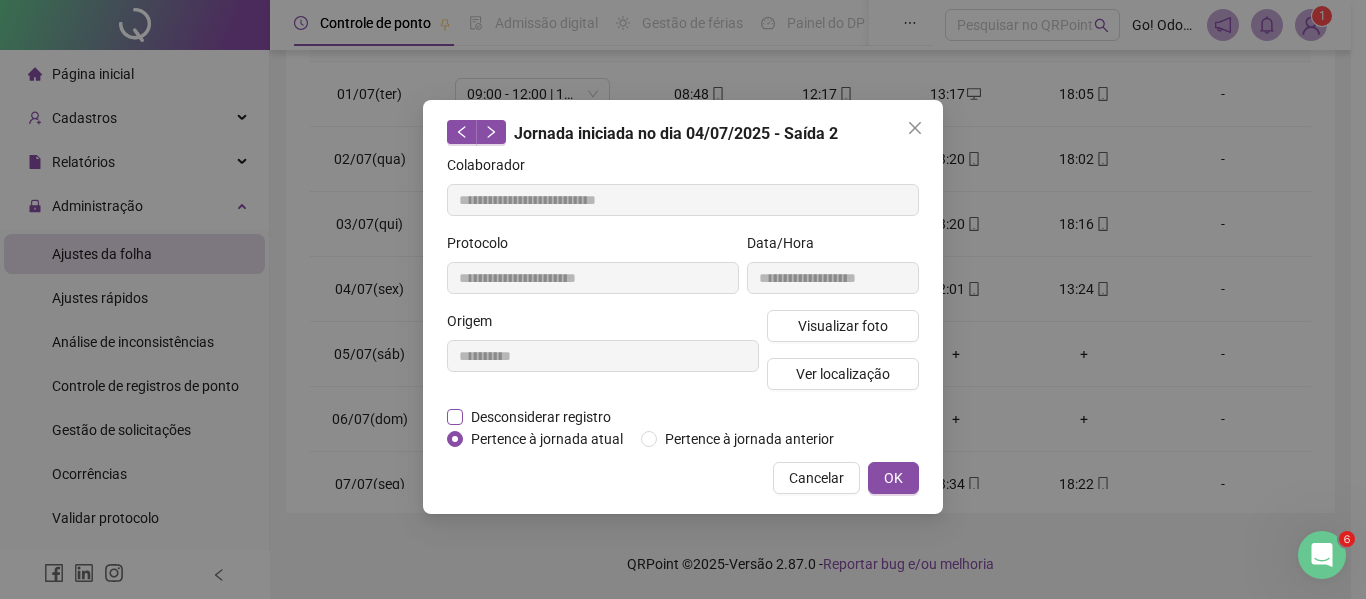 click on "Desconsiderar registro" at bounding box center [541, 417] 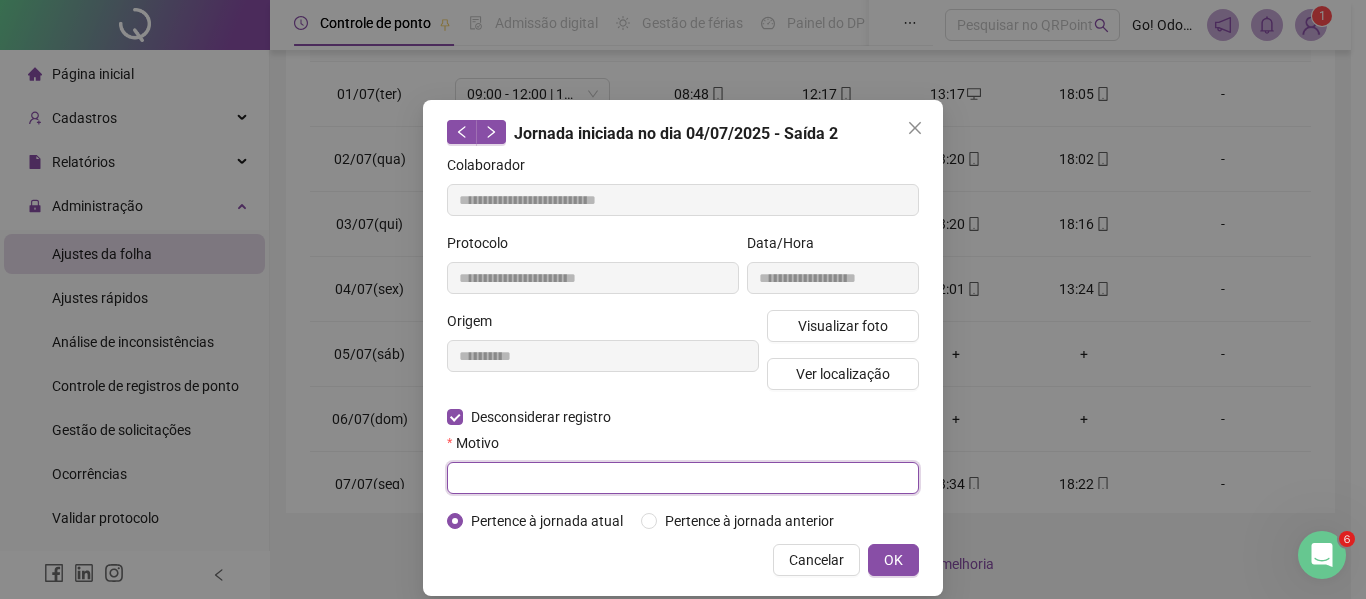 click at bounding box center [683, 478] 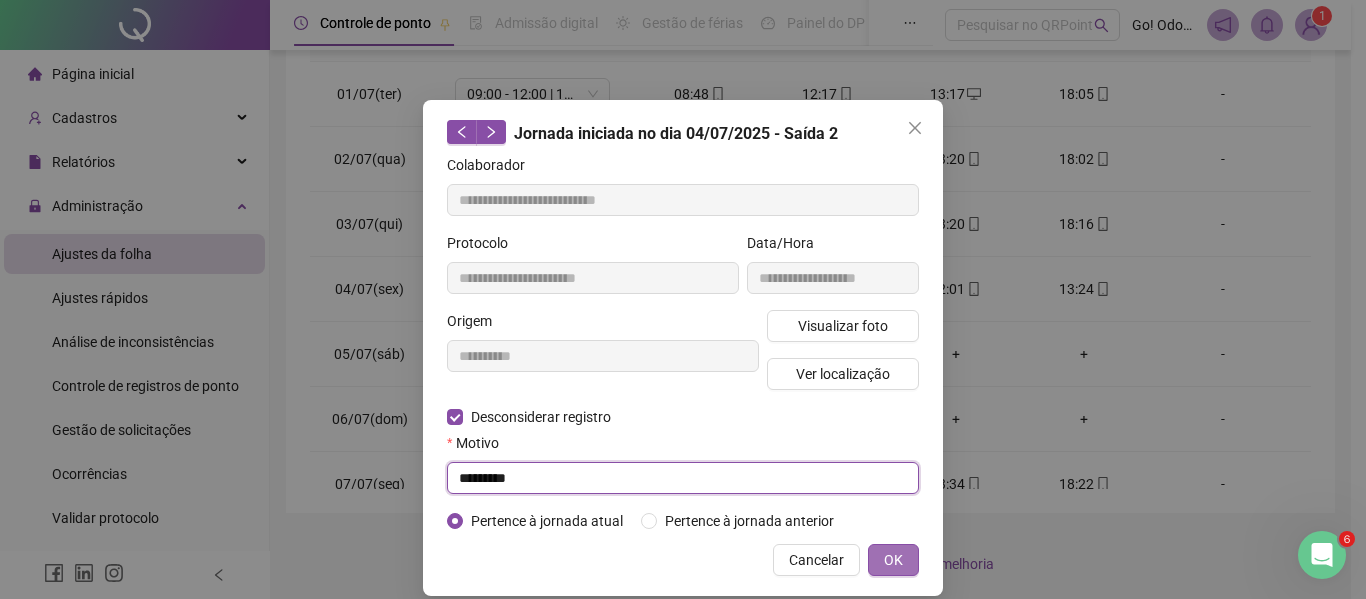 type on "*********" 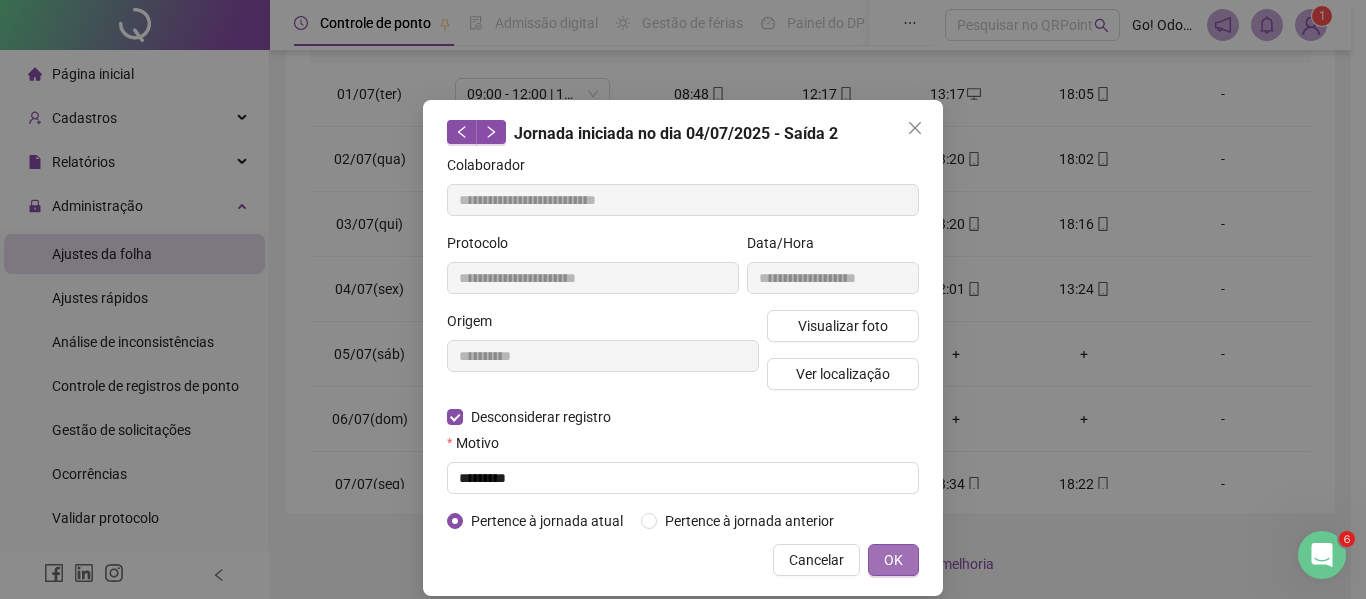 click on "OK" at bounding box center [893, 560] 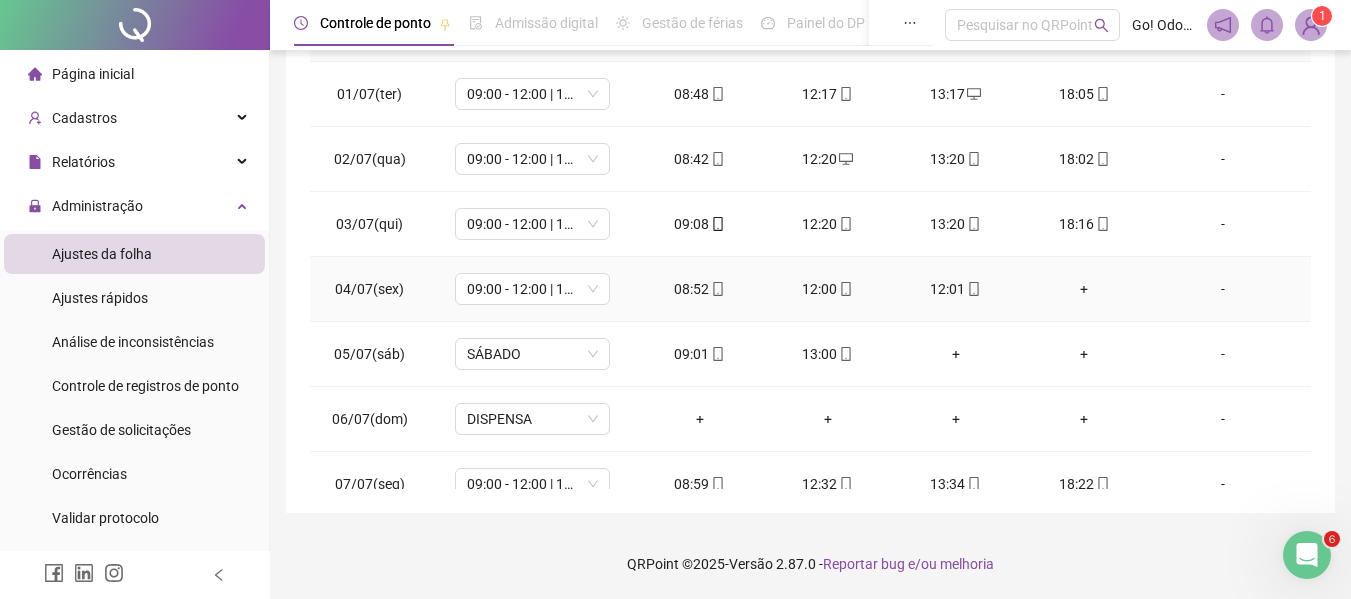 click on "+" at bounding box center (1084, 289) 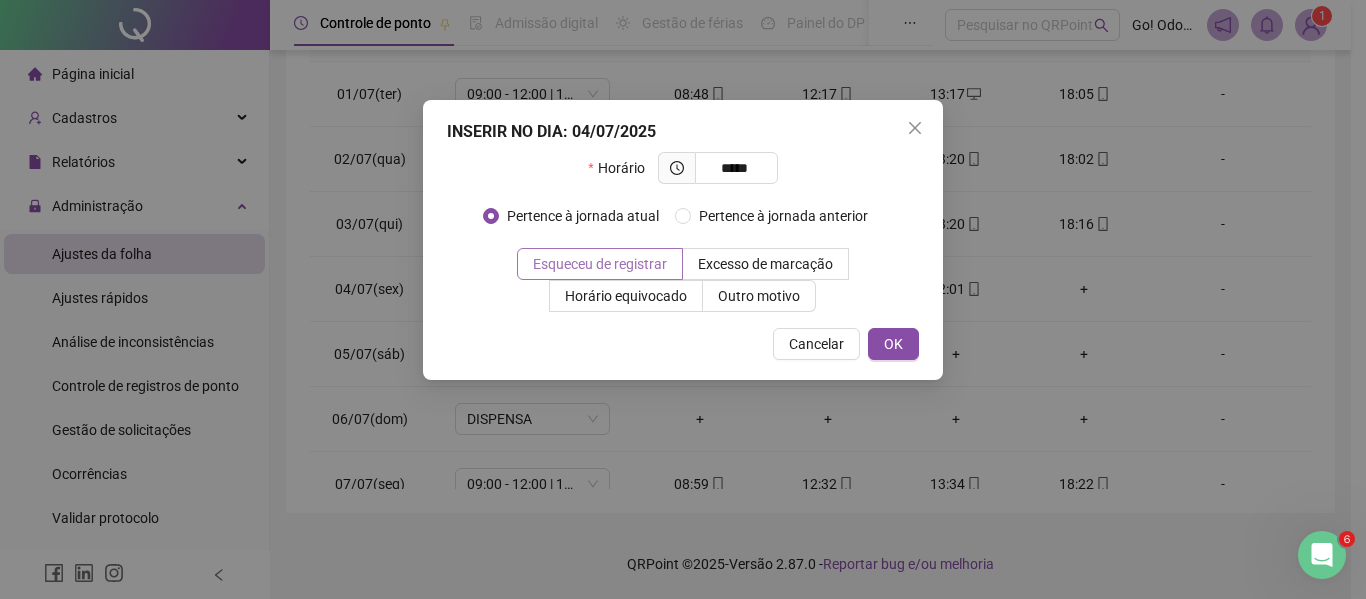 type on "*****" 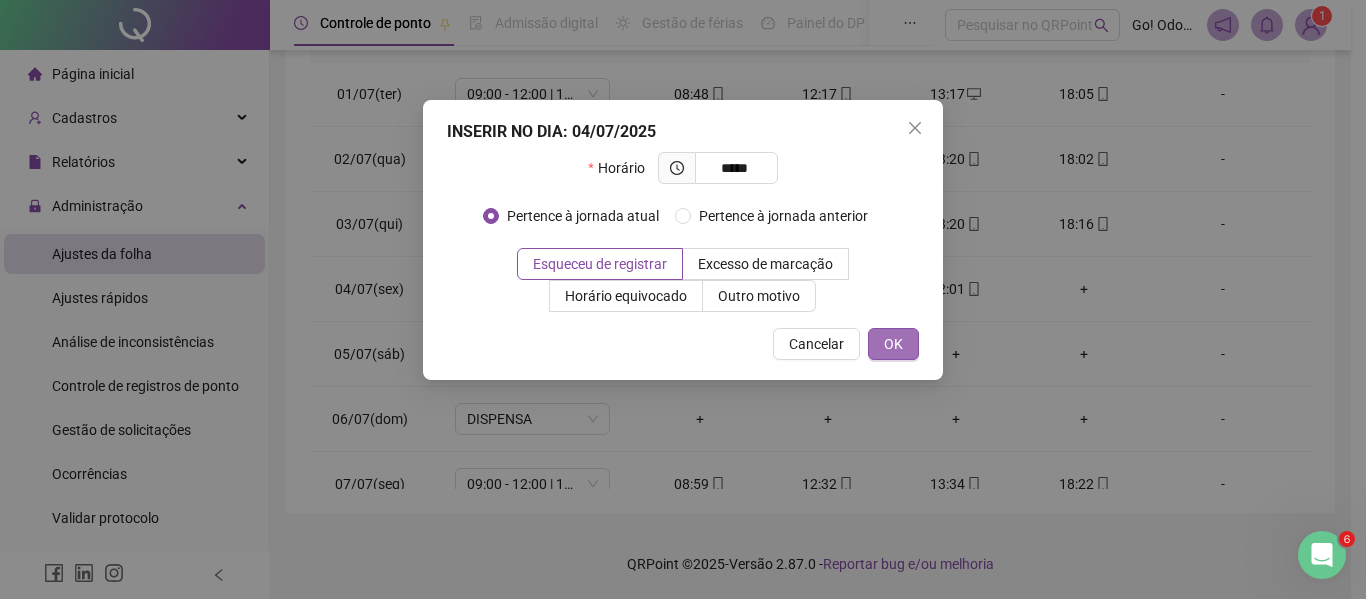 click on "OK" at bounding box center [893, 344] 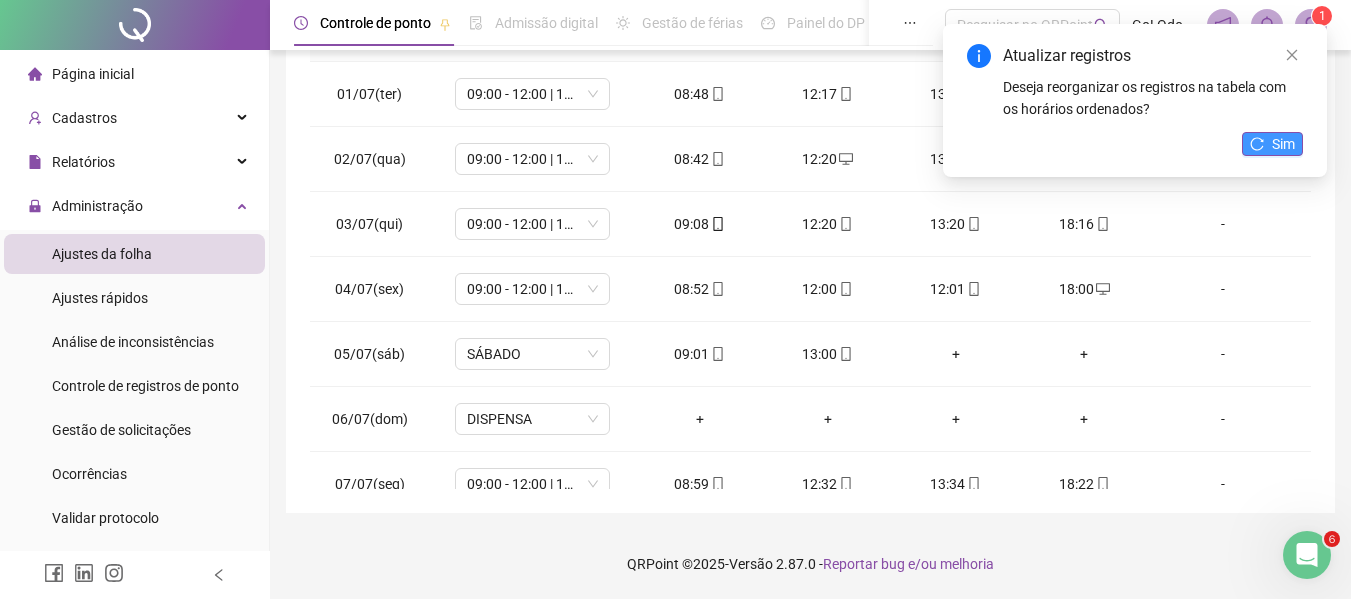 click 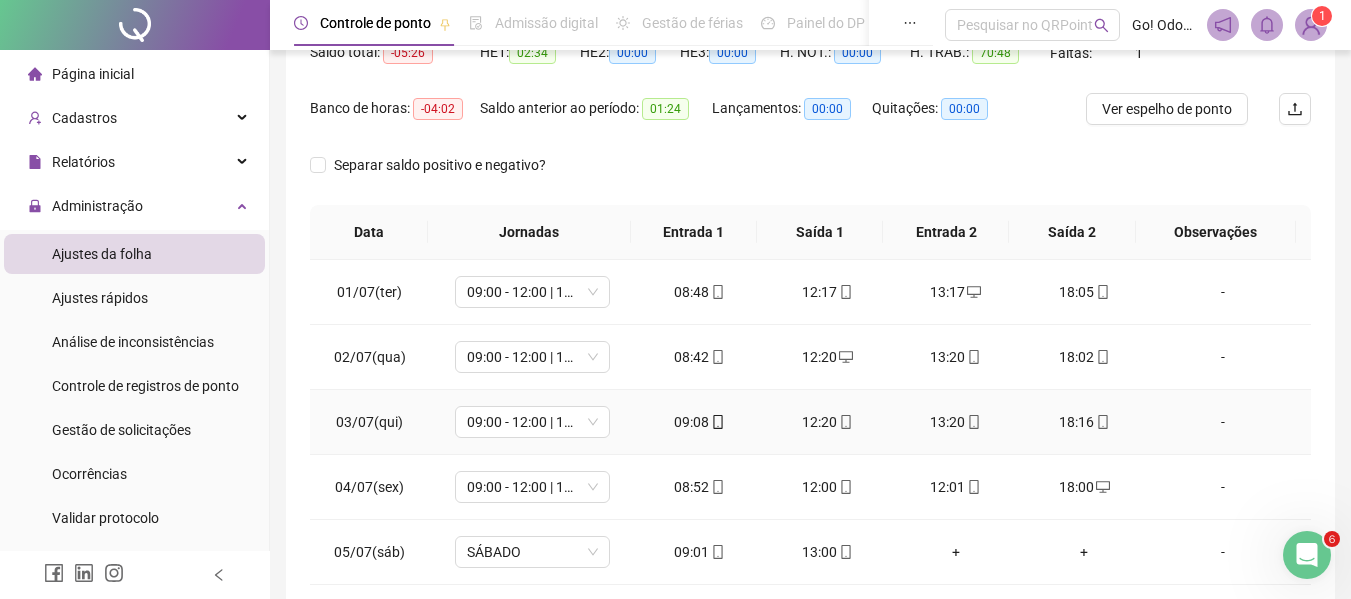 scroll, scrollTop: 223, scrollLeft: 0, axis: vertical 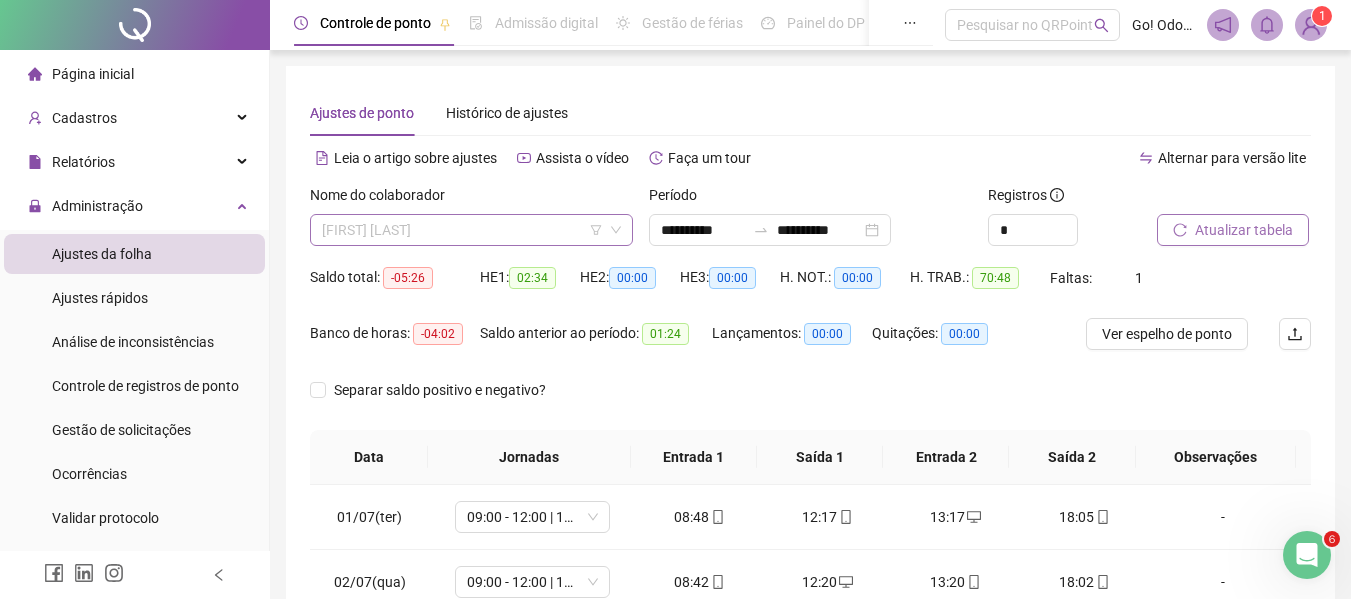 click on "[FIRST] [LAST]" at bounding box center [471, 230] 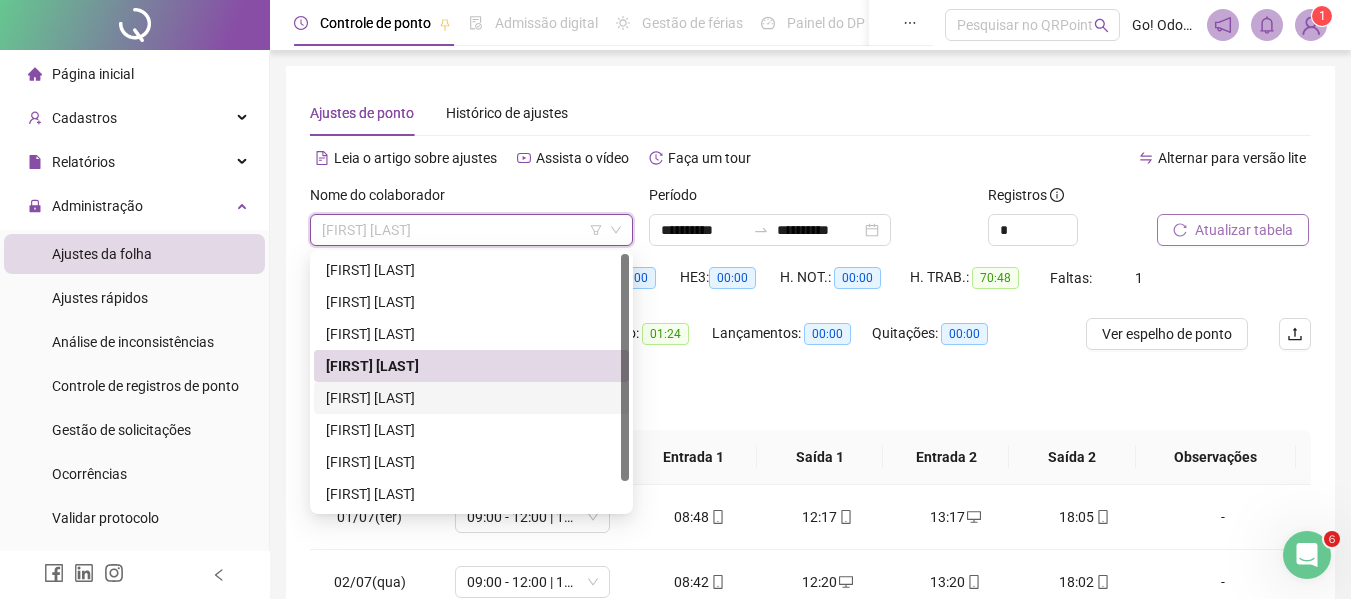 click on "[FIRST] [LAST]" at bounding box center (471, 398) 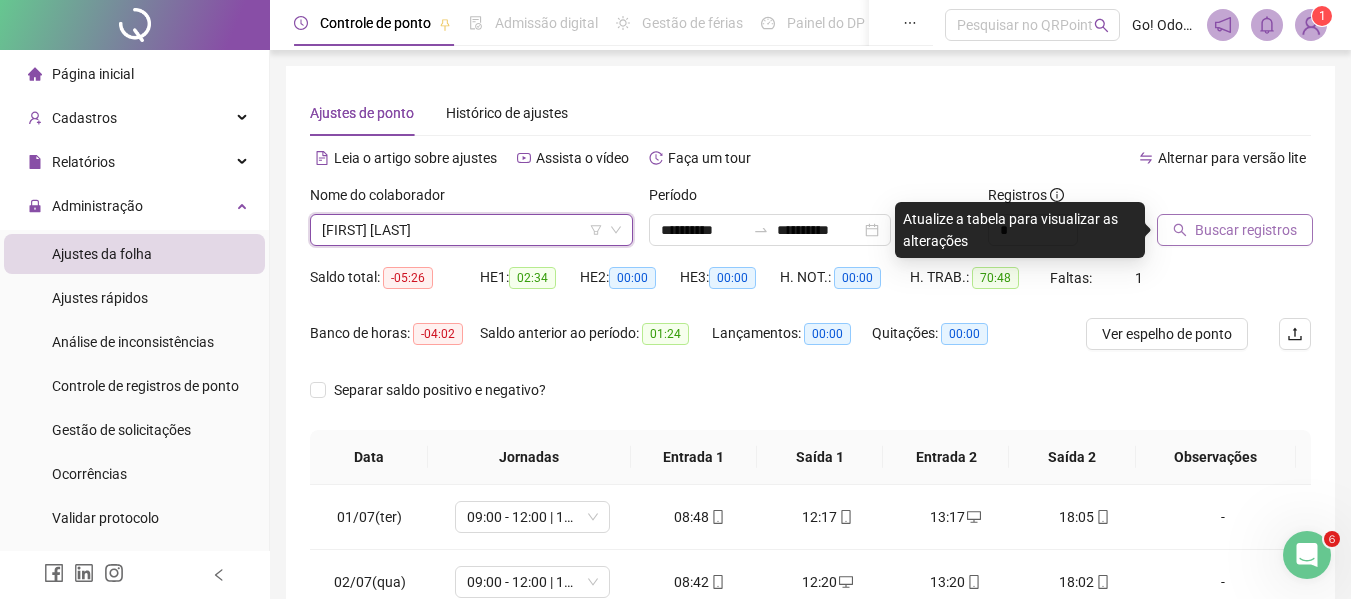 click on "Buscar registros" at bounding box center (1246, 230) 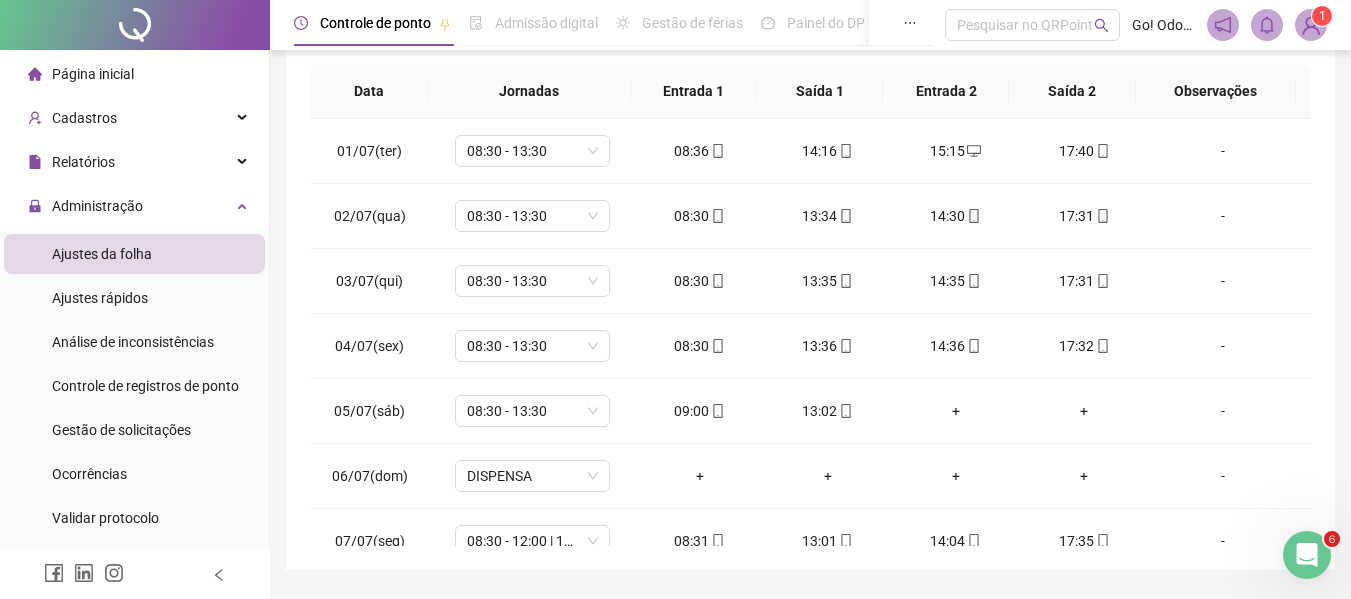 scroll, scrollTop: 423, scrollLeft: 0, axis: vertical 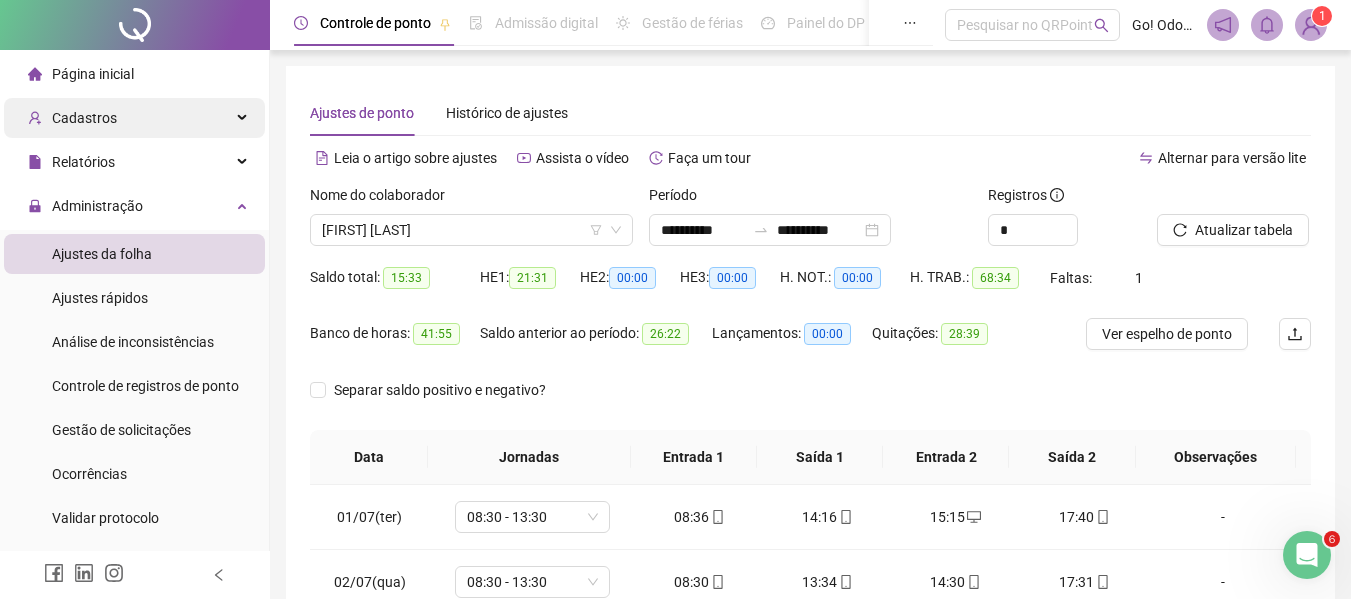 click on "Cadastros" at bounding box center [84, 118] 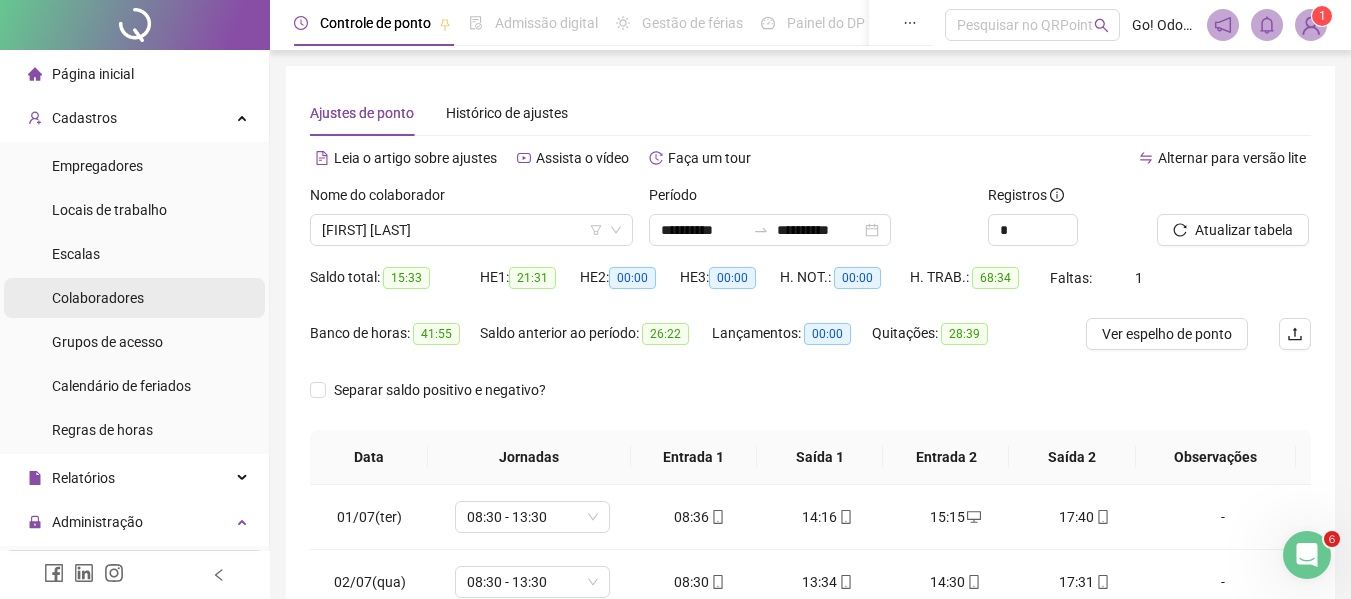 click on "Colaboradores" at bounding box center [98, 298] 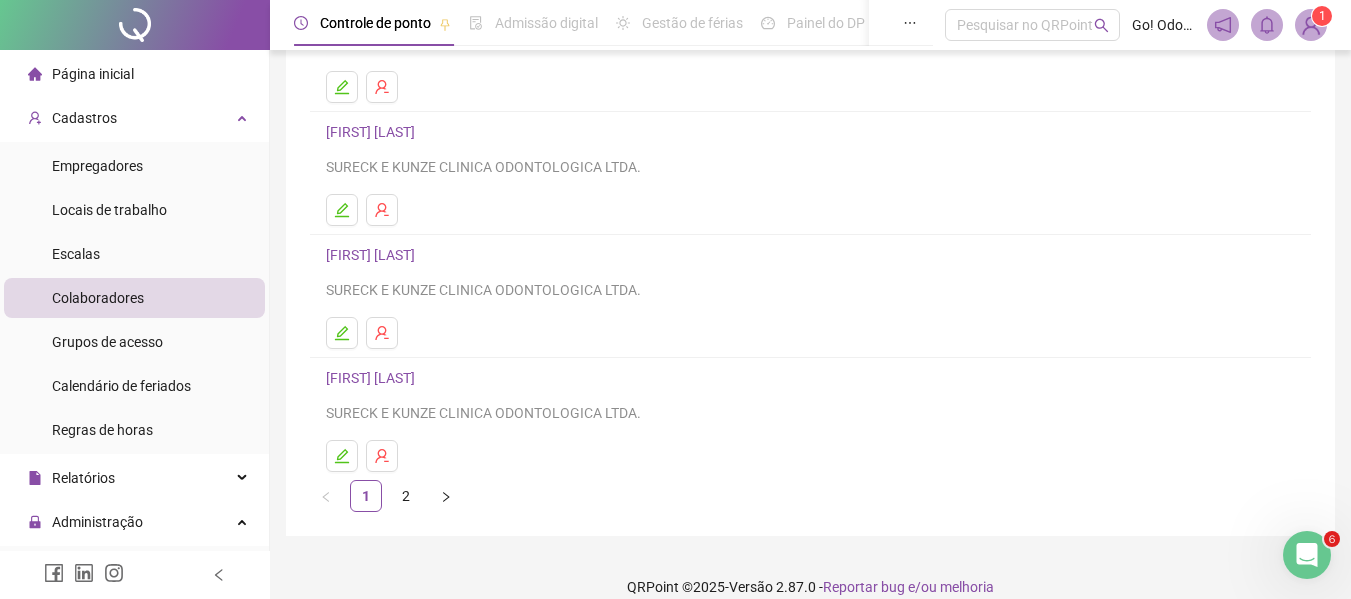 scroll, scrollTop: 368, scrollLeft: 0, axis: vertical 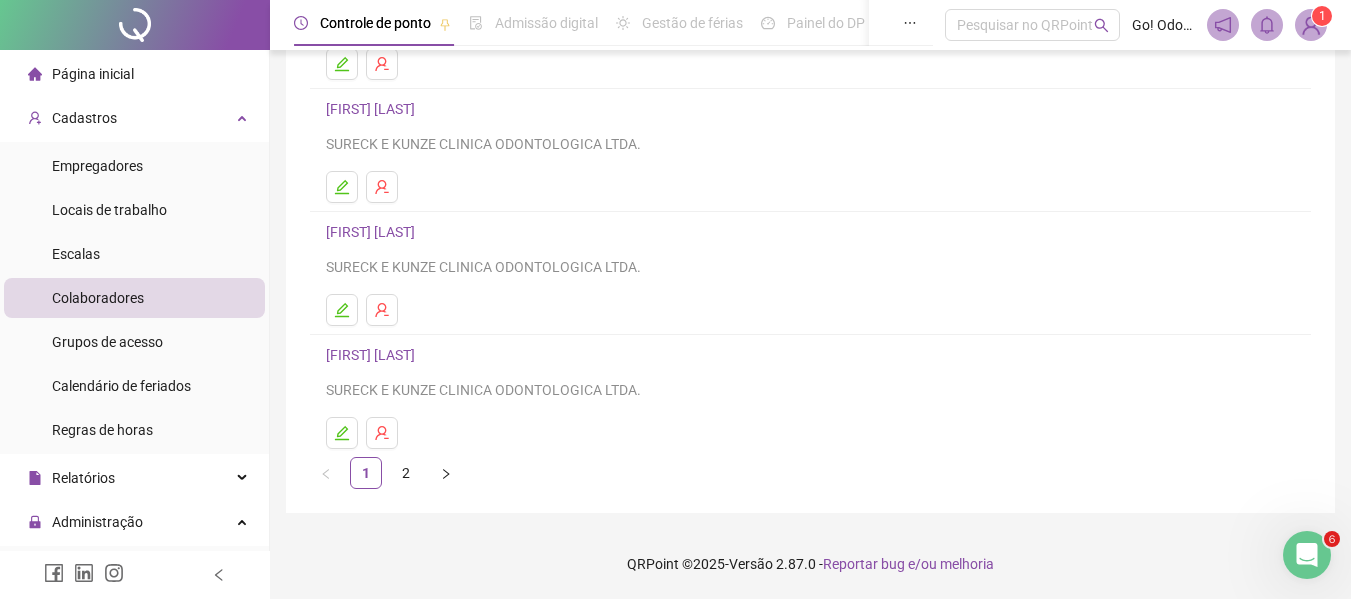 click on "[FIRST] [LAST]" at bounding box center (373, 355) 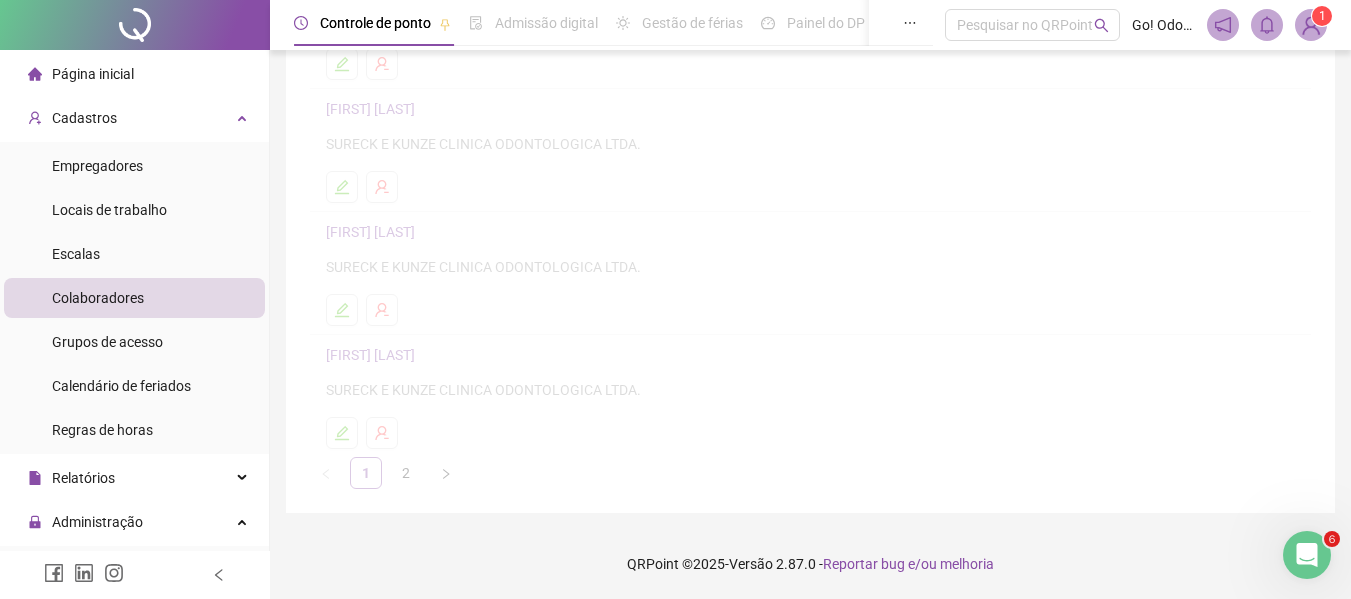 scroll, scrollTop: 378, scrollLeft: 0, axis: vertical 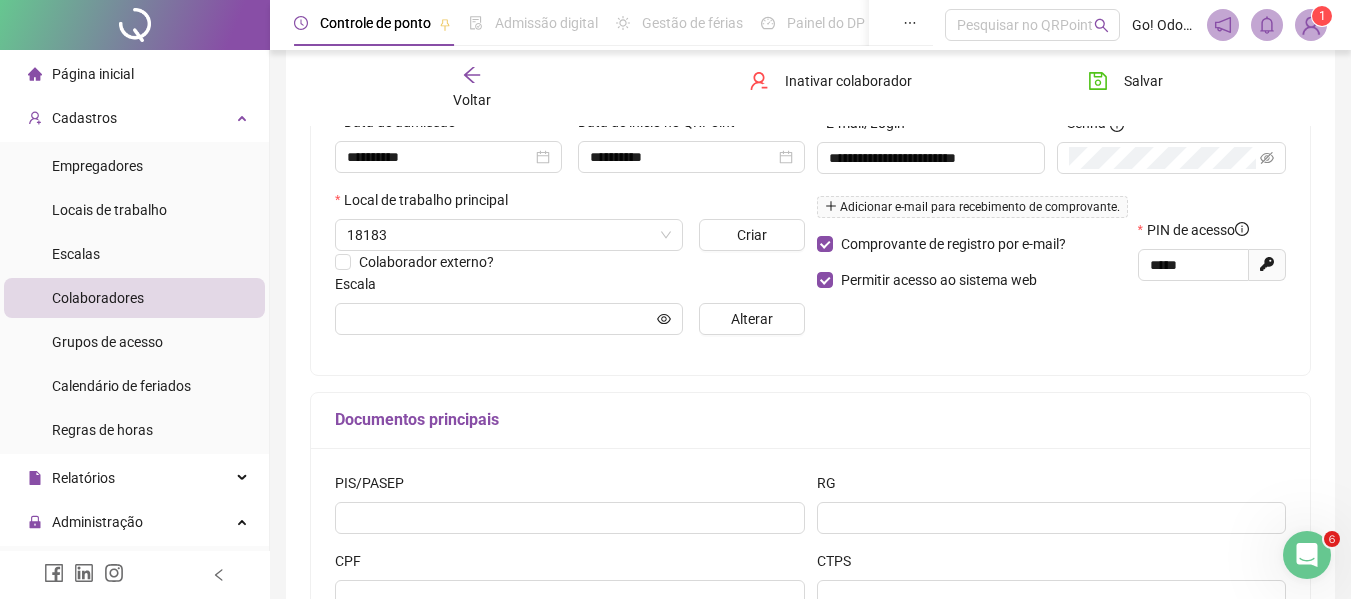 type on "**********" 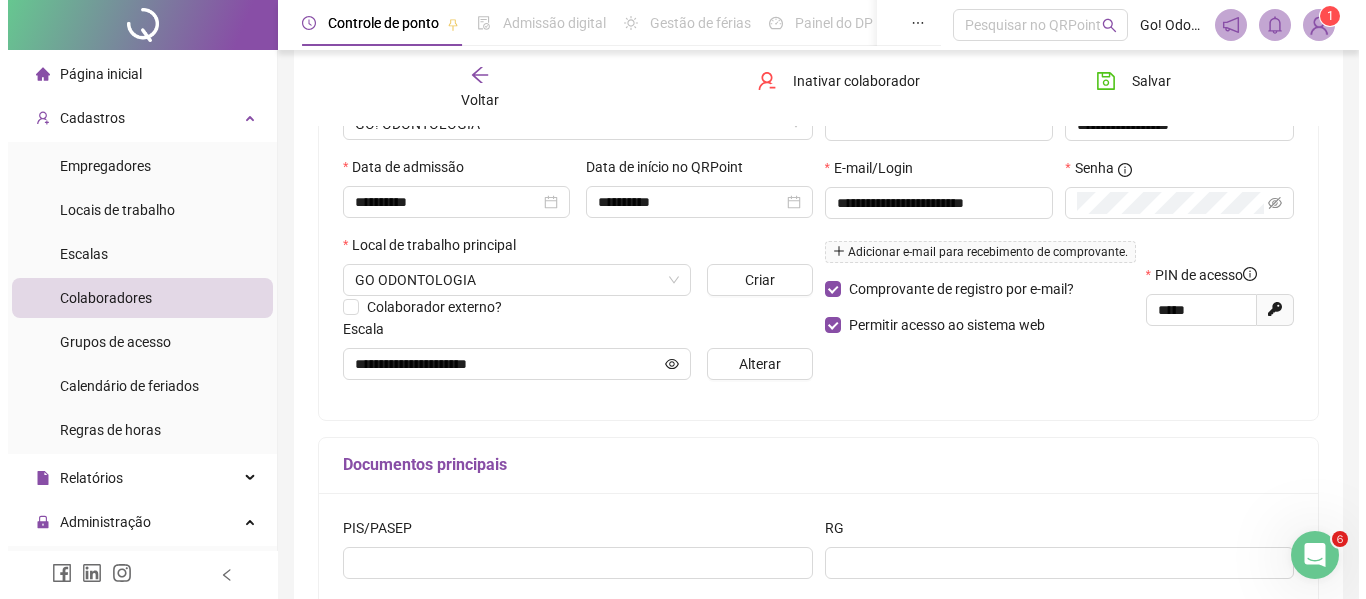 scroll, scrollTop: 378, scrollLeft: 0, axis: vertical 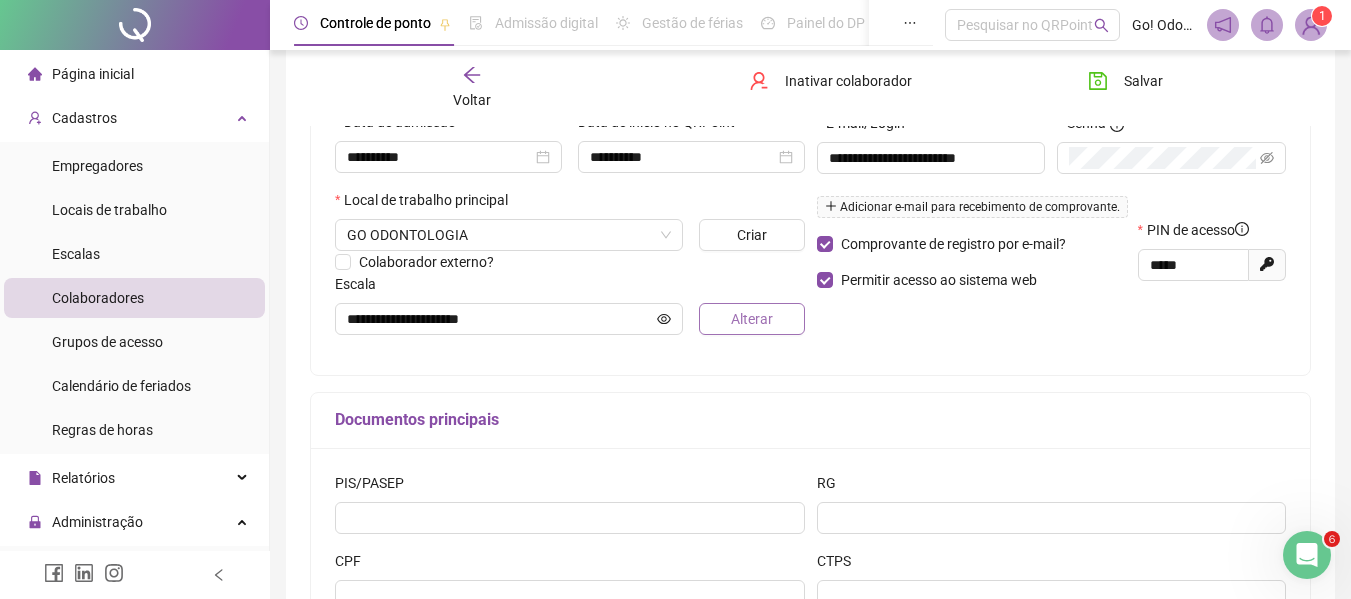 click on "Alterar" at bounding box center [752, 319] 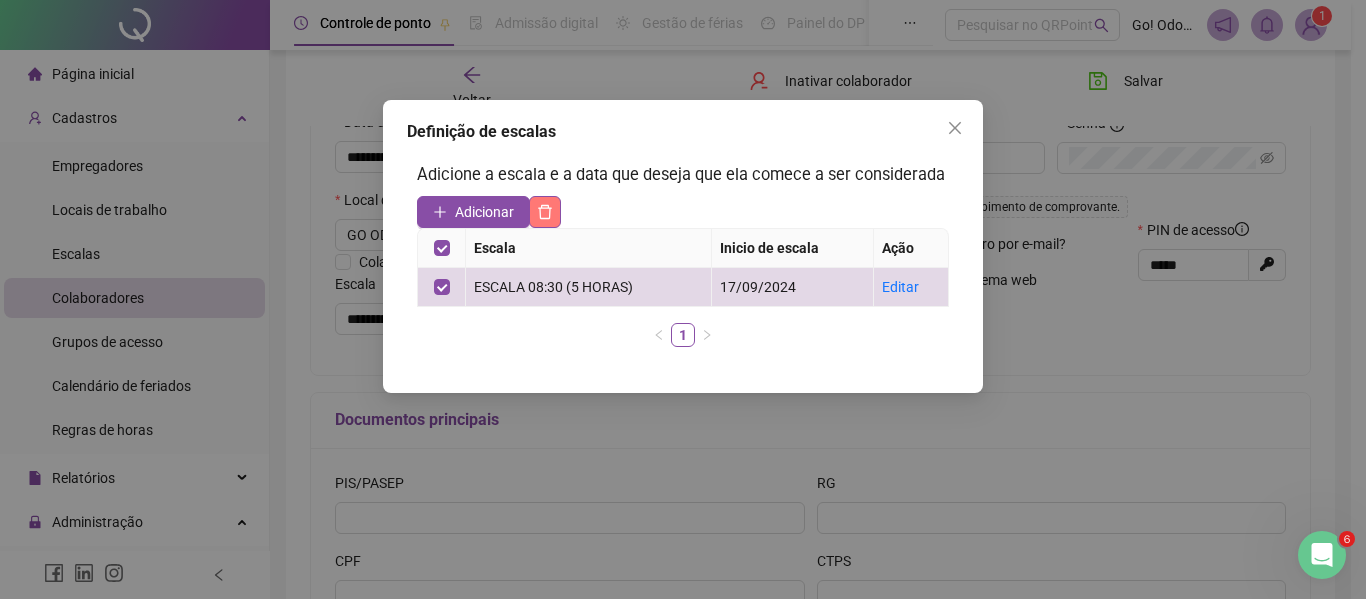 click 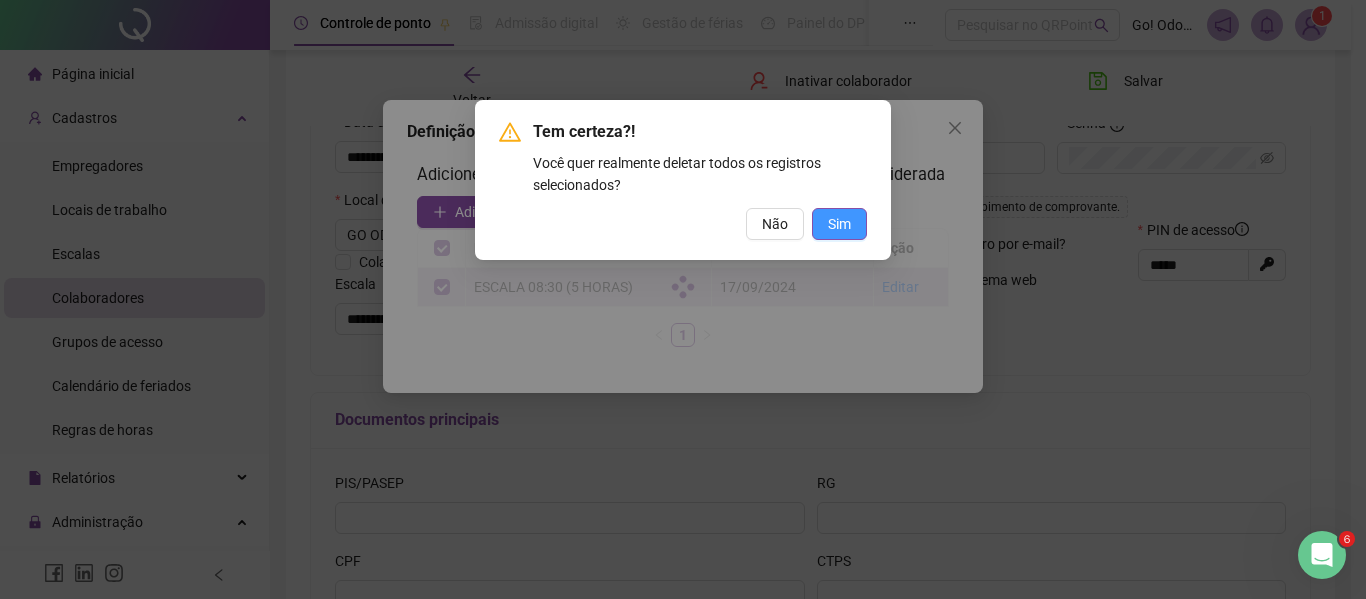 click on "Sim" at bounding box center [839, 224] 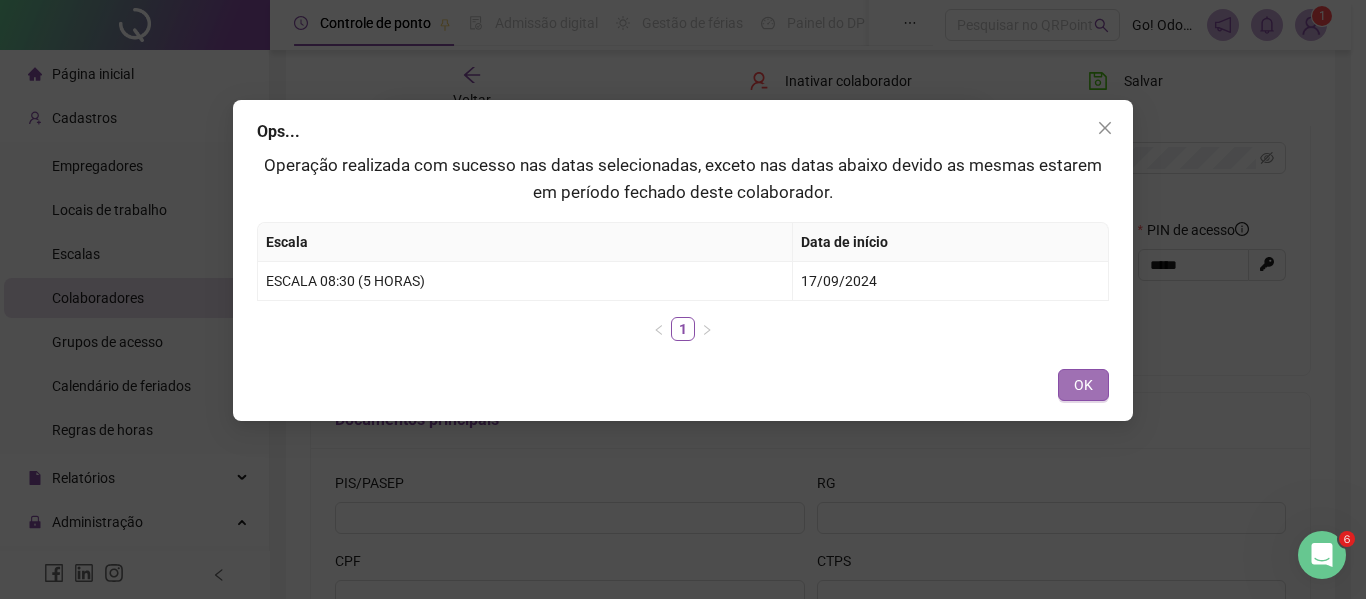 click on "OK" at bounding box center (1083, 385) 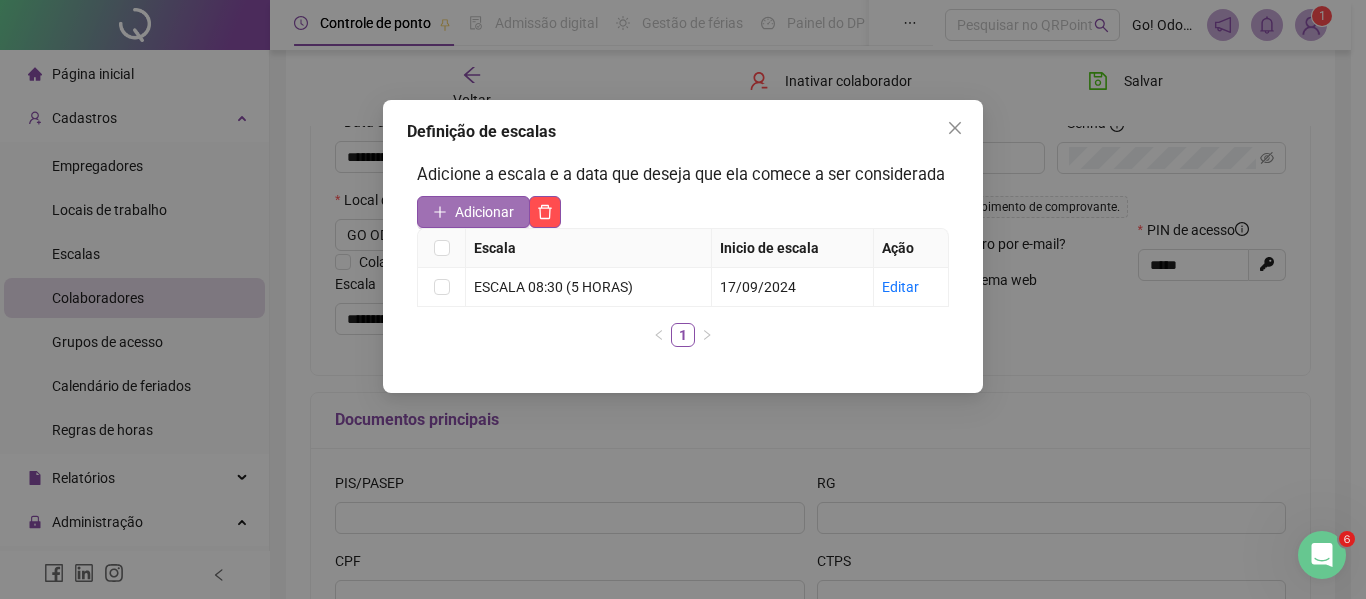 click on "Adicionar" at bounding box center [484, 212] 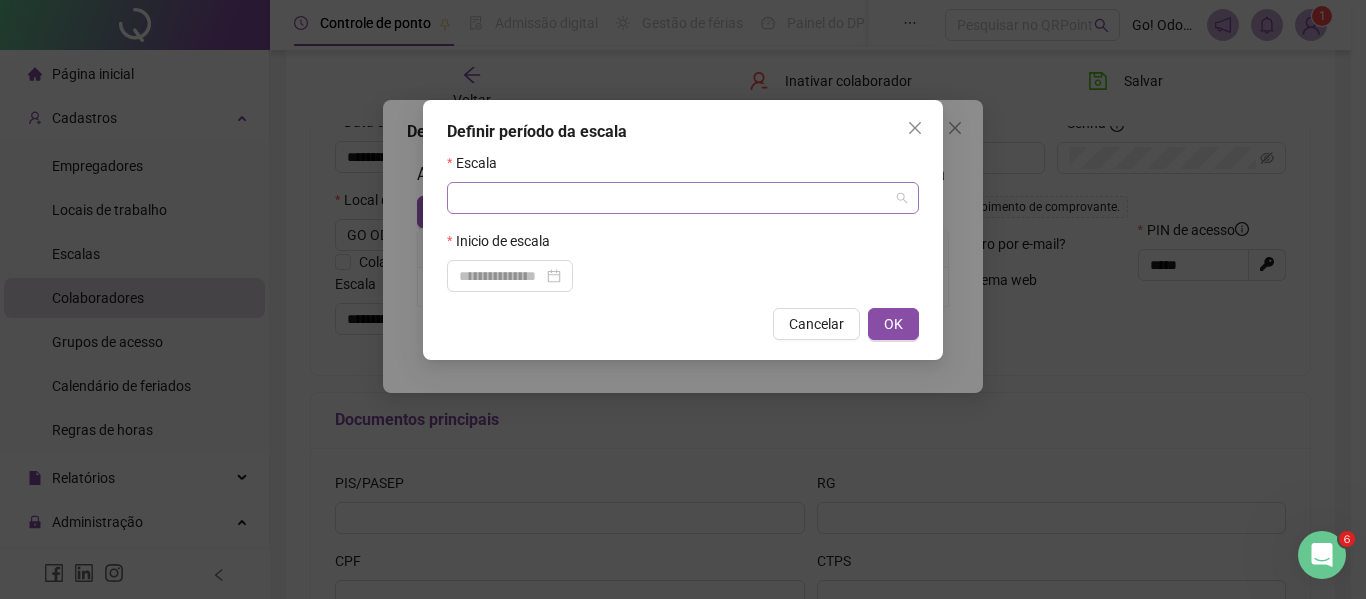 click at bounding box center (677, 198) 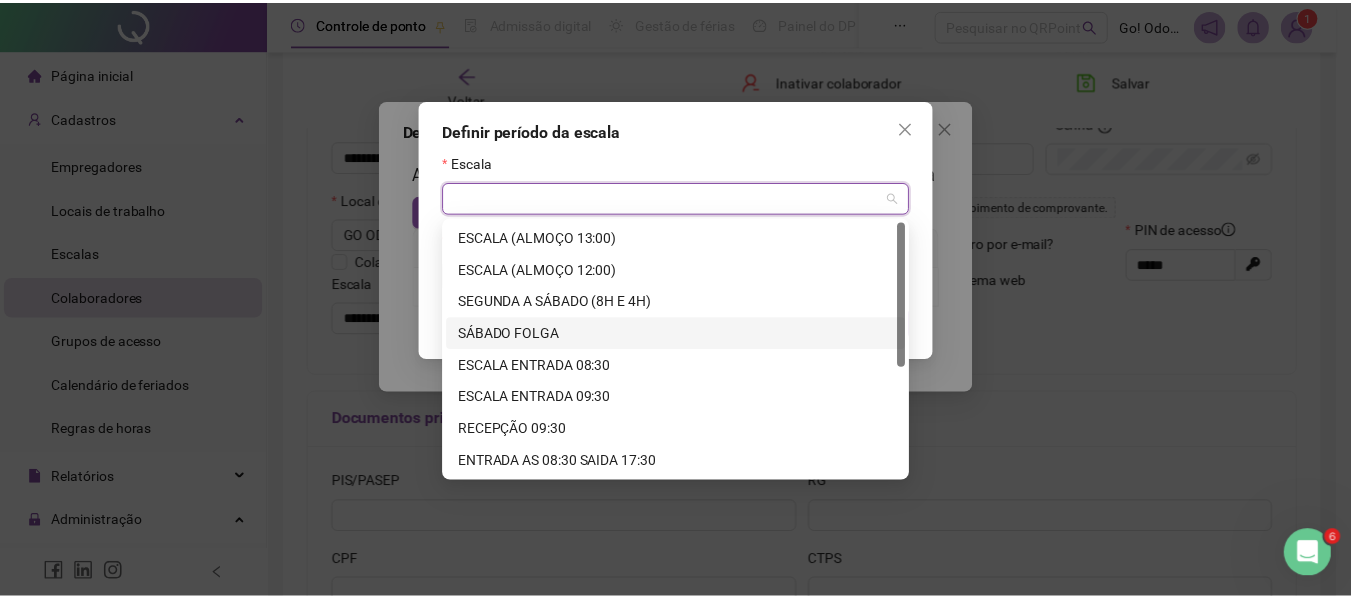 scroll, scrollTop: 100, scrollLeft: 0, axis: vertical 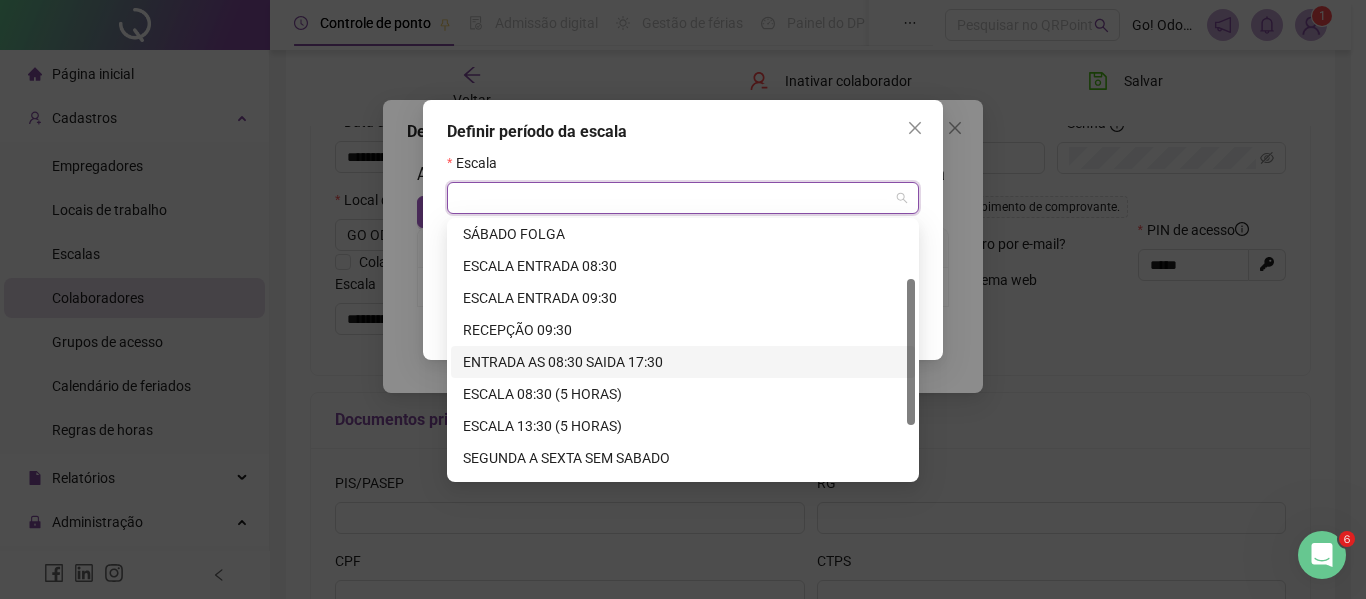 click on "ENTRADA AS 08:30 SAIDA 17:30" at bounding box center [683, 362] 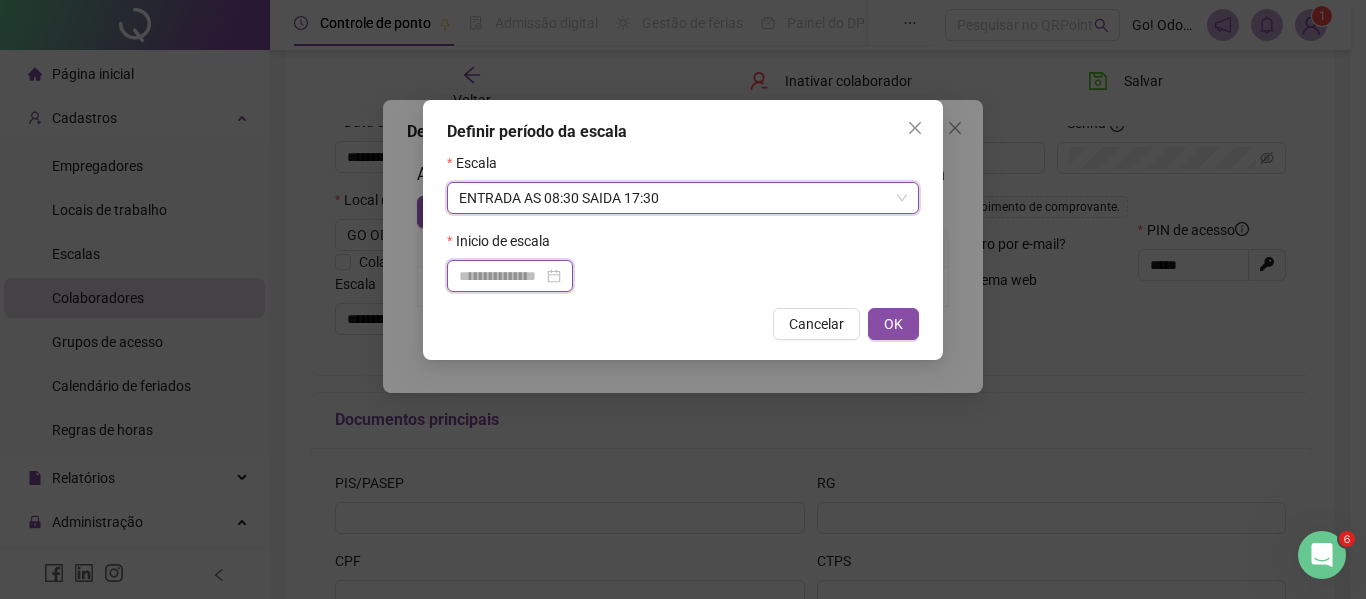 click at bounding box center (501, 276) 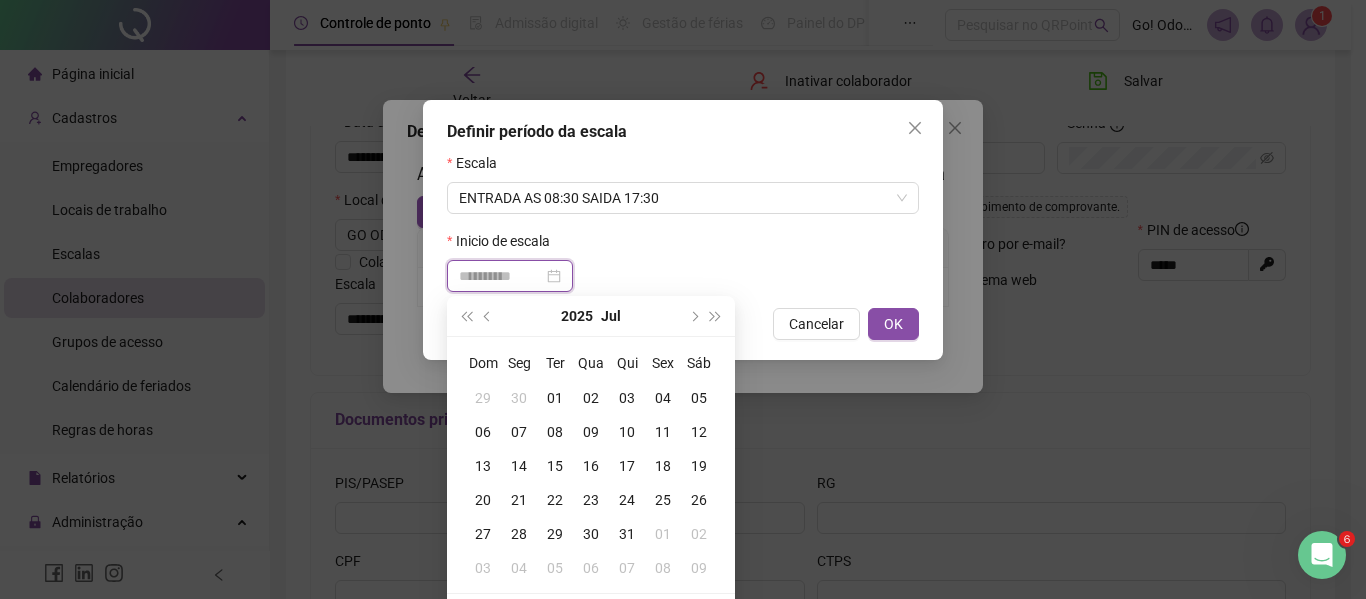 type on "**********" 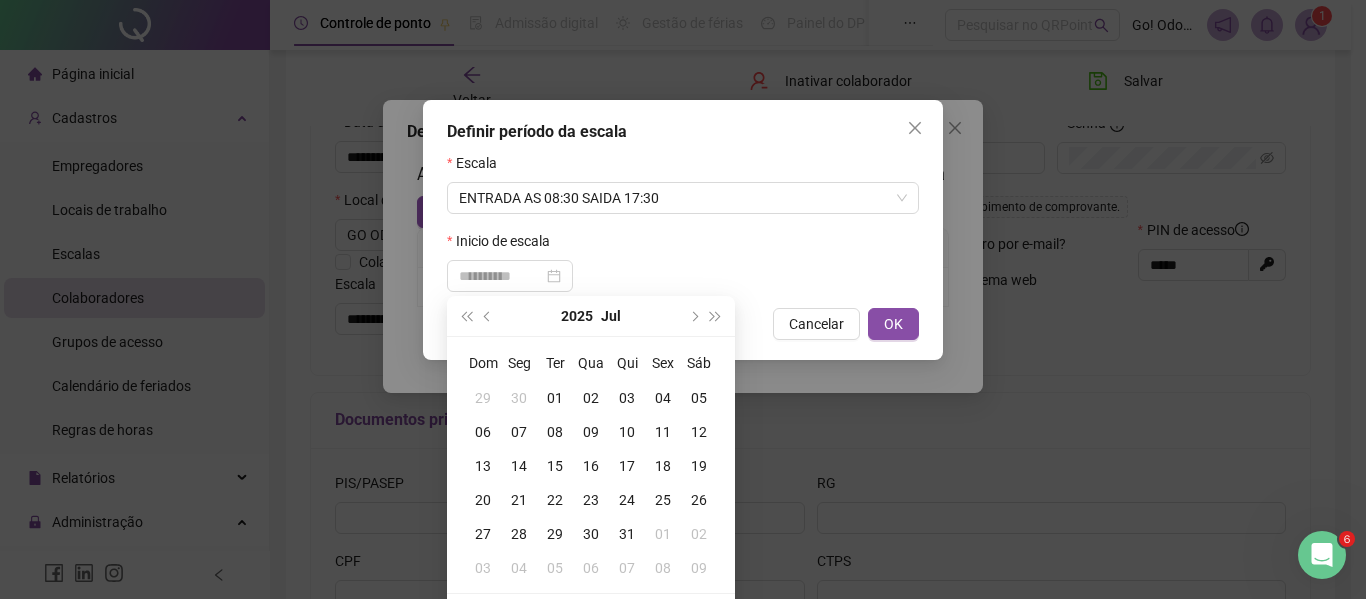 click on "01" at bounding box center (555, 398) 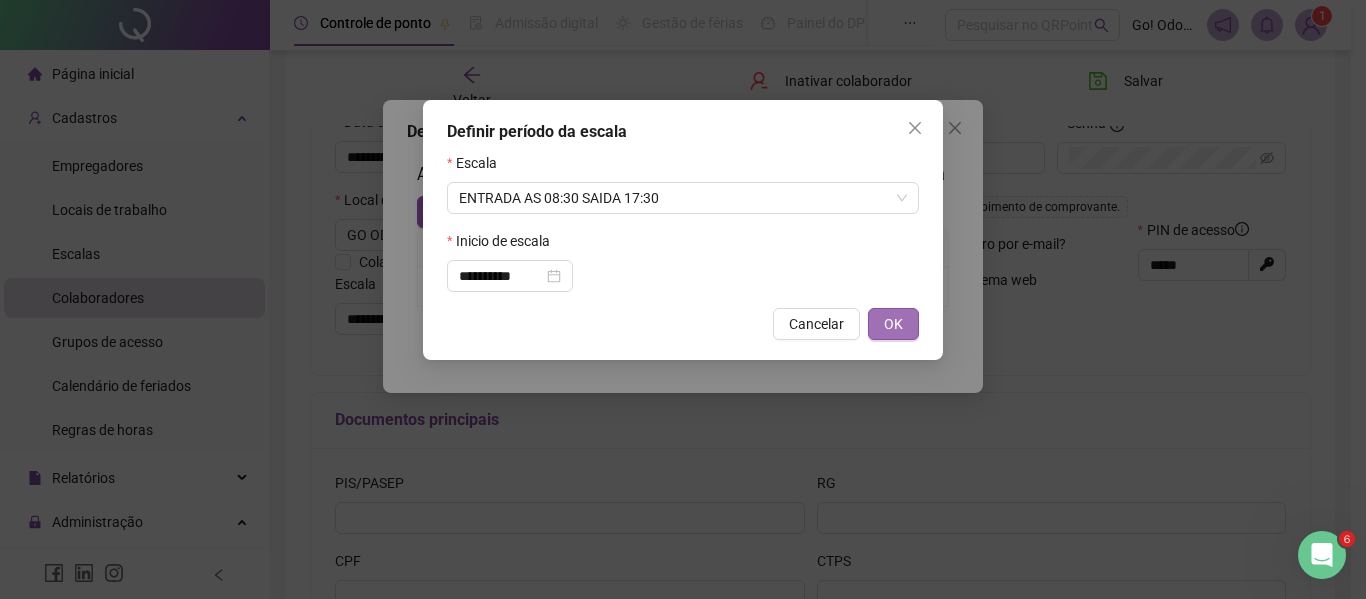 click on "OK" at bounding box center [893, 324] 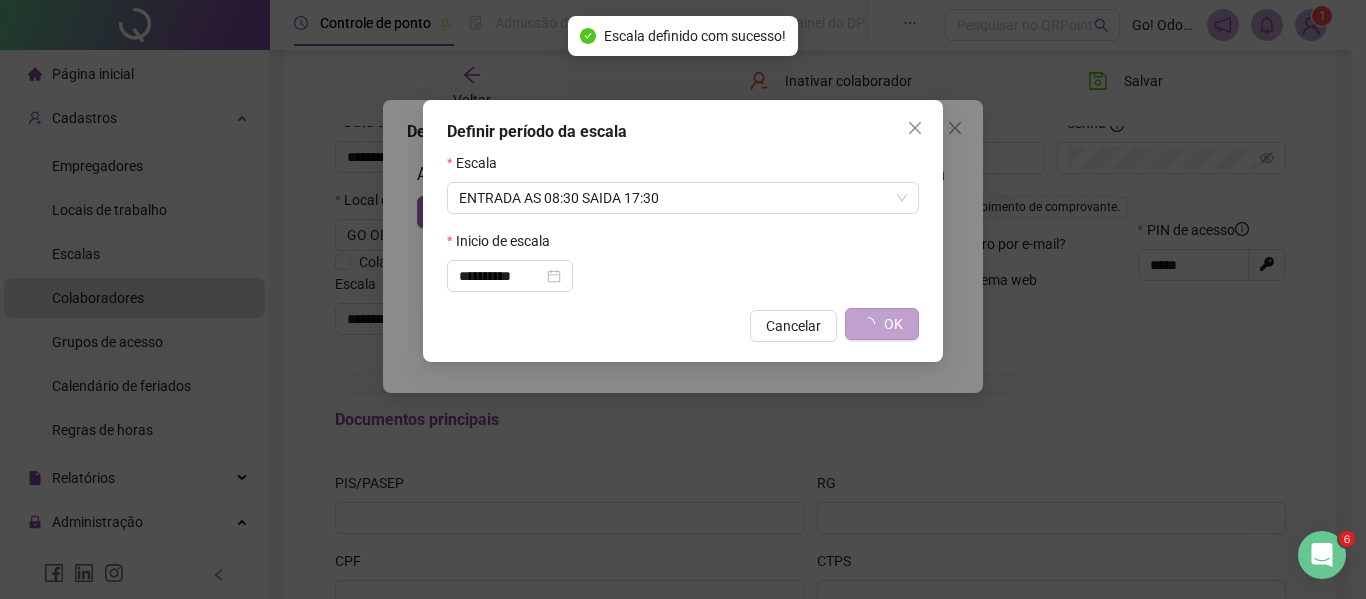 type on "**********" 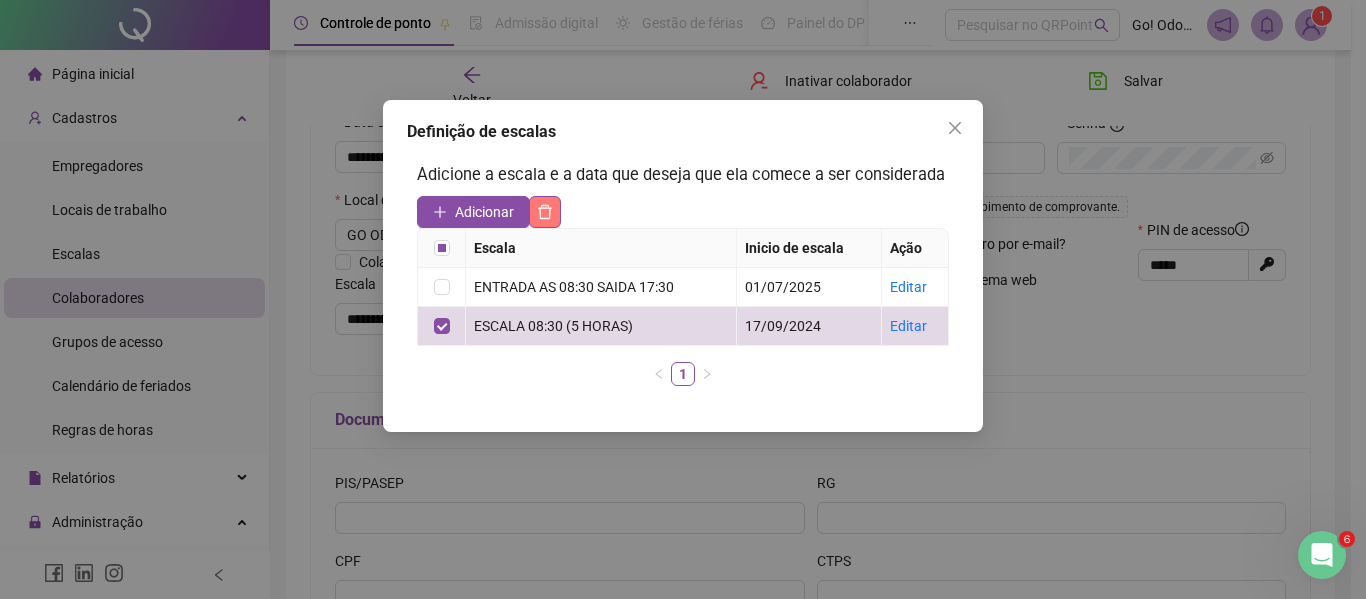 click 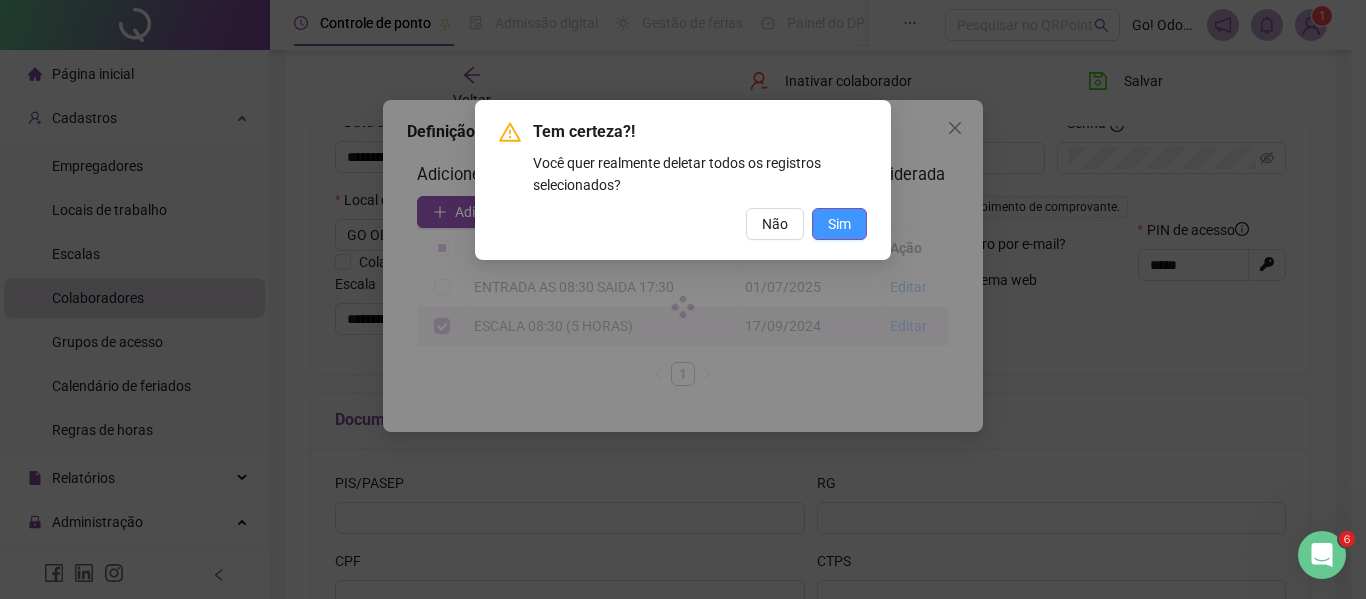 click on "Sim" at bounding box center (839, 224) 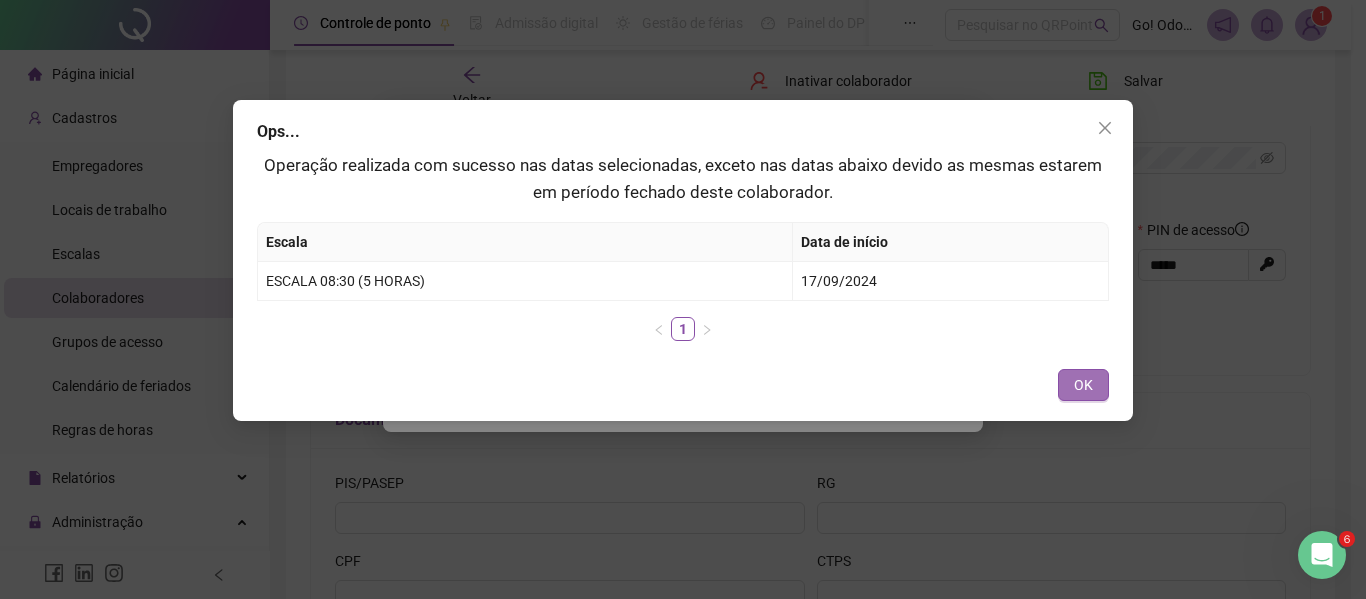 click on "OK" at bounding box center (1083, 385) 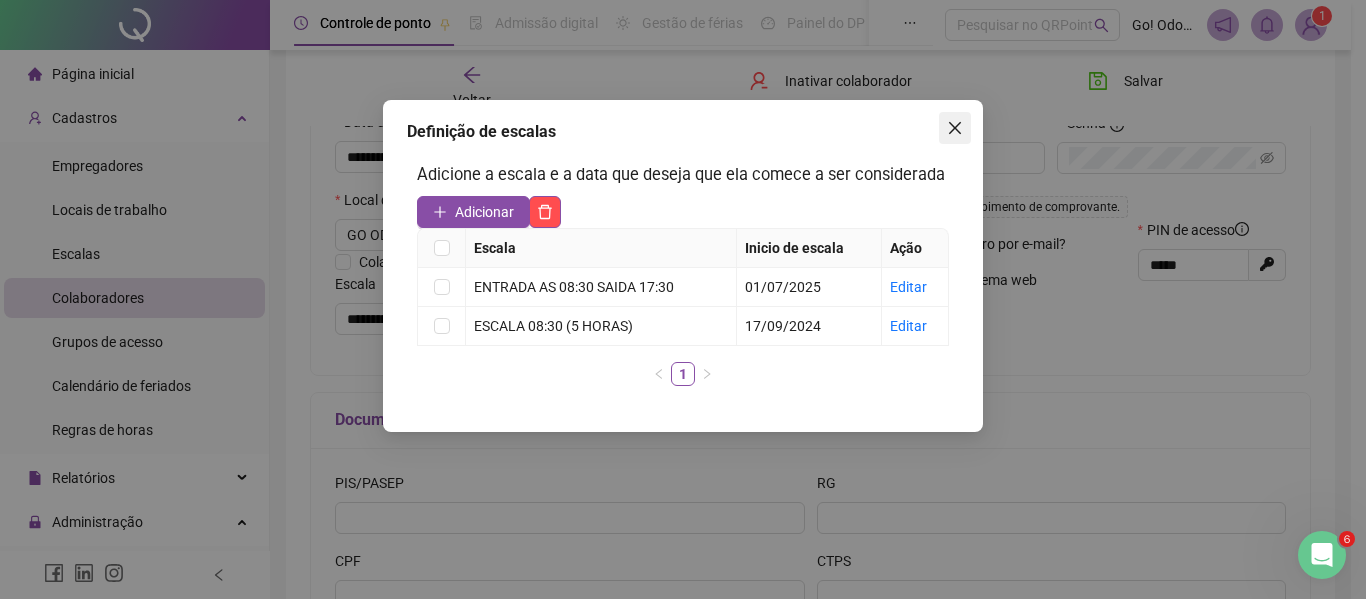 click 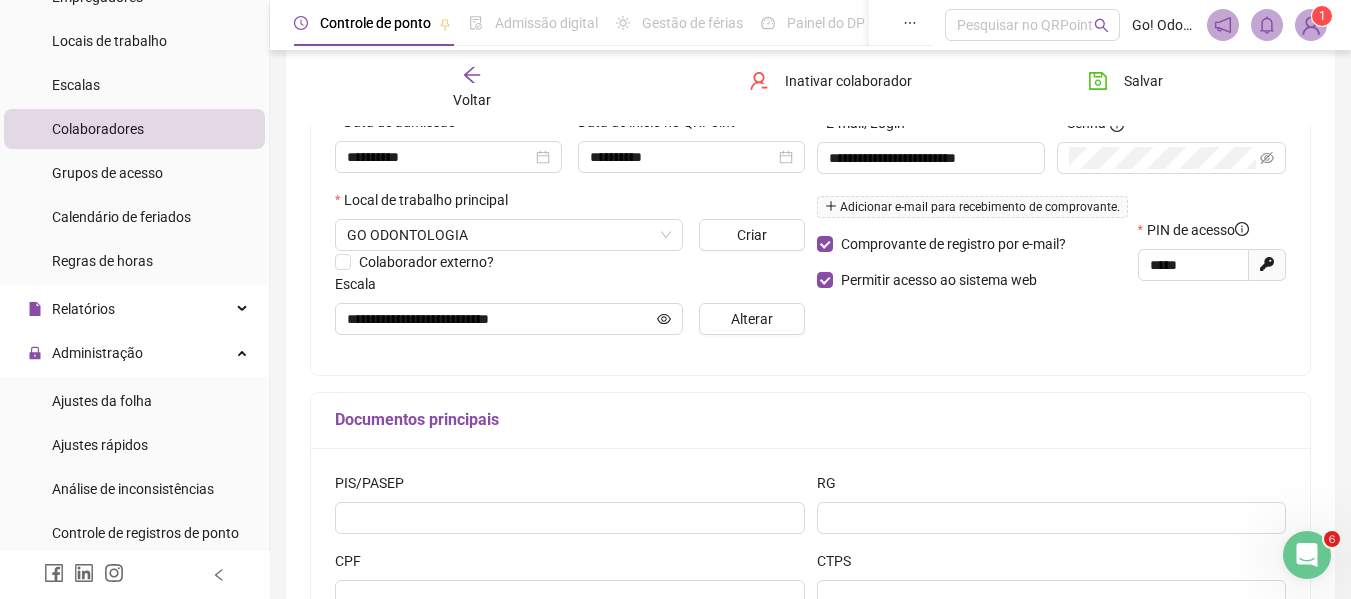scroll, scrollTop: 200, scrollLeft: 0, axis: vertical 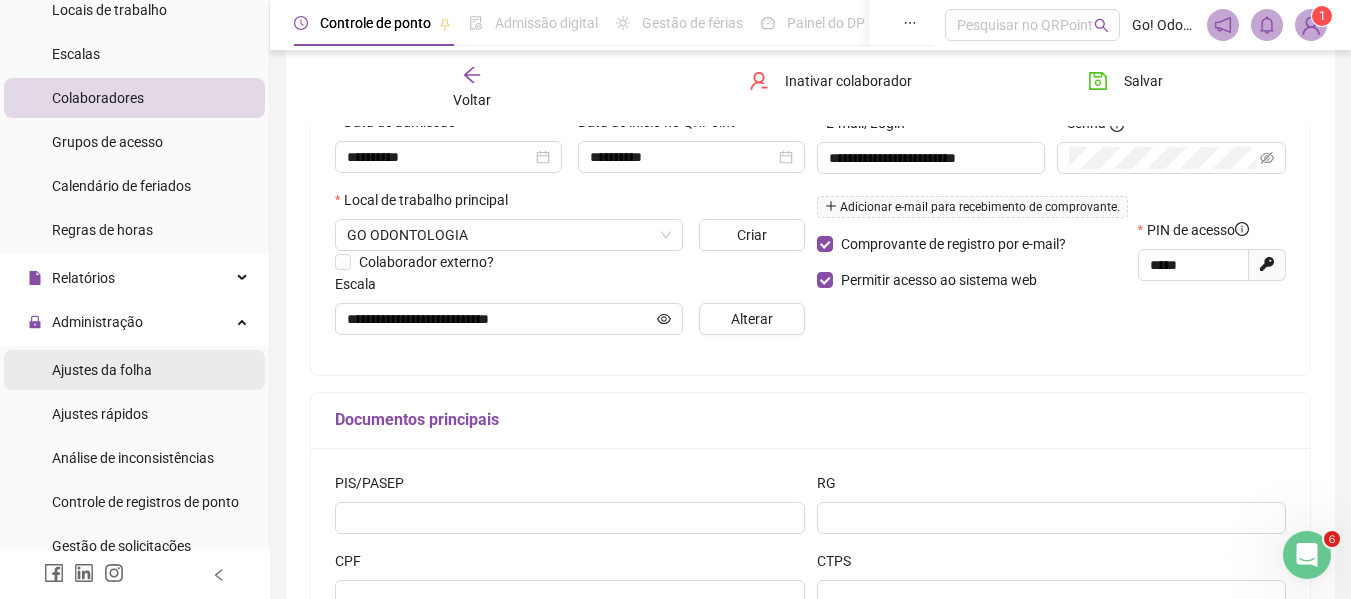 click on "Ajustes da folha" at bounding box center [134, 370] 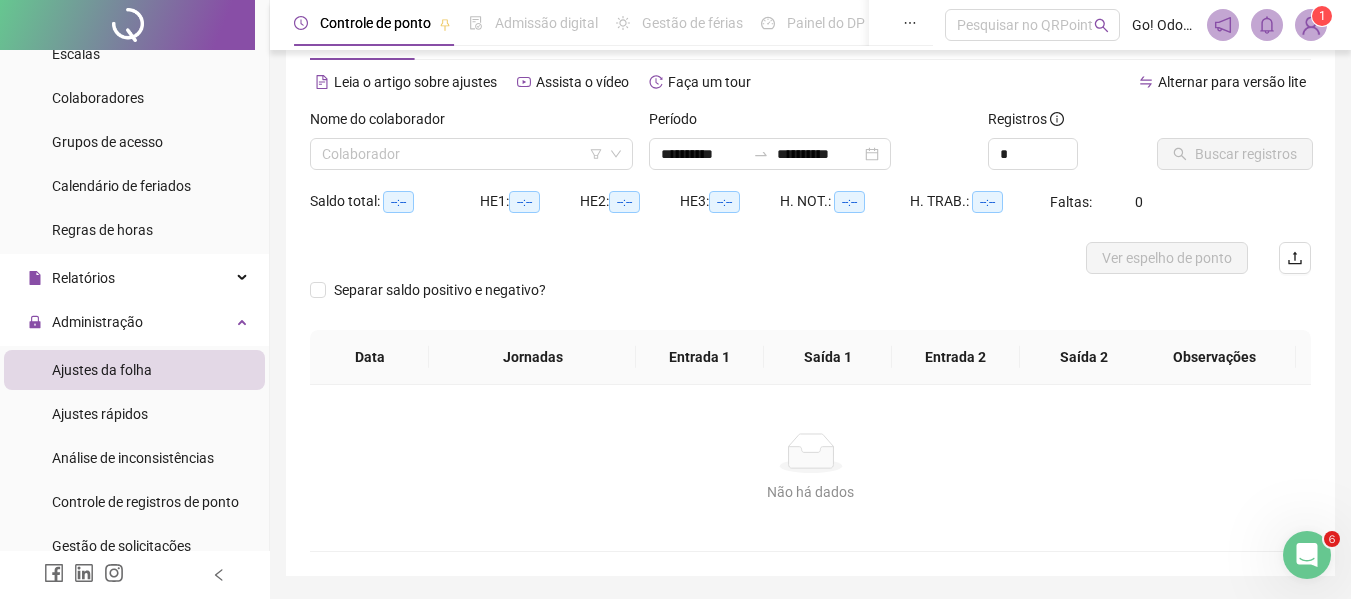 scroll, scrollTop: 0, scrollLeft: 0, axis: both 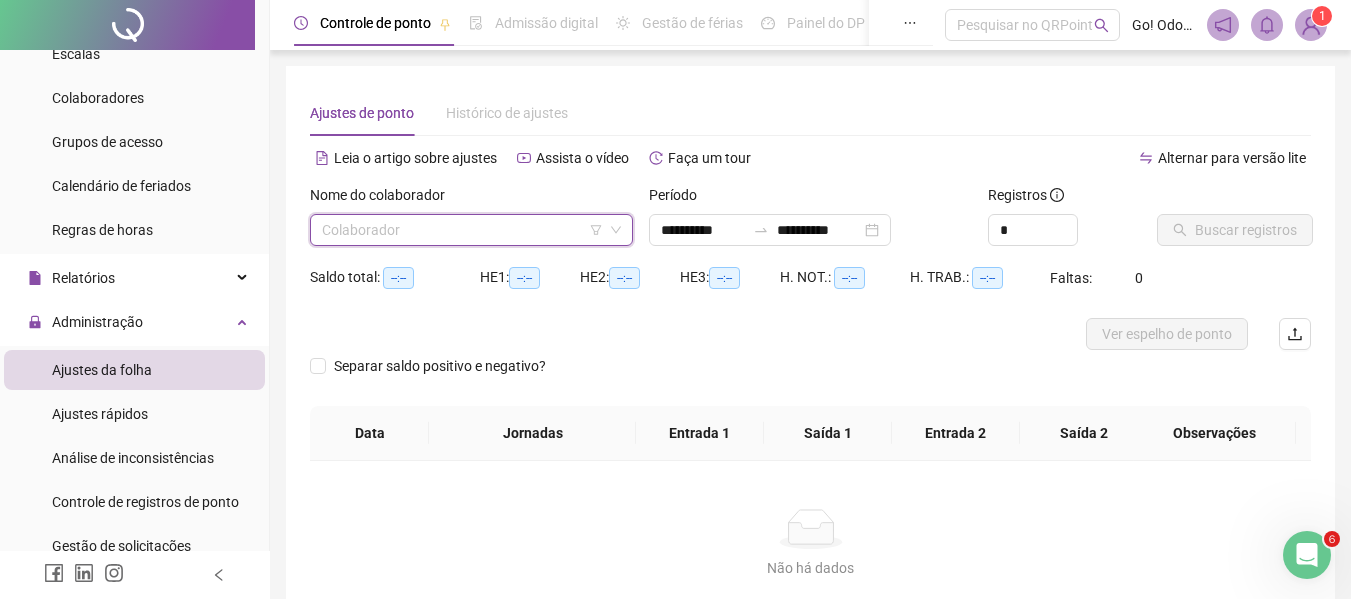 click at bounding box center (465, 230) 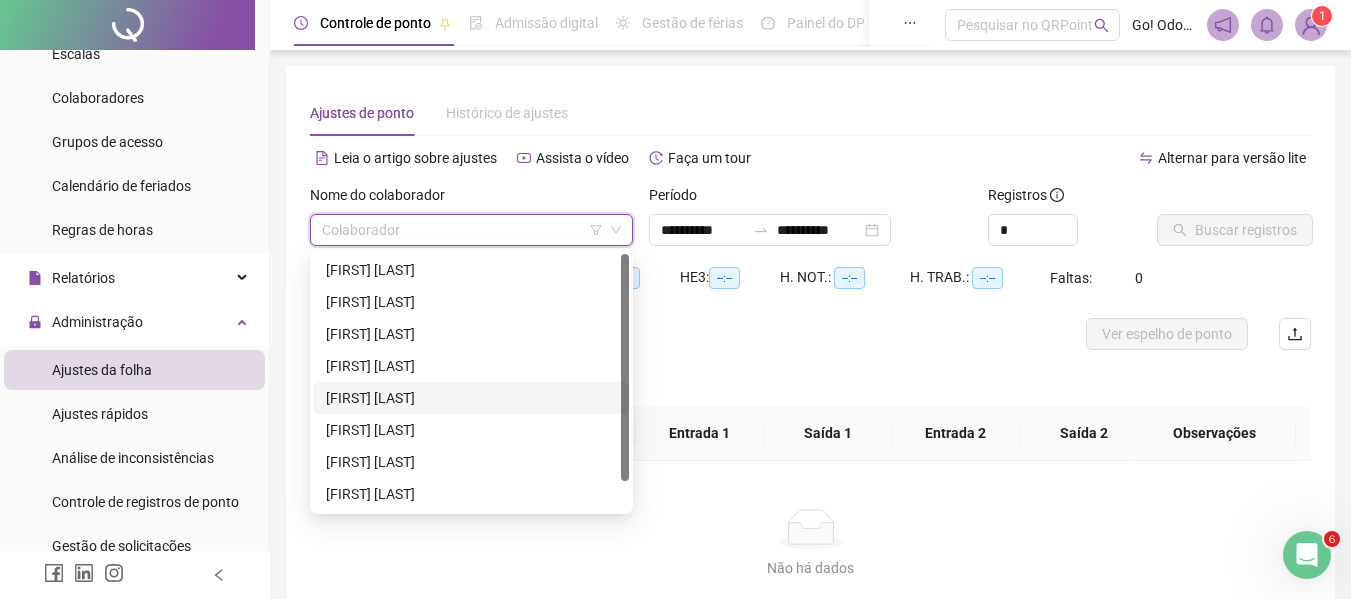 click on "[FIRST] [LAST]" at bounding box center [471, 398] 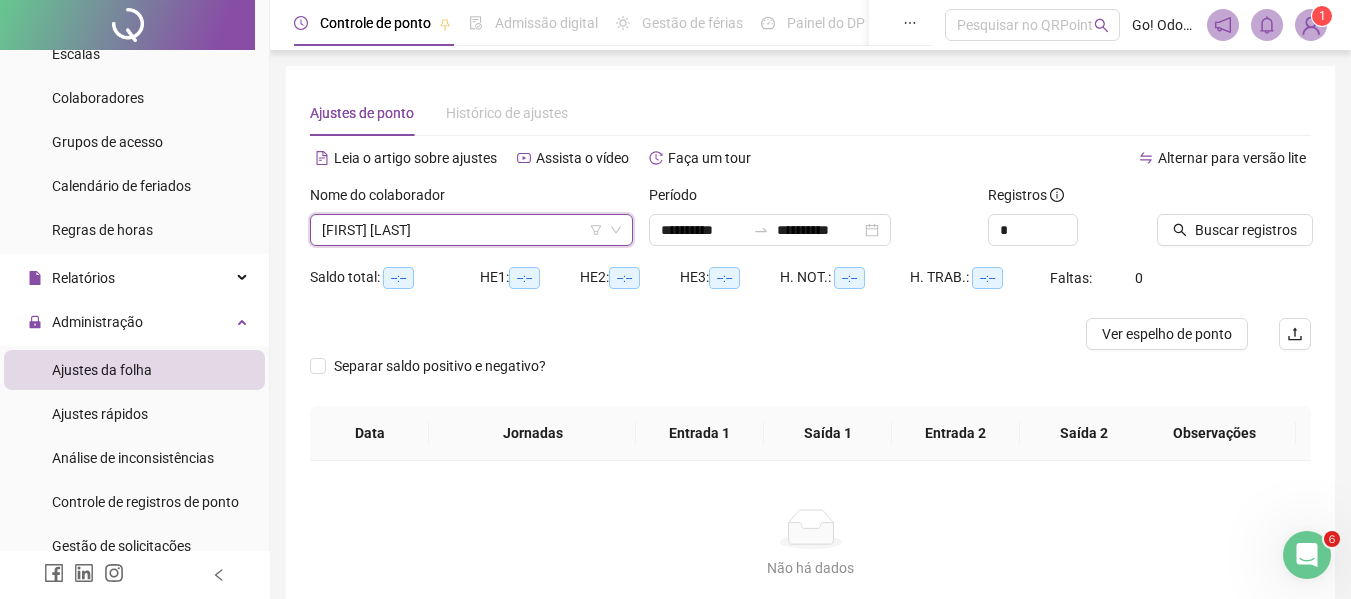 click on "Período" at bounding box center [810, 199] 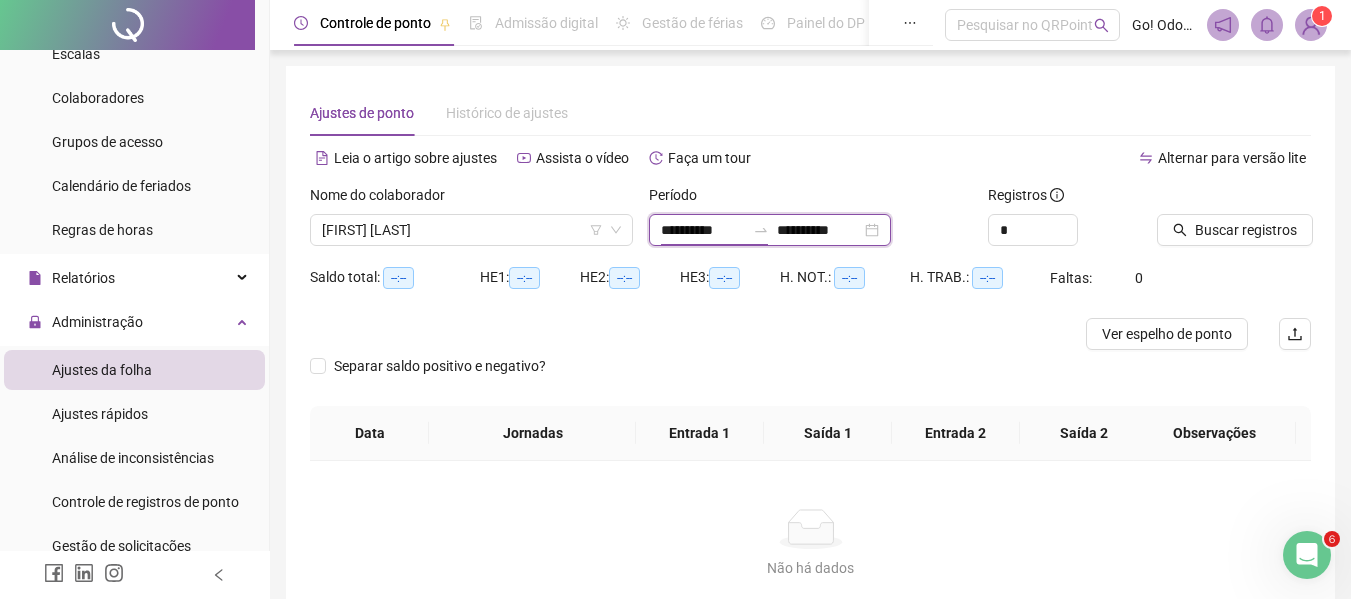 click on "**********" at bounding box center [703, 230] 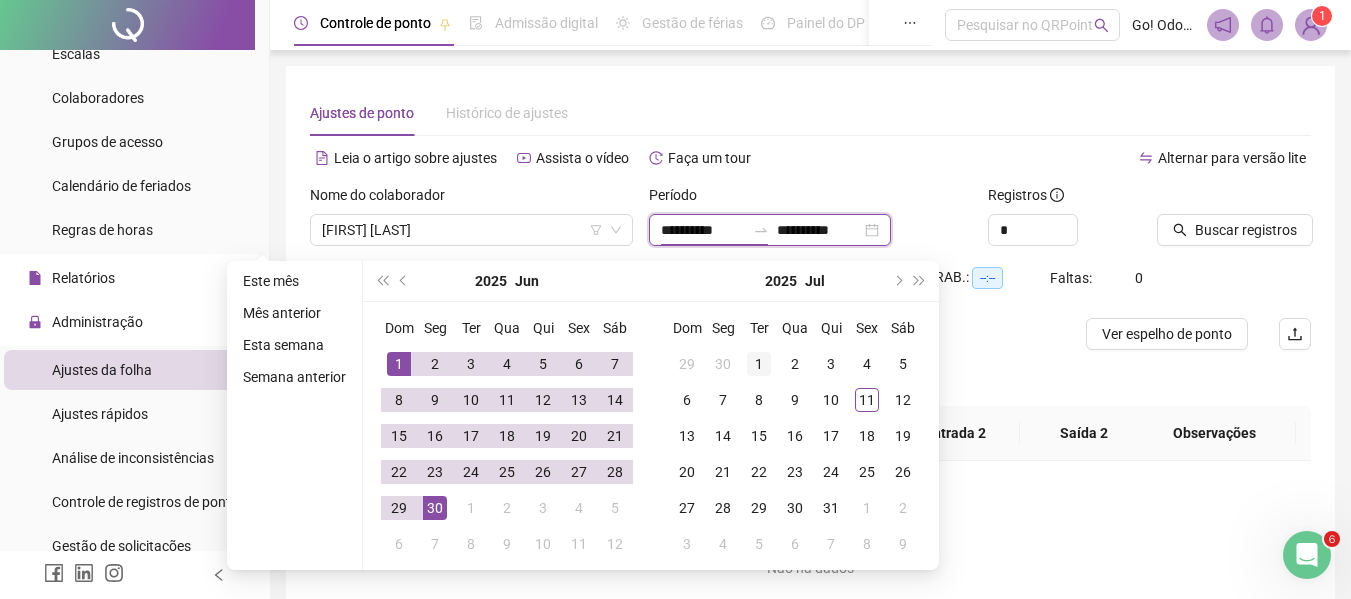 type on "**********" 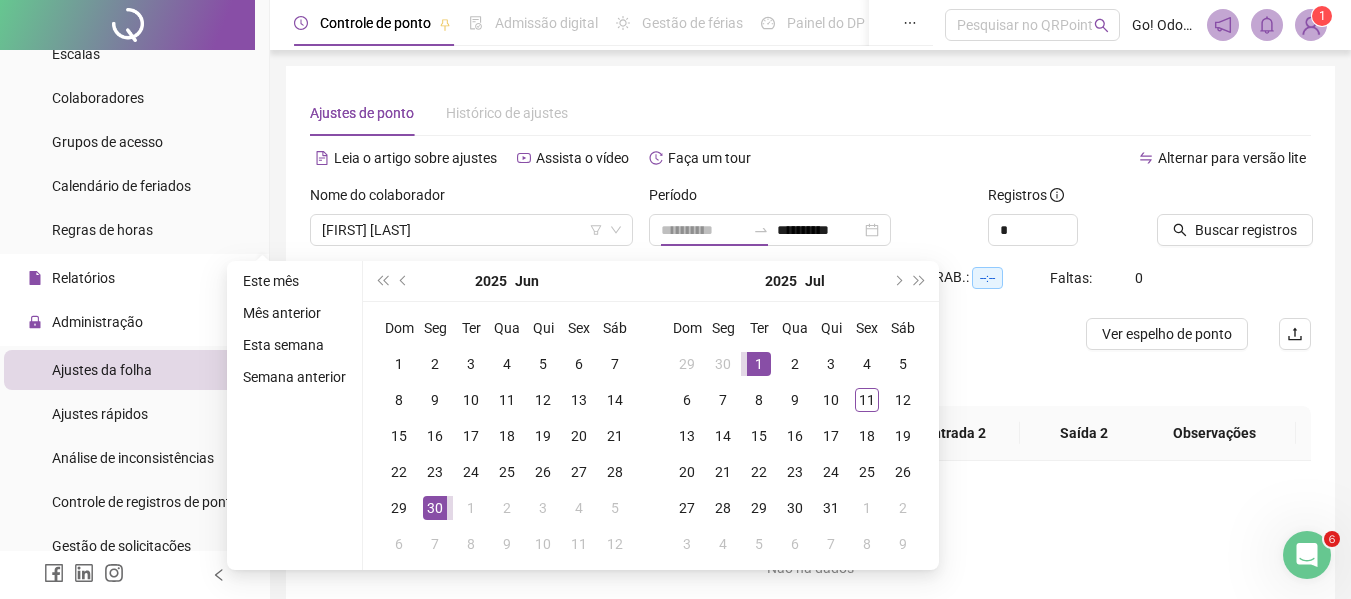 click on "1" at bounding box center [759, 364] 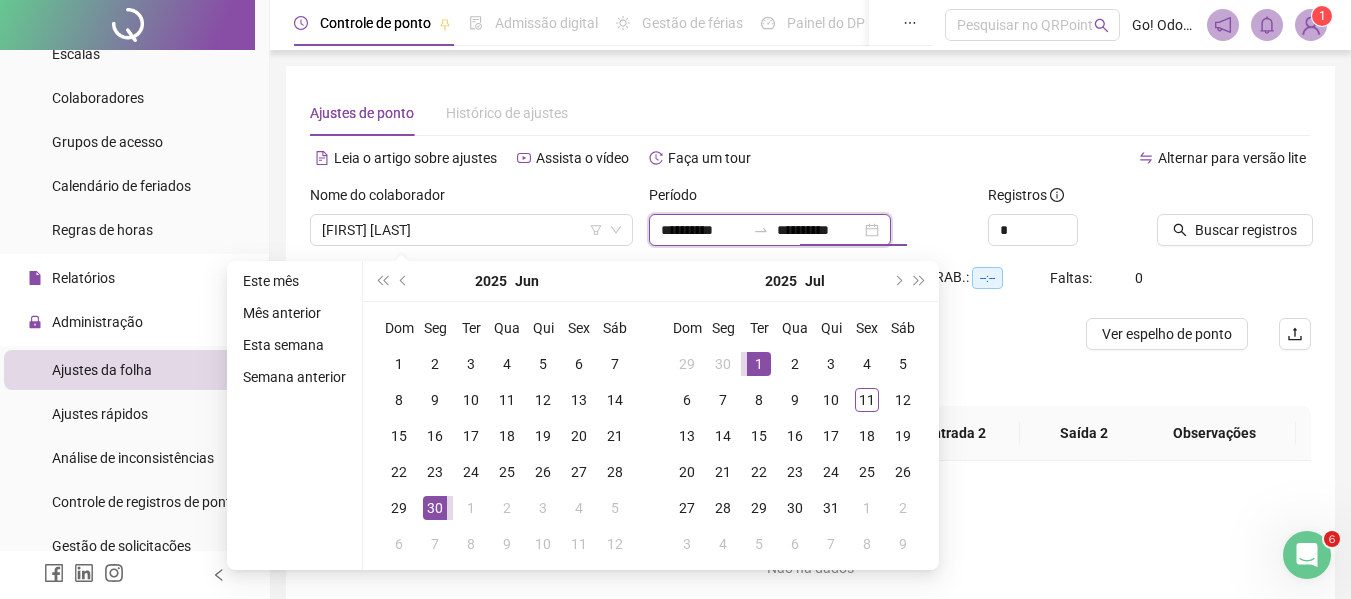 click on "**********" at bounding box center (819, 230) 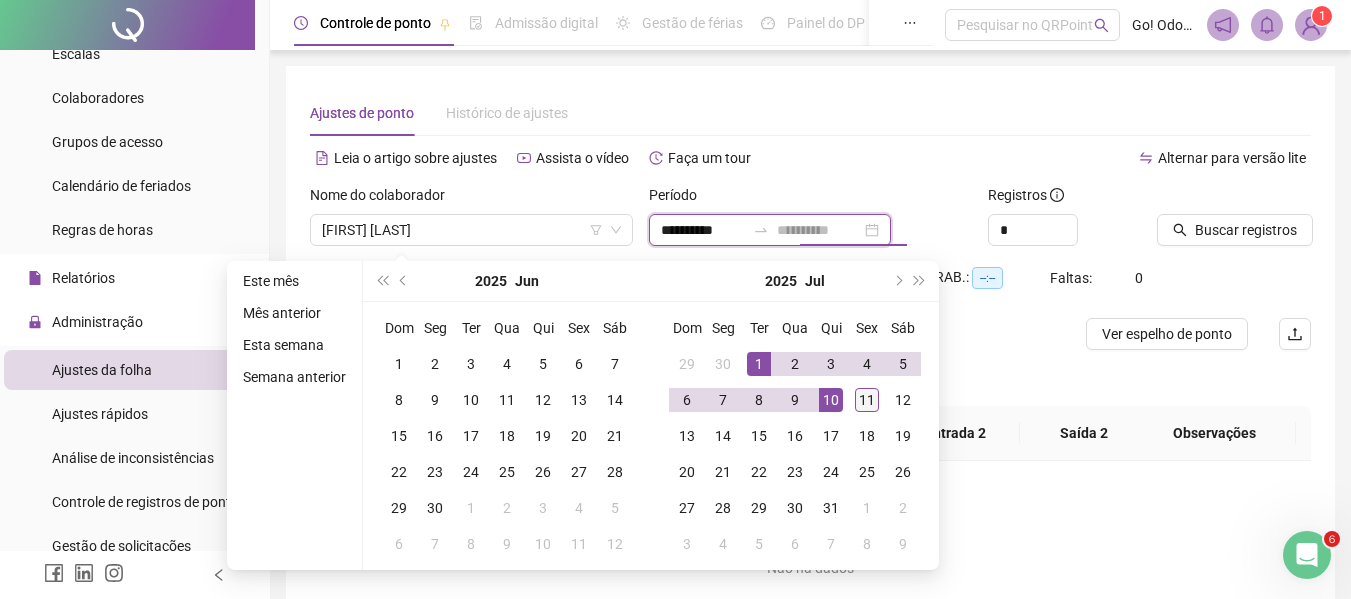 type on "**********" 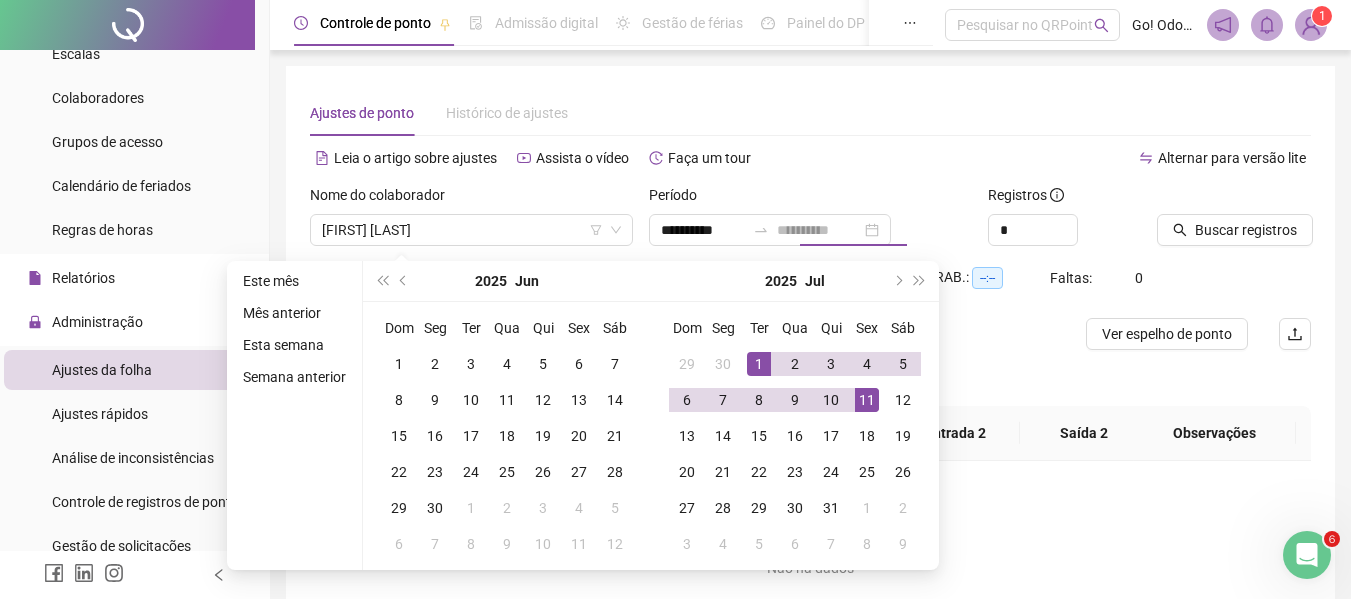 click on "11" at bounding box center [867, 400] 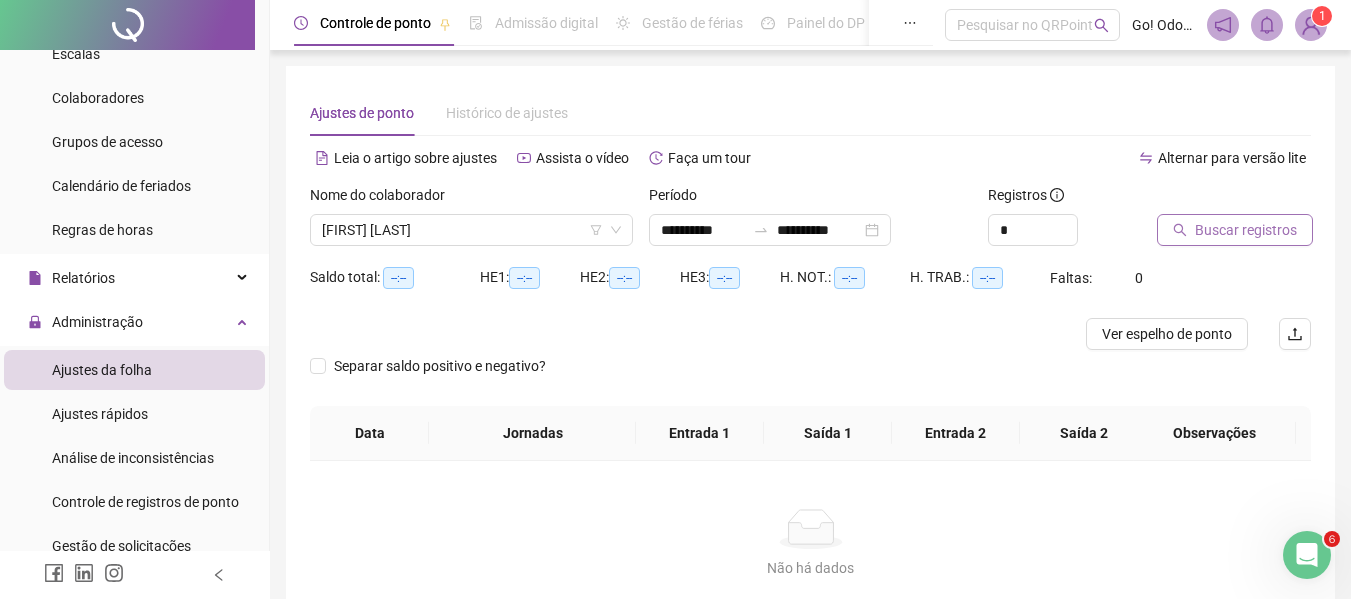 click on "Buscar registros" at bounding box center (1246, 230) 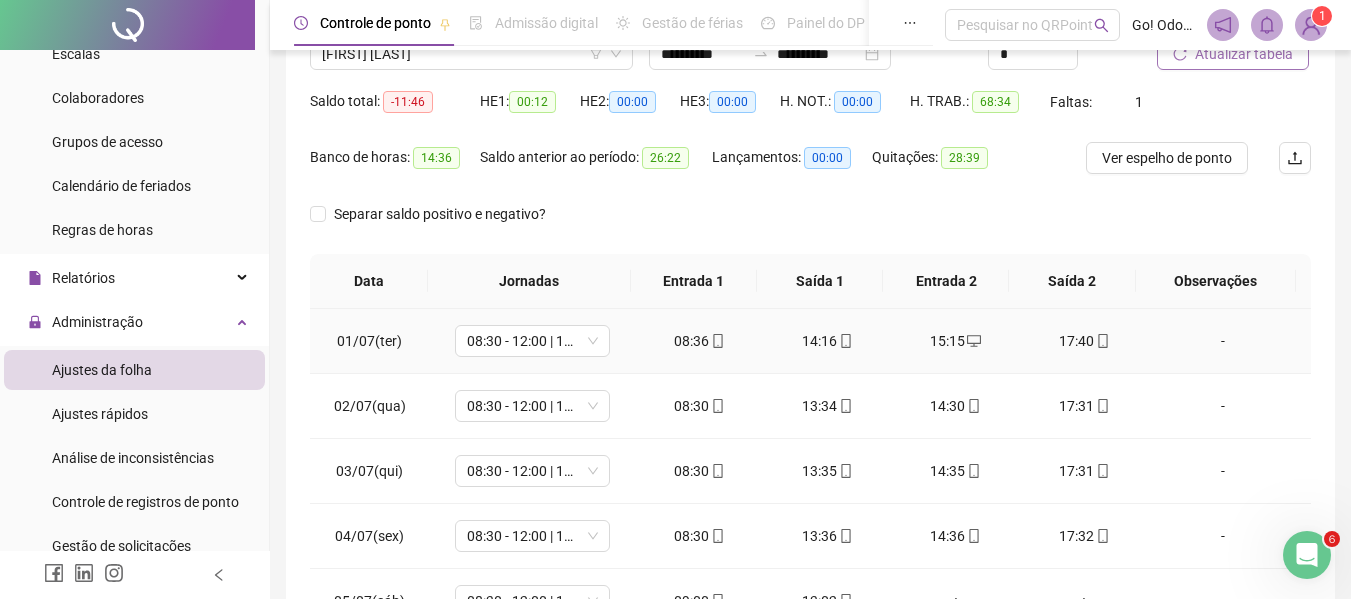 scroll, scrollTop: 200, scrollLeft: 0, axis: vertical 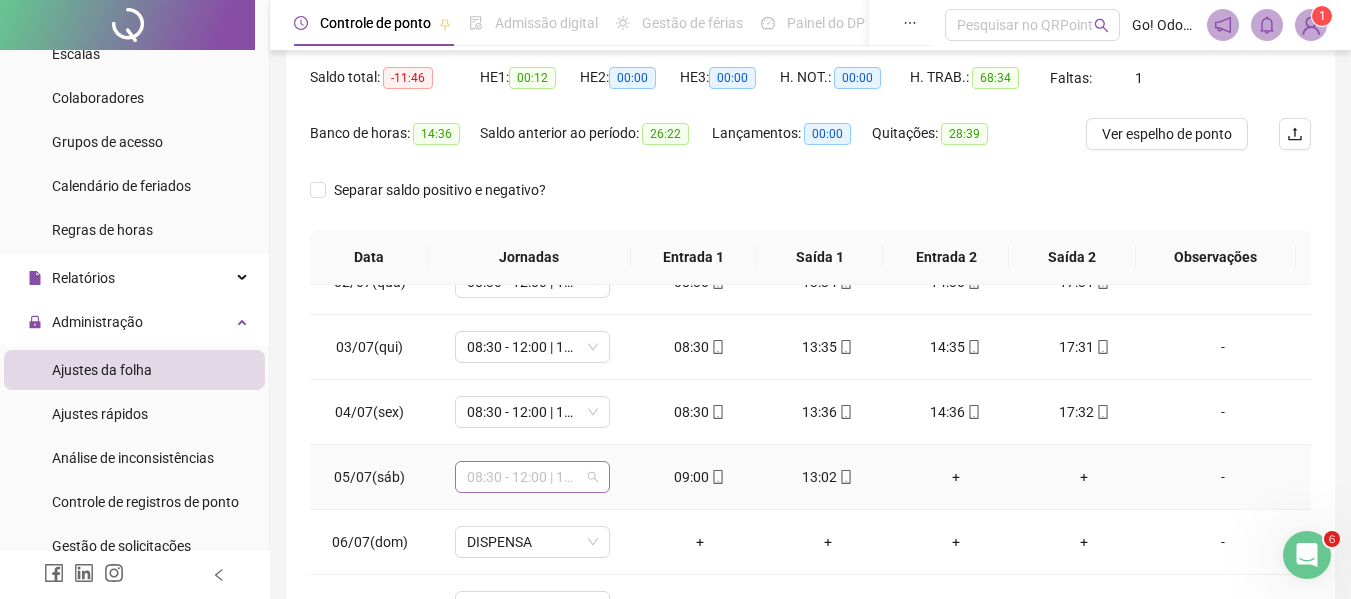 click on "08:30 - 12:00 | 13:00 - 17:30" at bounding box center (532, 477) 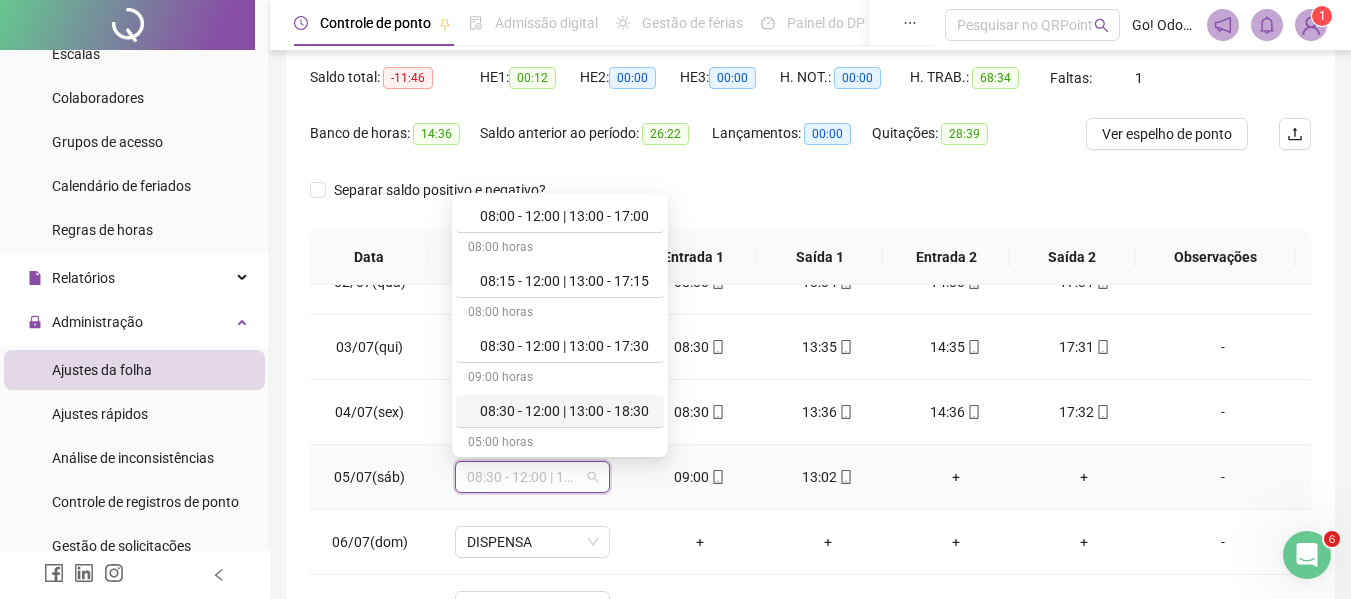 scroll, scrollTop: 0, scrollLeft: 0, axis: both 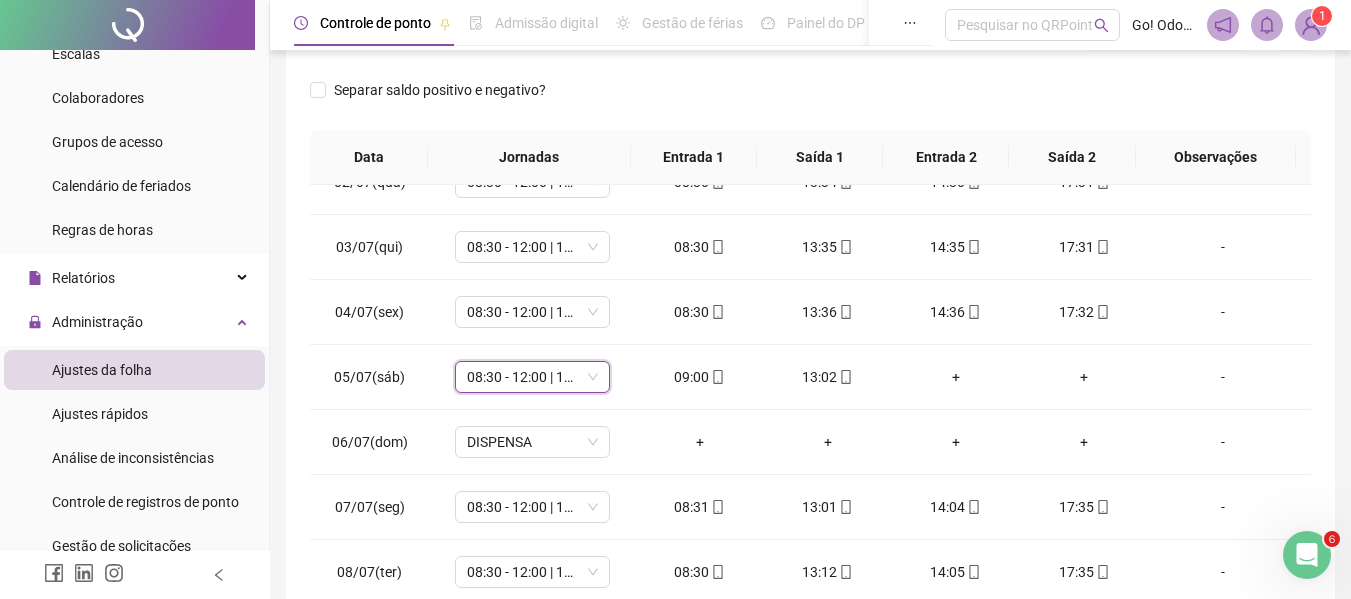 click on "Separar saldo positivo e negativo?" at bounding box center (810, 102) 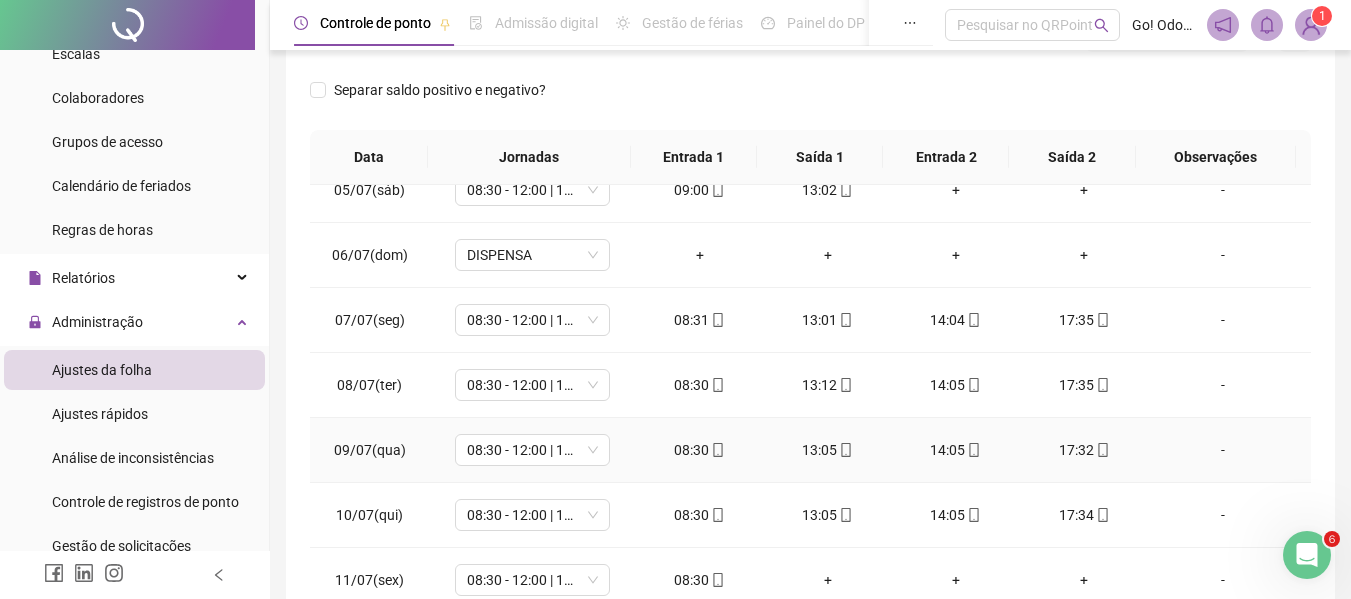 scroll, scrollTop: 288, scrollLeft: 0, axis: vertical 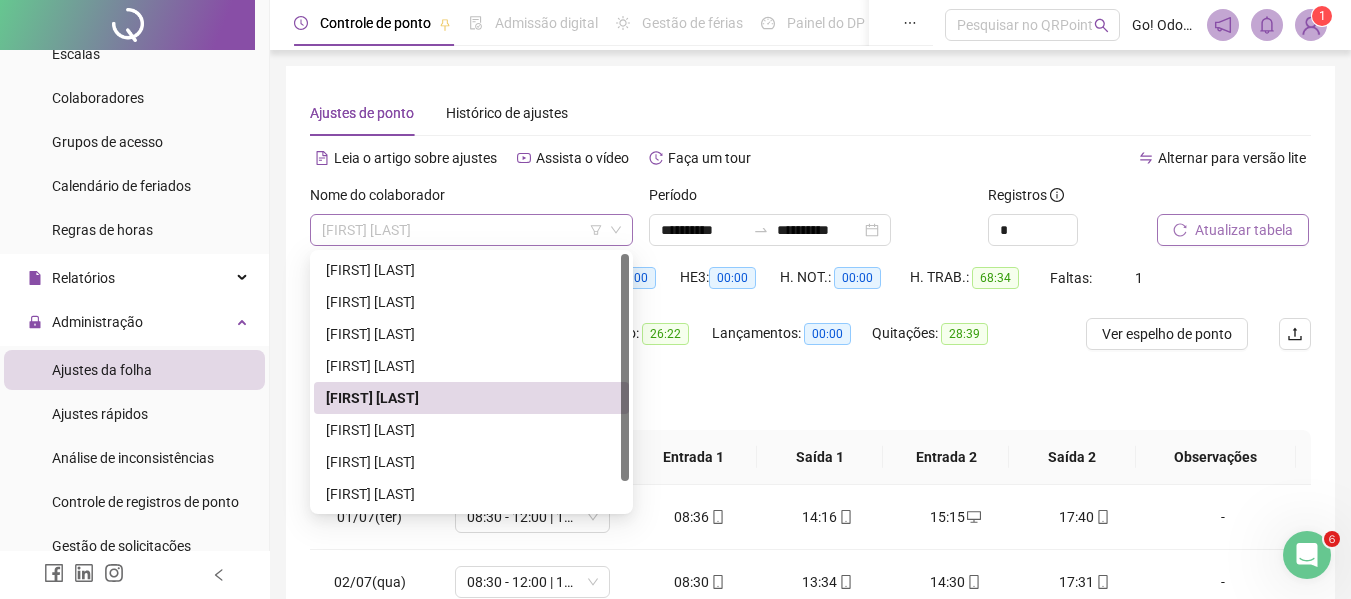 click on "[FIRST] [LAST]" at bounding box center (471, 230) 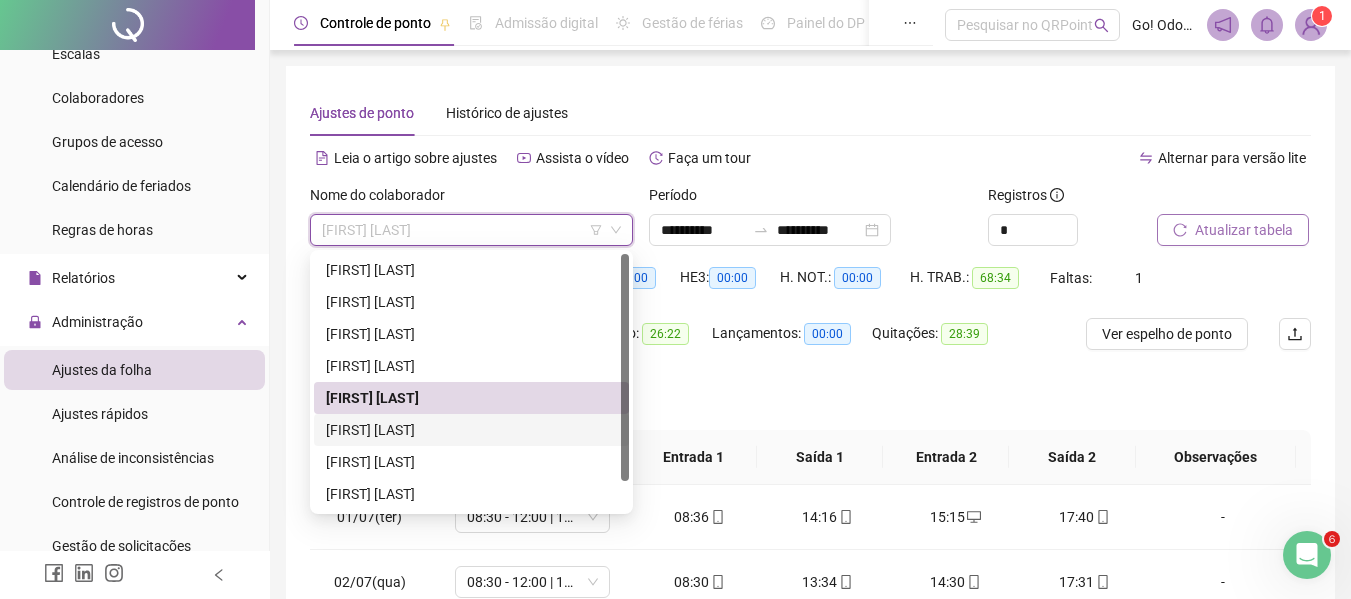 click on "[FIRST] [LAST]" at bounding box center (471, 430) 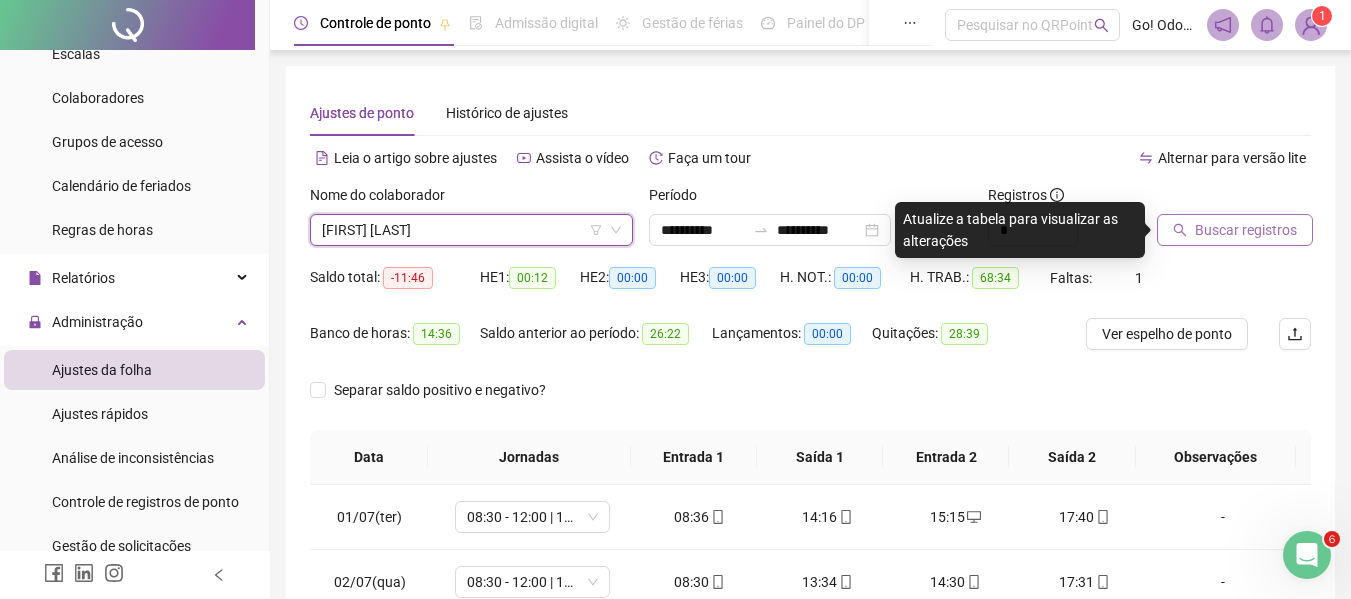 click on "Buscar registros" at bounding box center [1246, 230] 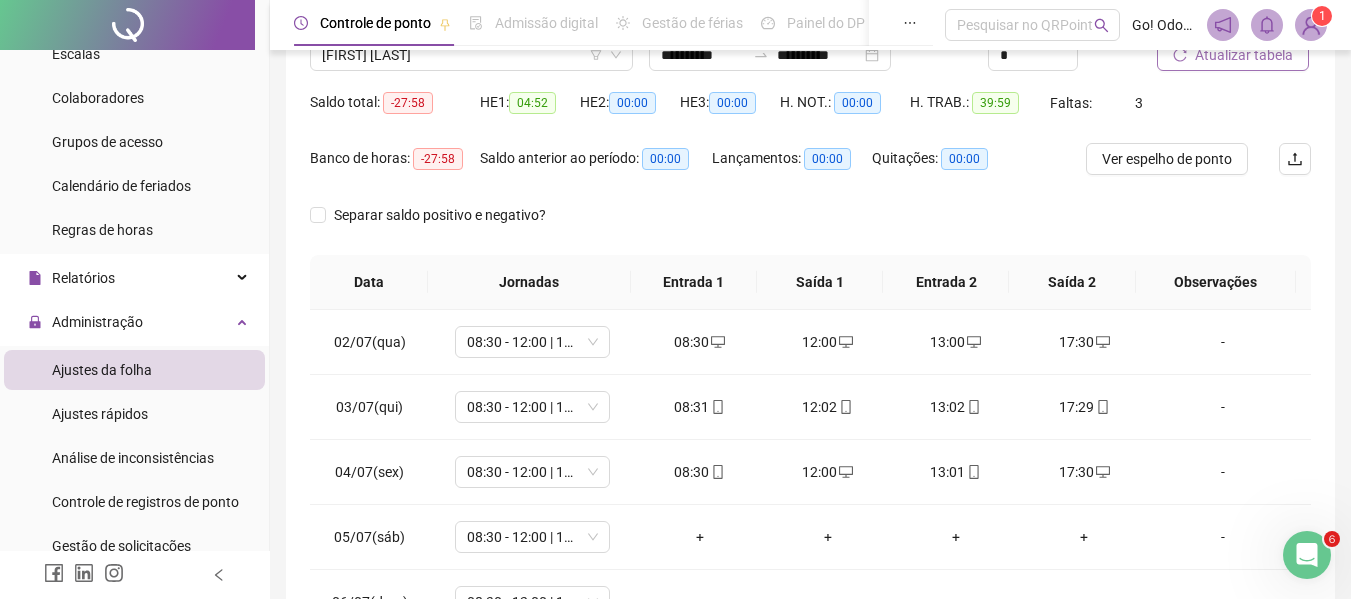 scroll, scrollTop: 200, scrollLeft: 0, axis: vertical 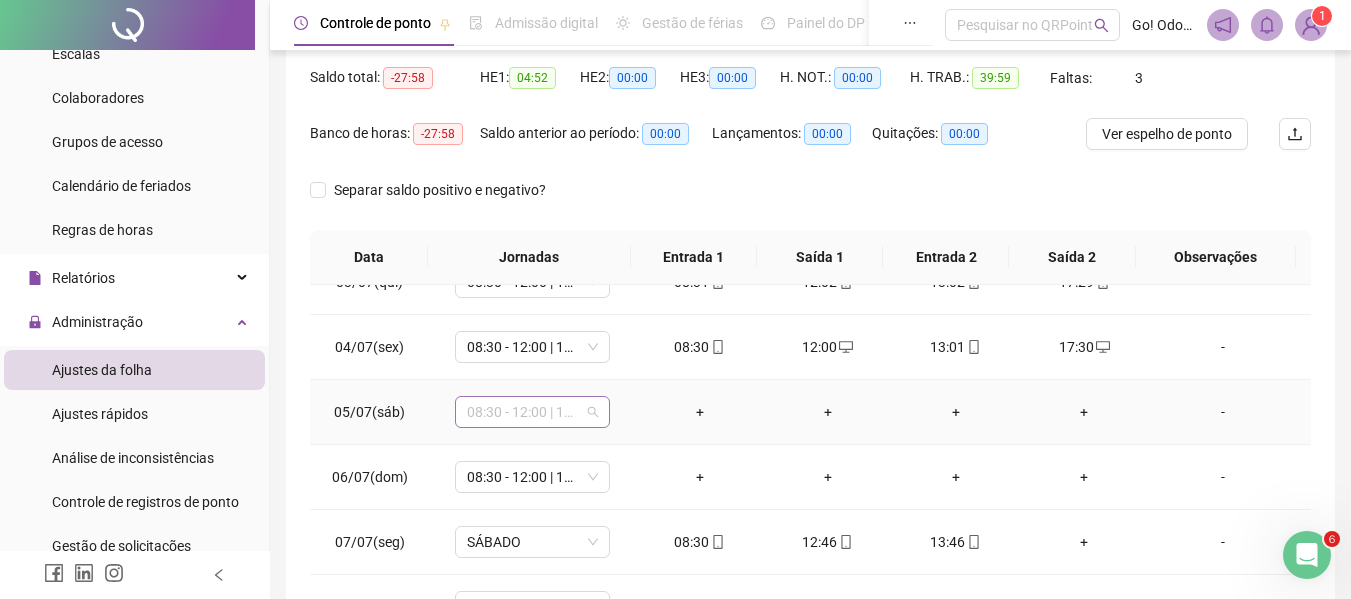 click on "08:30 - 12:00 | 13:00 - 17:30" at bounding box center [532, 412] 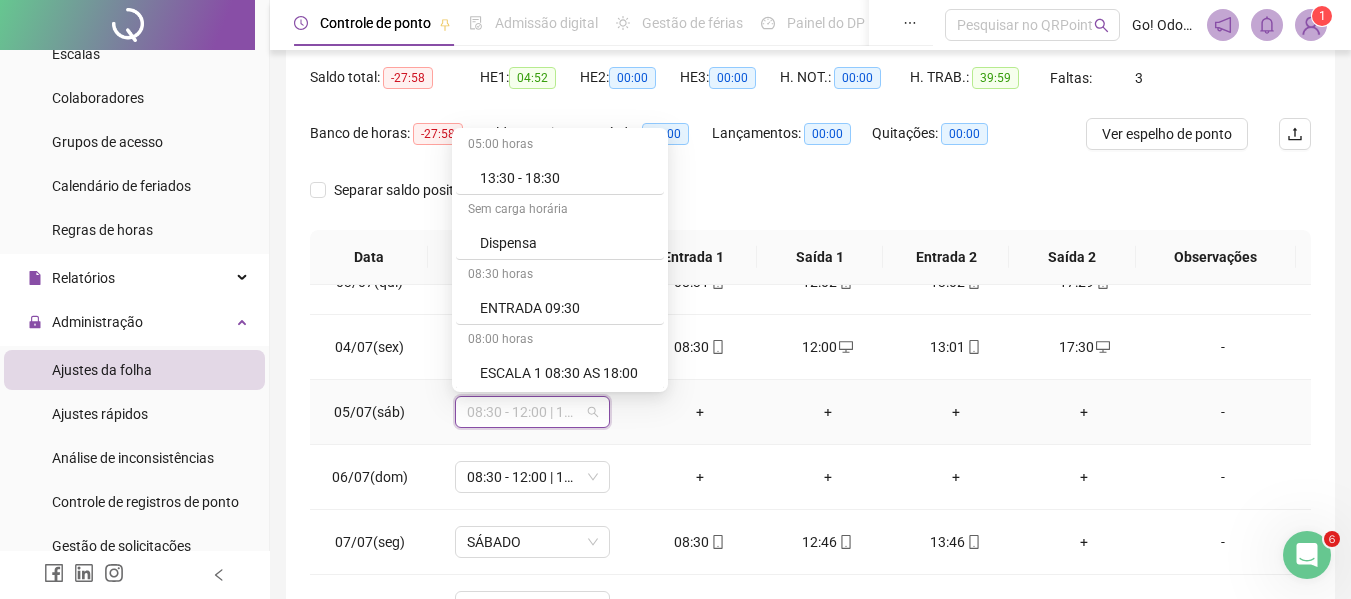 scroll, scrollTop: 400, scrollLeft: 0, axis: vertical 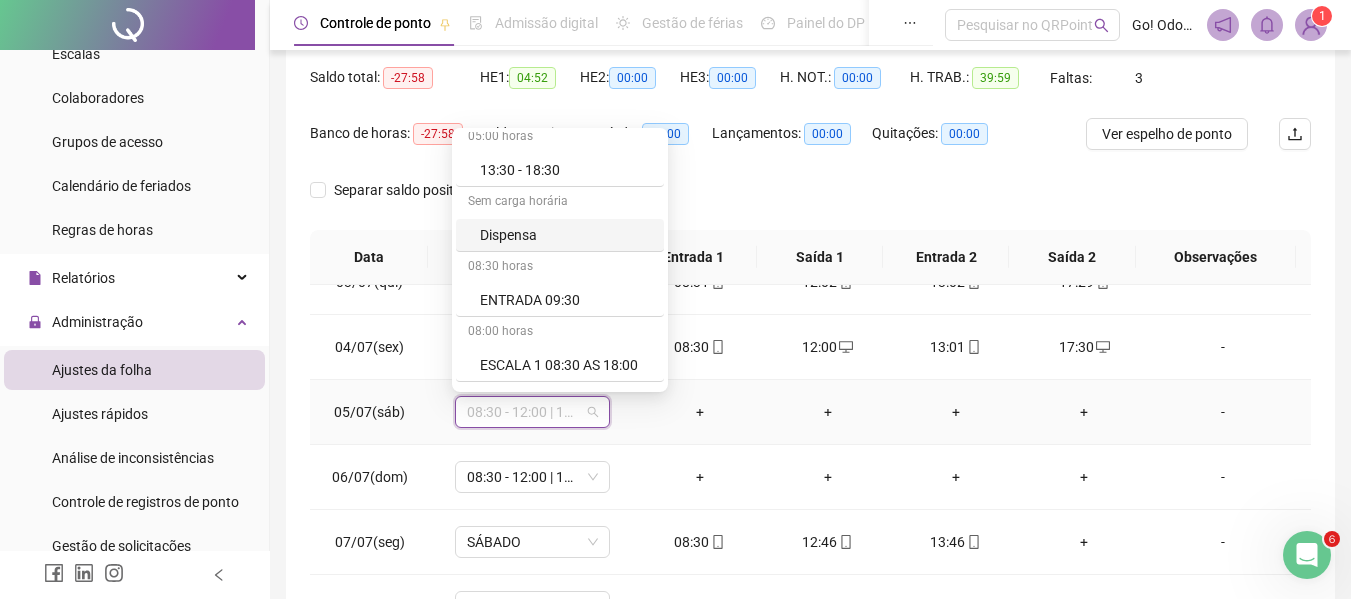 click on "Dispensa" at bounding box center (566, 235) 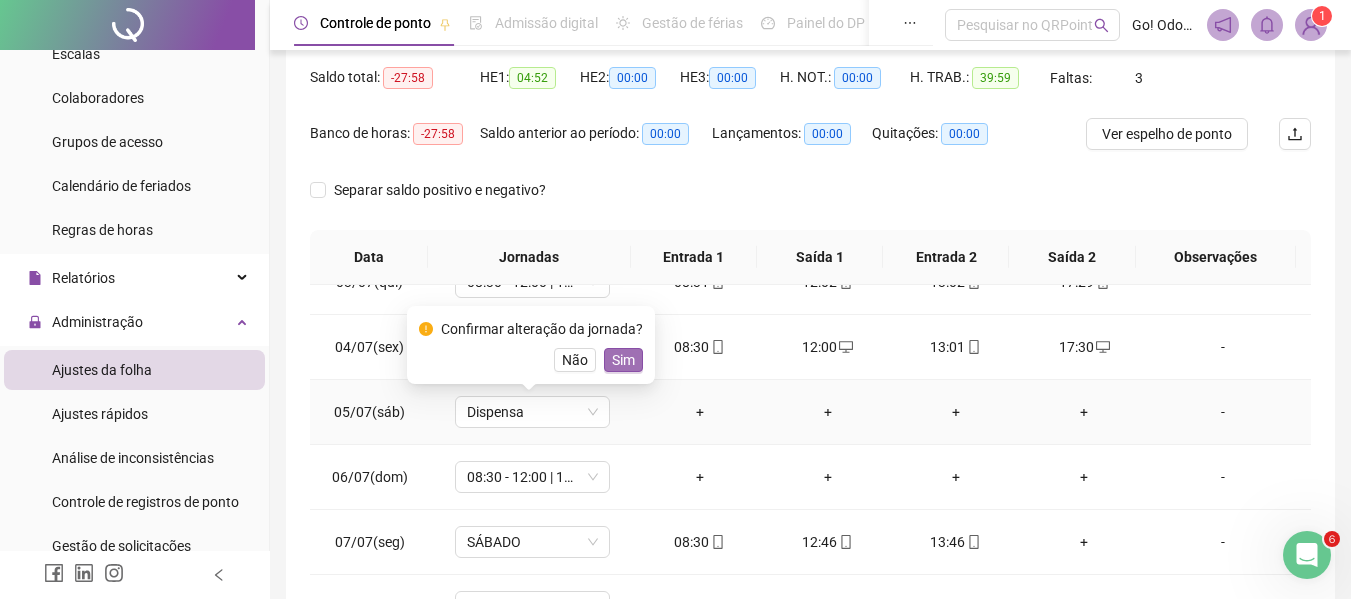 click on "Sim" at bounding box center [623, 360] 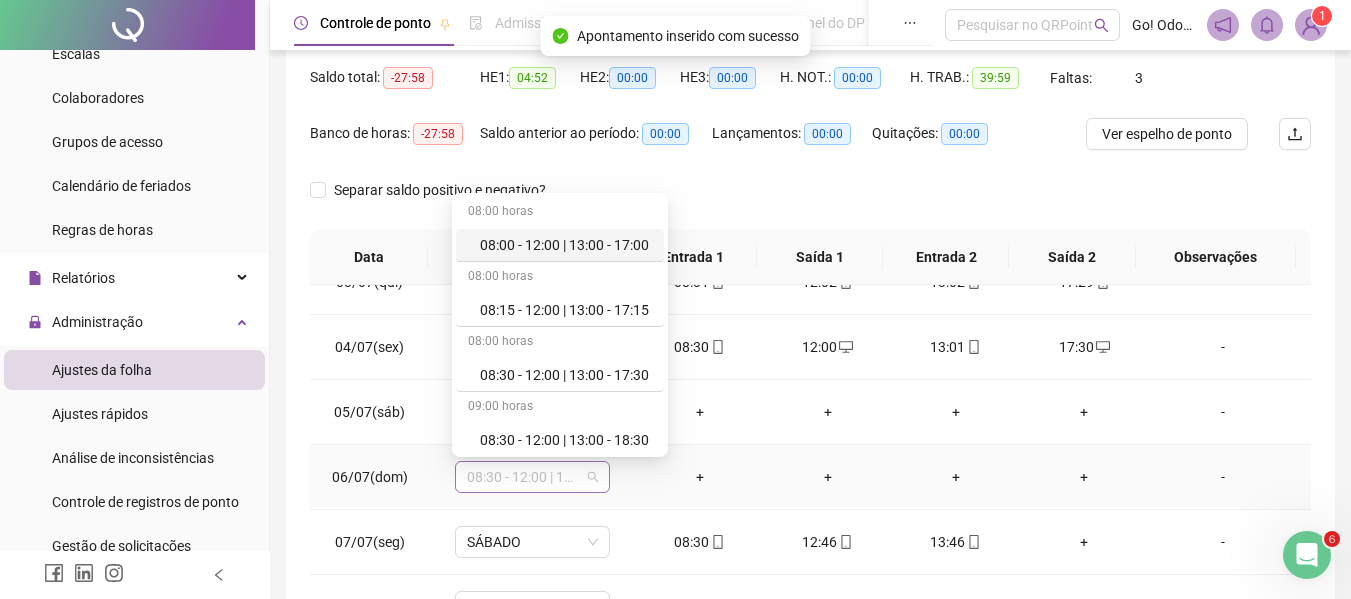 click on "08:30 - 12:00 | 13:00 - 17:30" at bounding box center (532, 477) 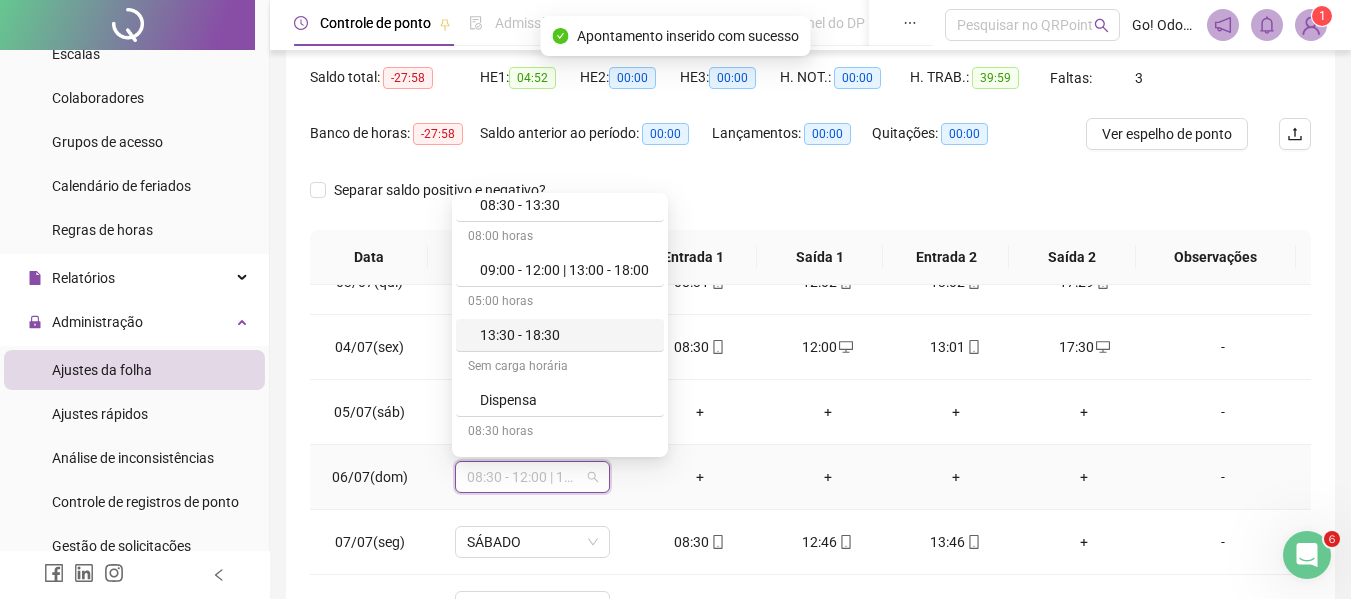 scroll, scrollTop: 400, scrollLeft: 0, axis: vertical 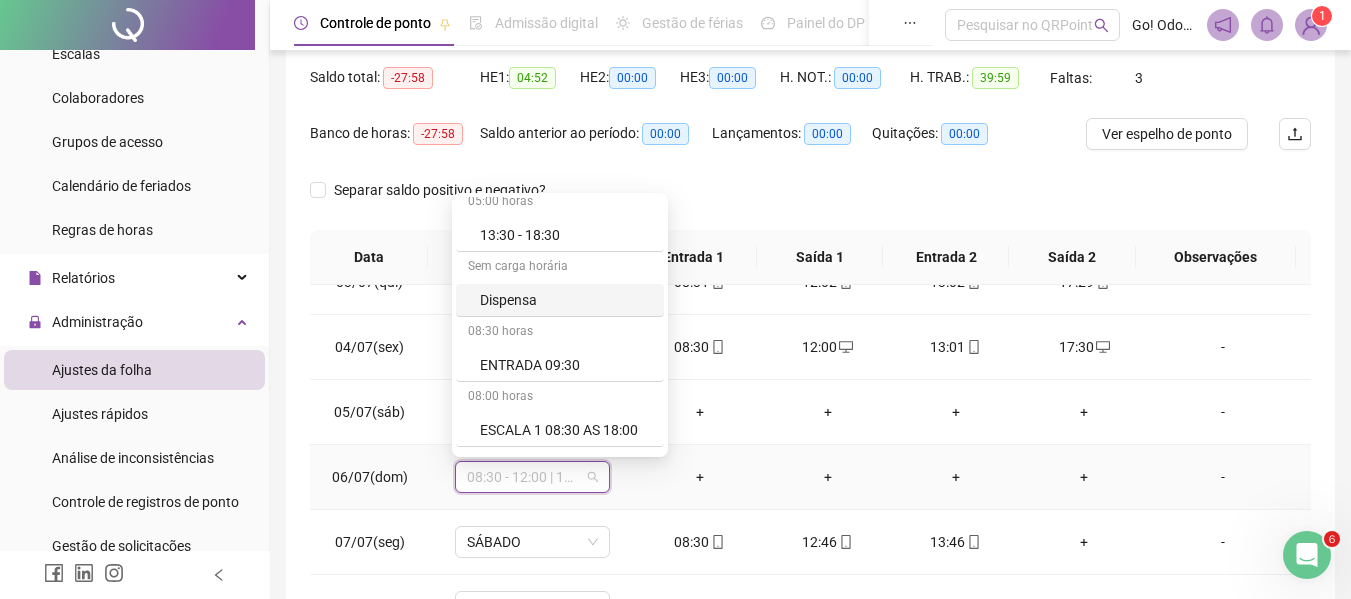 click on "Dispensa" at bounding box center [566, 300] 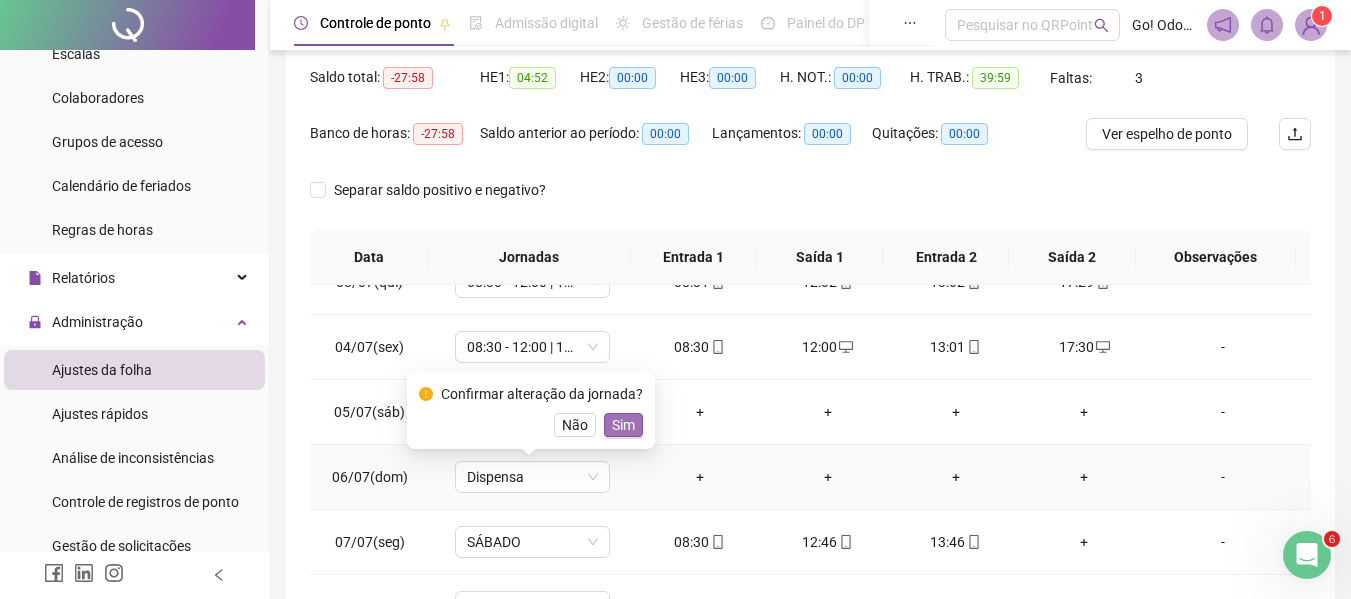 click on "Sim" at bounding box center (623, 425) 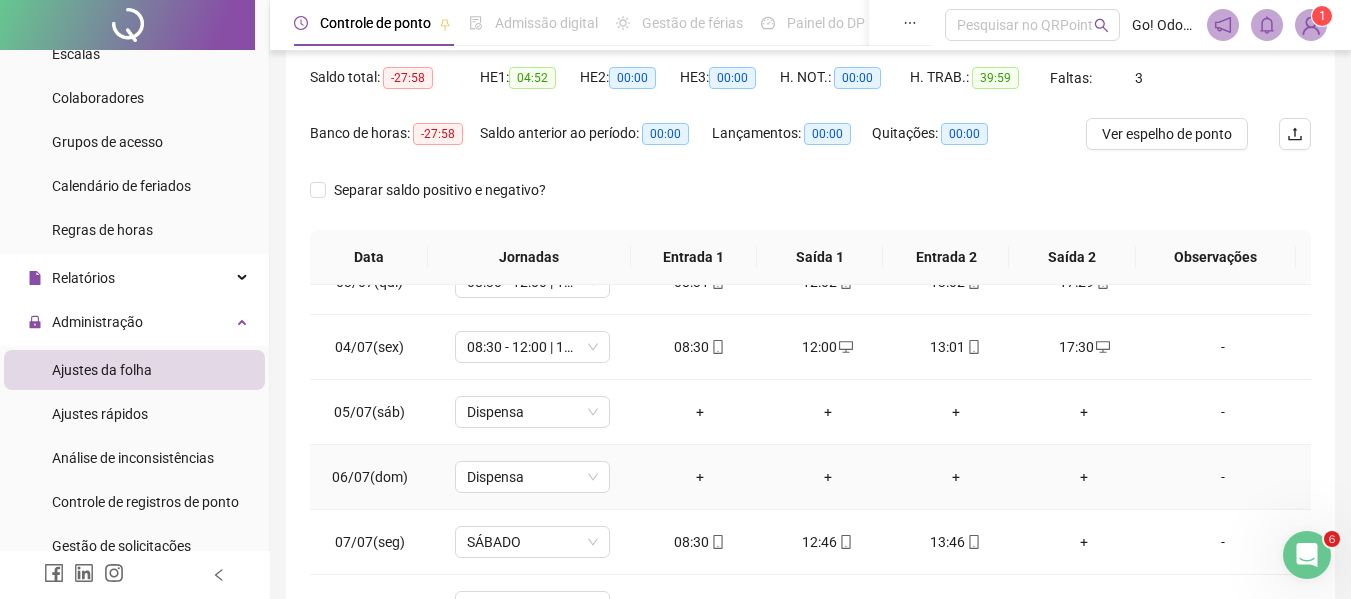 scroll, scrollTop: 223, scrollLeft: 0, axis: vertical 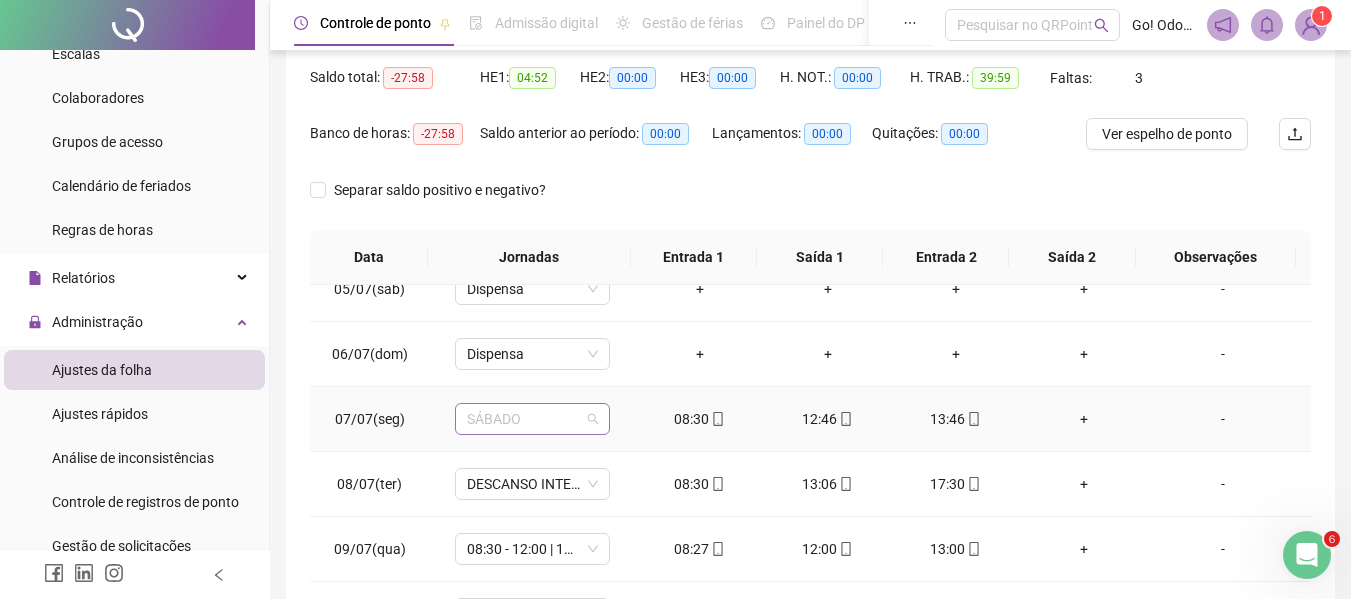 click on "SÁBADO" at bounding box center (532, 419) 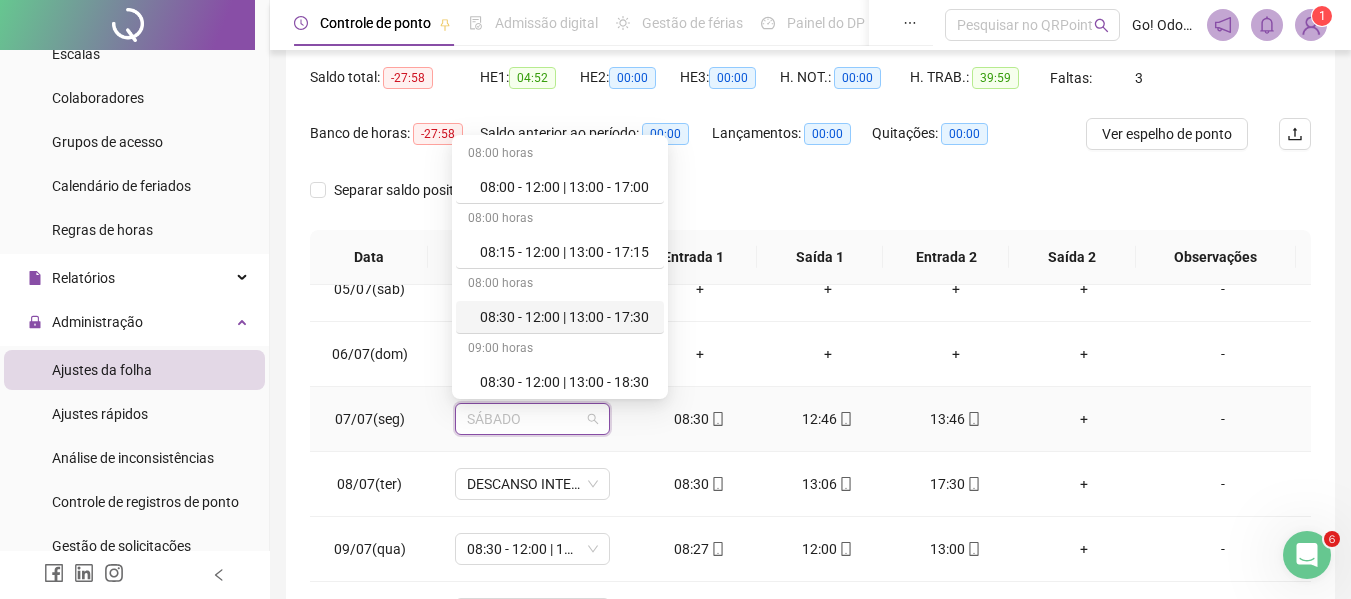 click on "08:30 - 12:00 | 13:00 - 17:30" at bounding box center [566, 317] 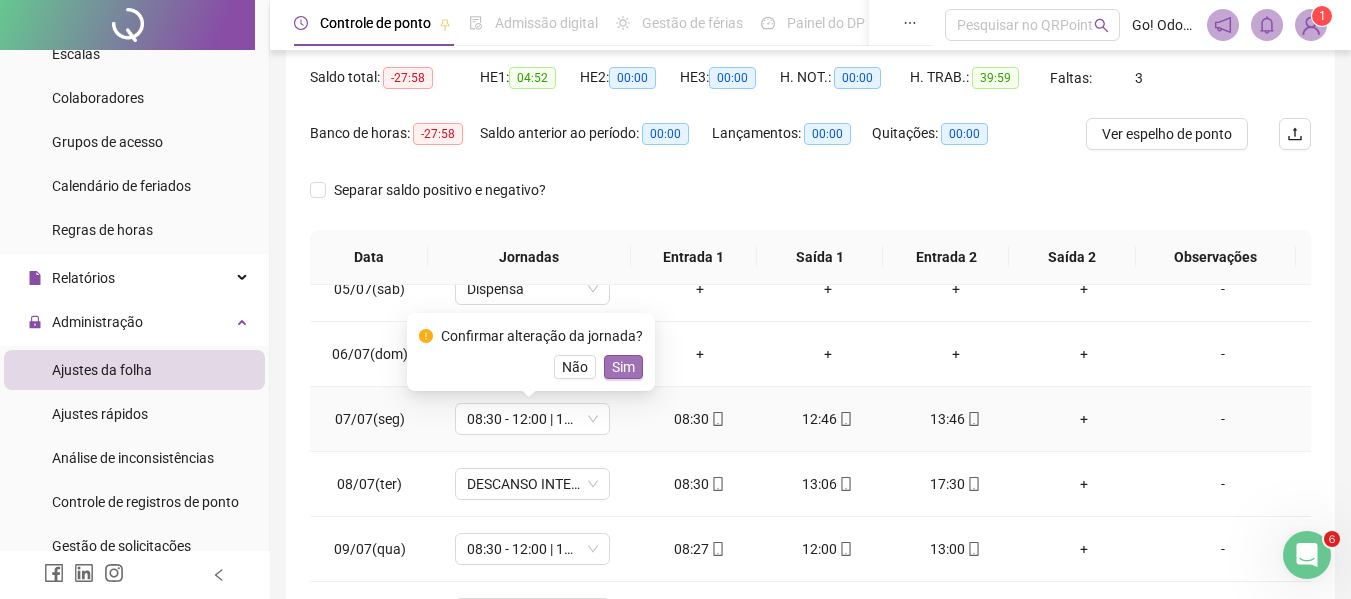 click on "Sim" at bounding box center (623, 367) 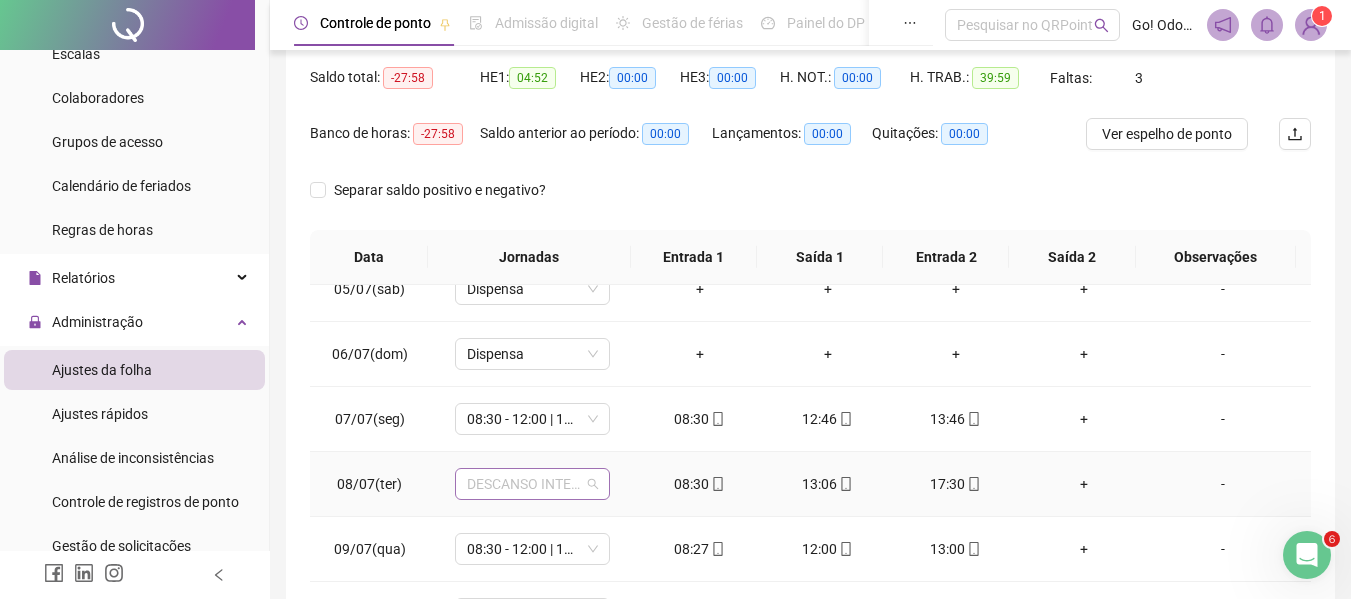click on "DESCANSO INTER-JORNADA" at bounding box center (532, 484) 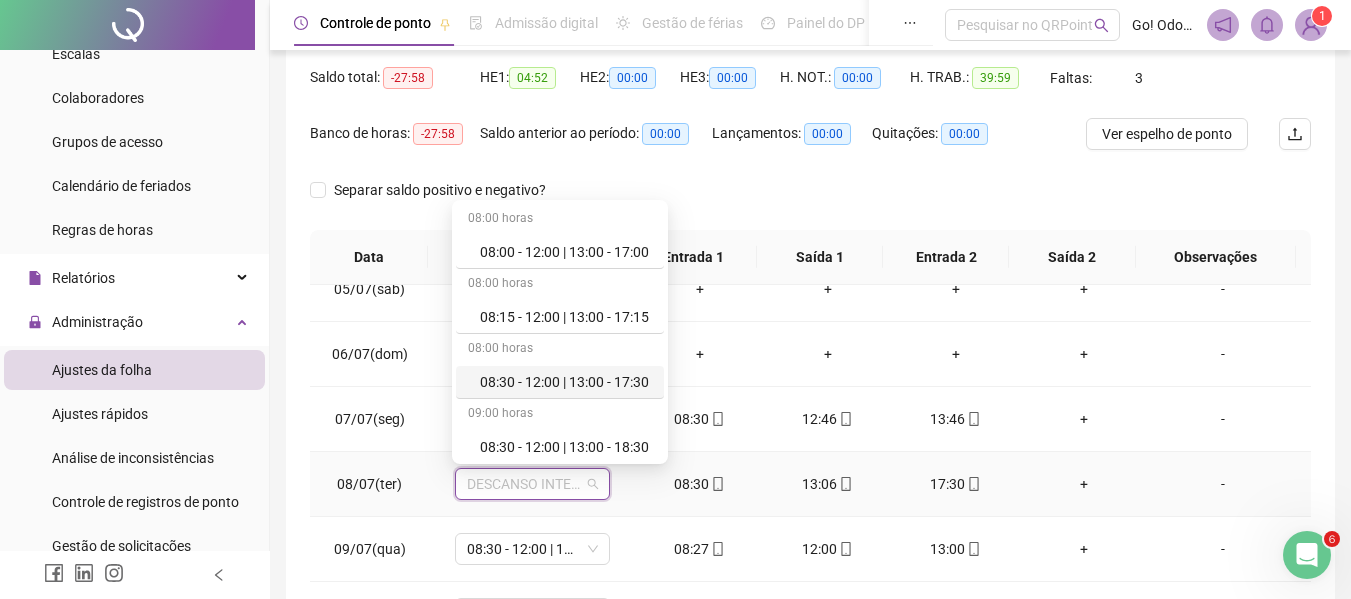 click on "08:30 - 12:00 | 13:00 - 17:30" at bounding box center (566, 382) 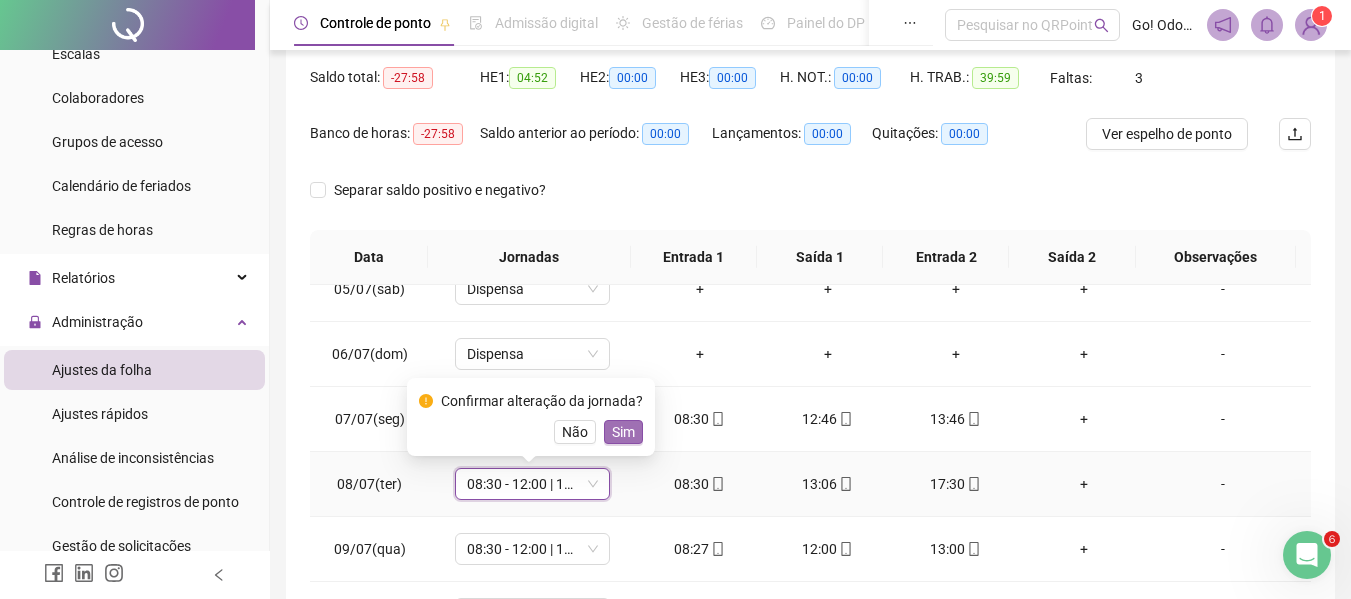 click on "Sim" at bounding box center [623, 432] 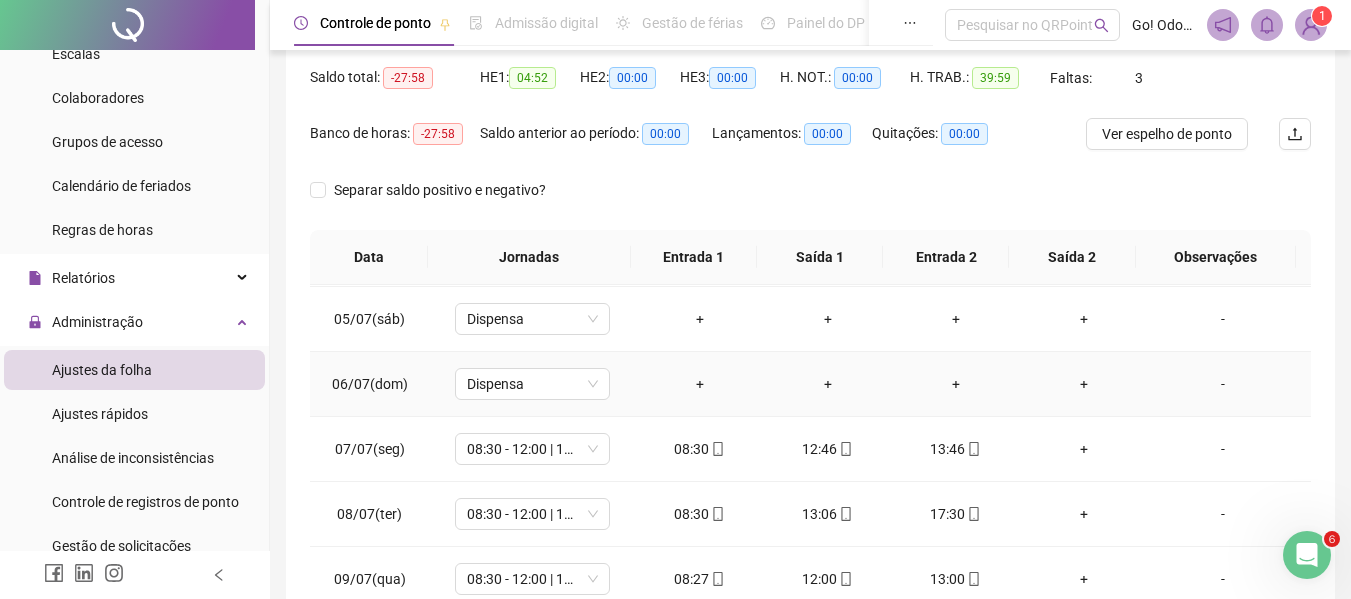 scroll, scrollTop: 223, scrollLeft: 0, axis: vertical 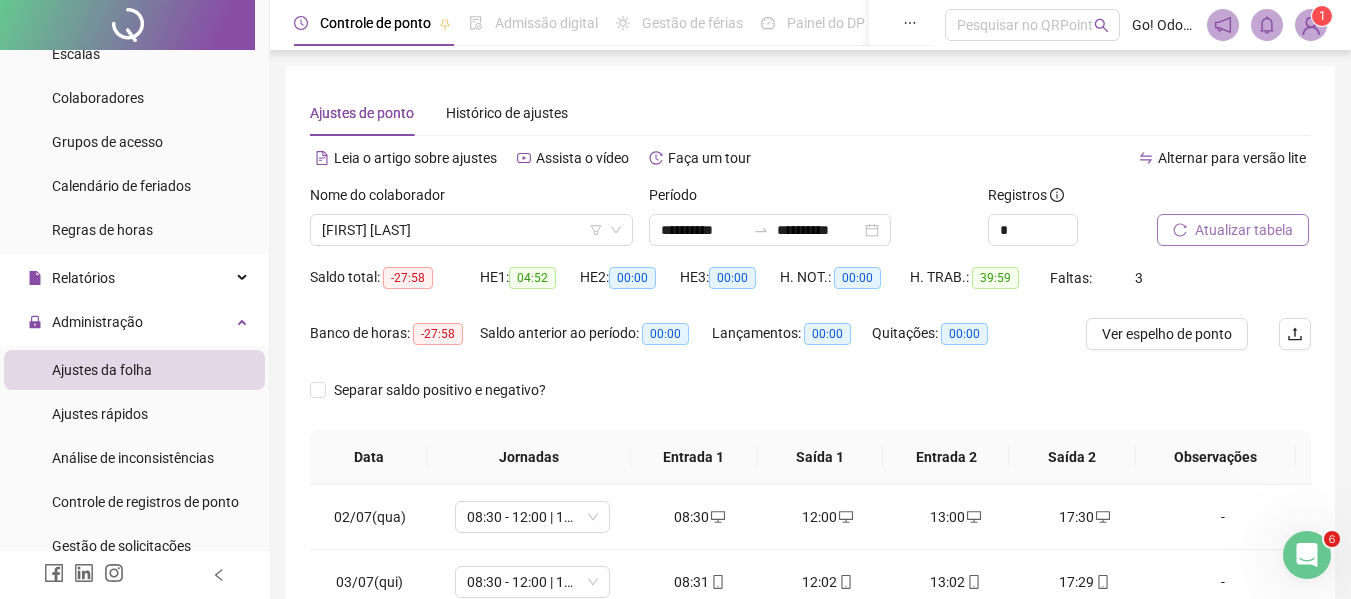 click on "Atualizar tabela" at bounding box center [1244, 230] 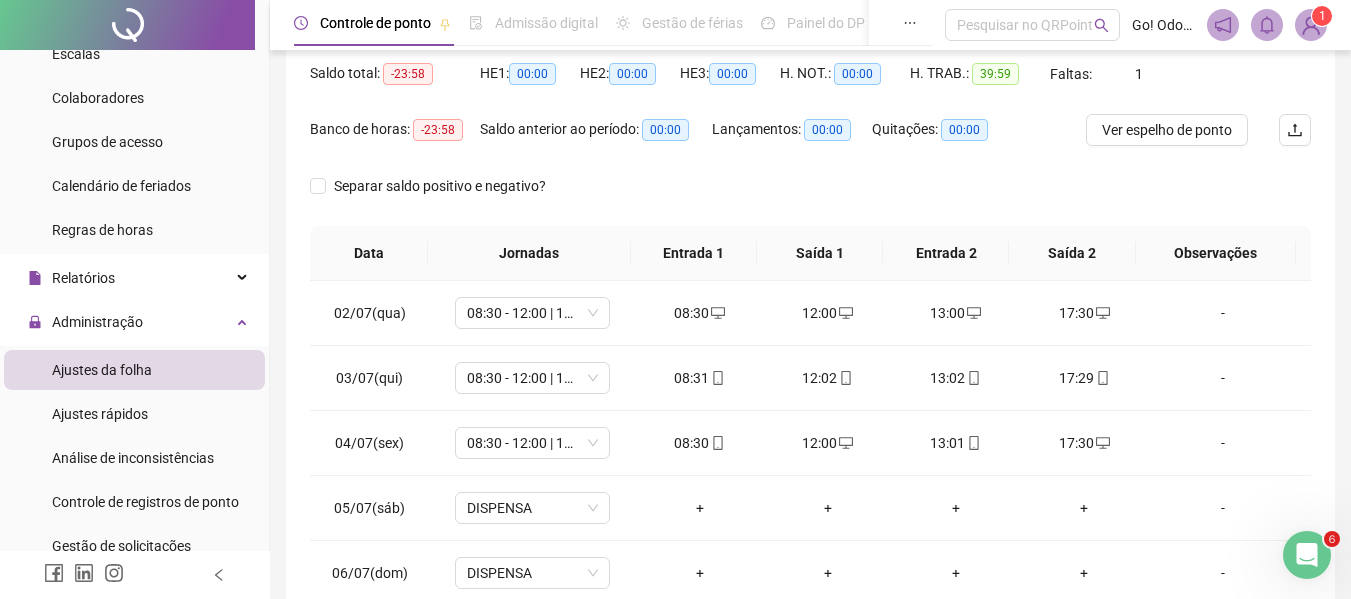 scroll, scrollTop: 300, scrollLeft: 0, axis: vertical 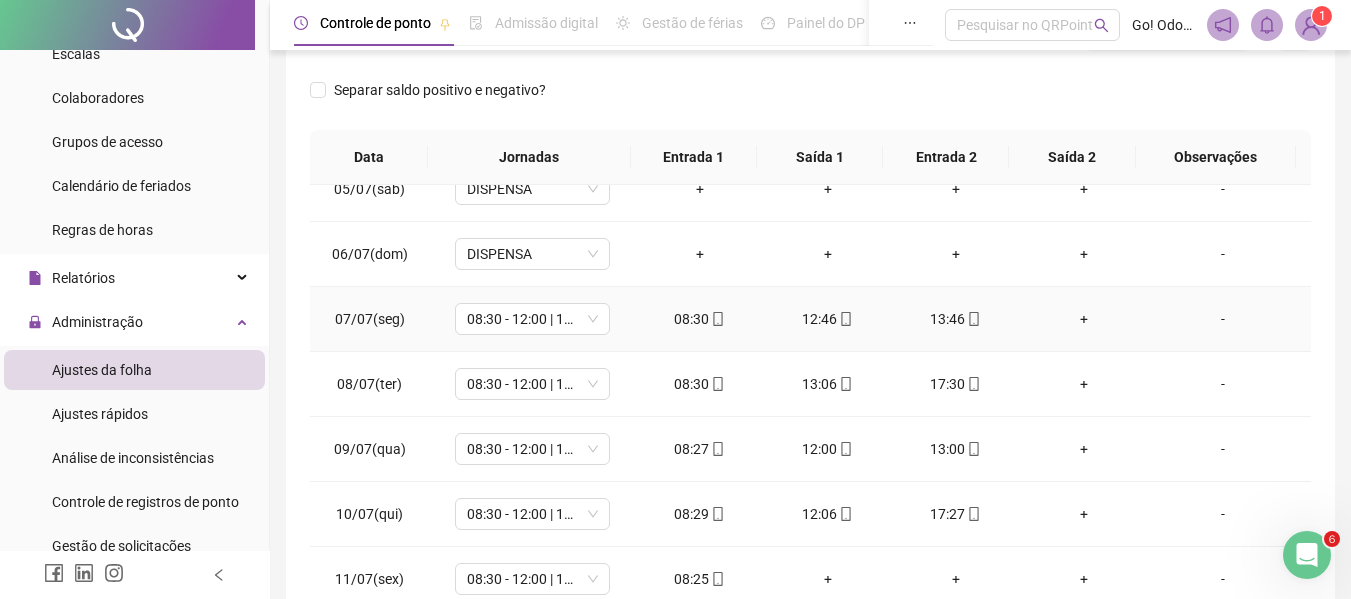 click on "+" at bounding box center (1084, 319) 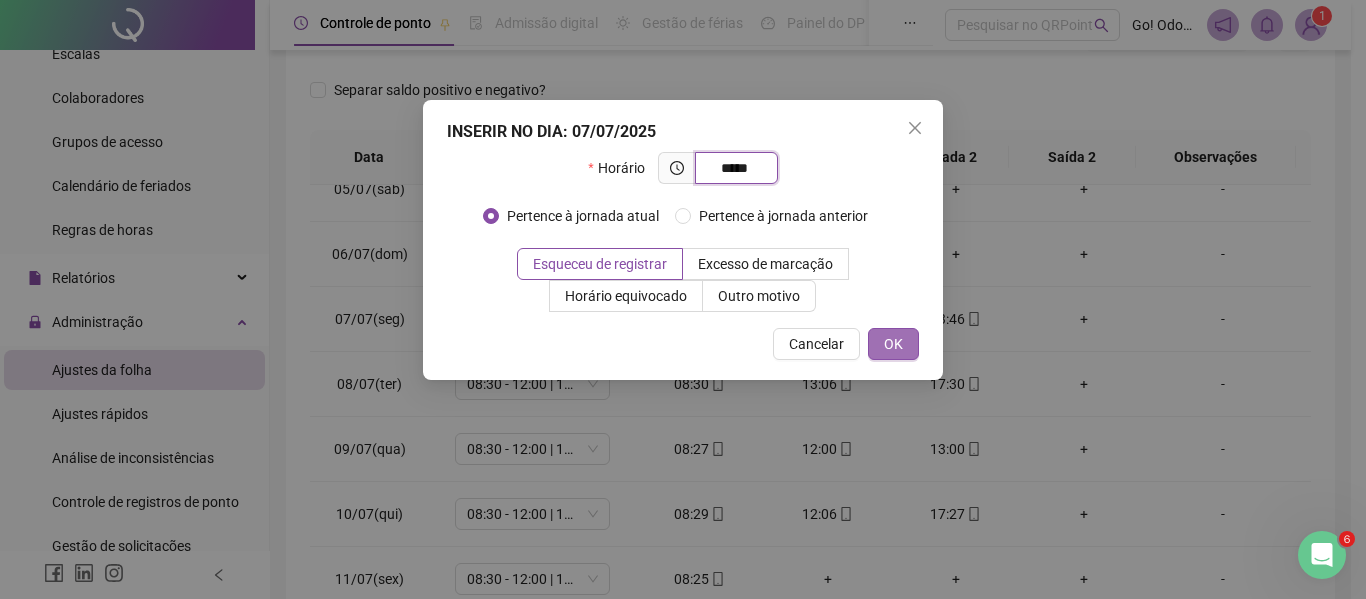 type on "*****" 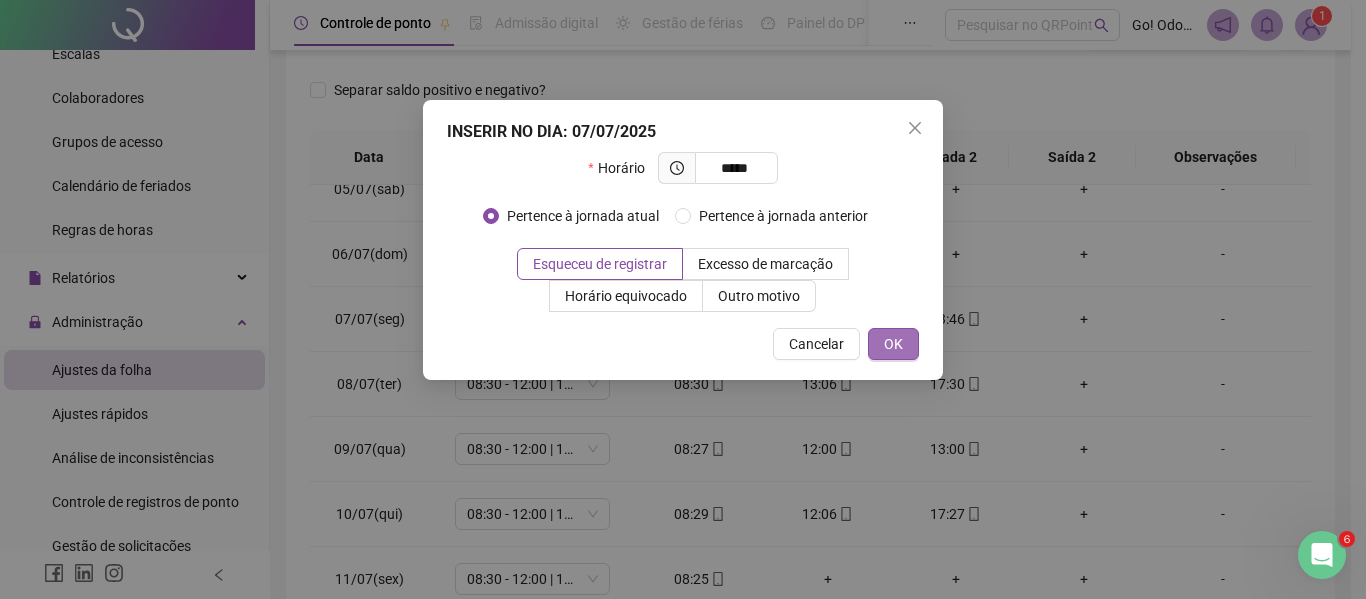 click on "OK" at bounding box center [893, 344] 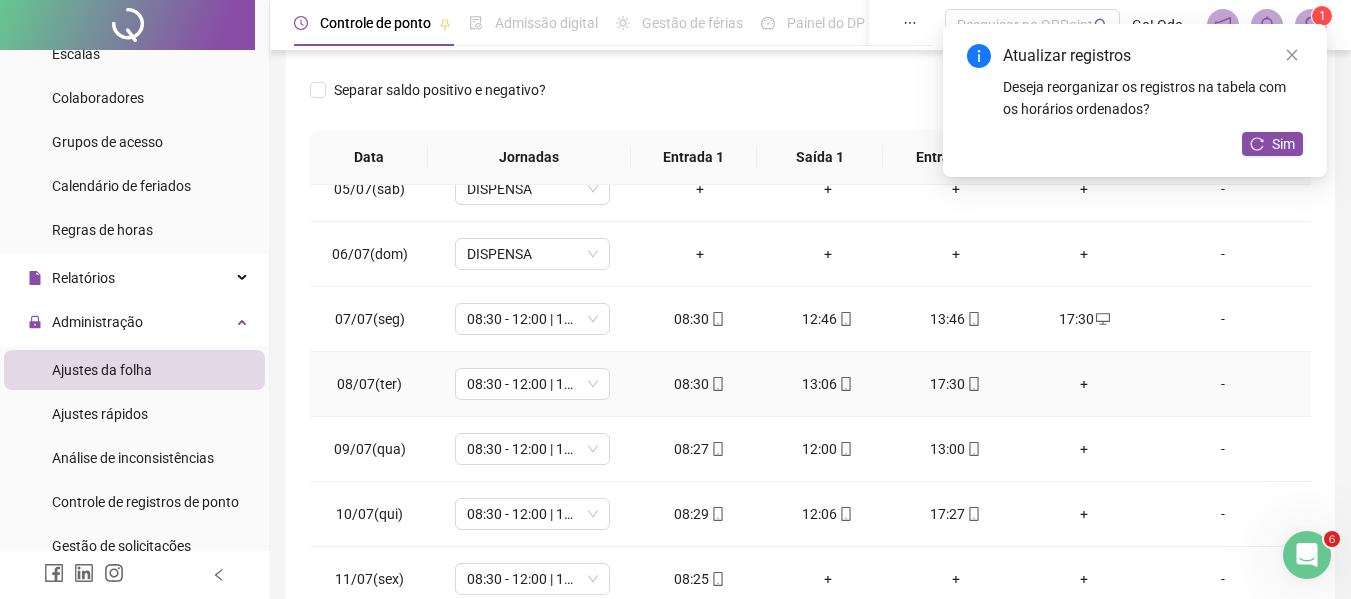 click on "+" at bounding box center (1084, 384) 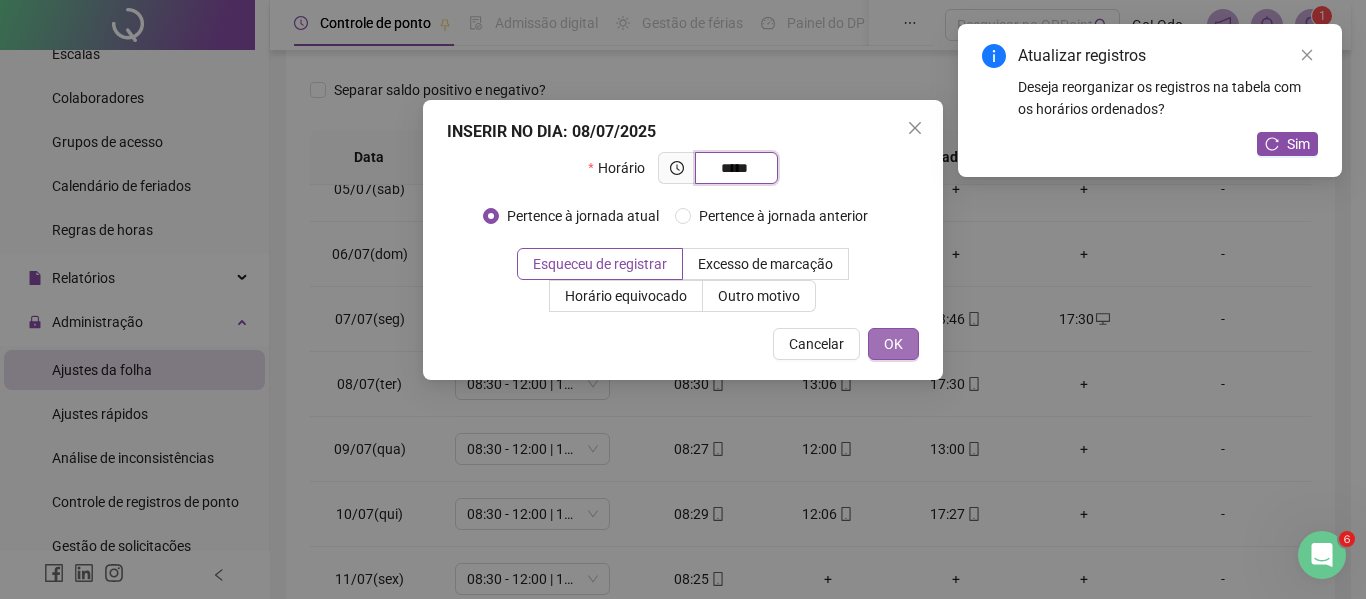 type on "*****" 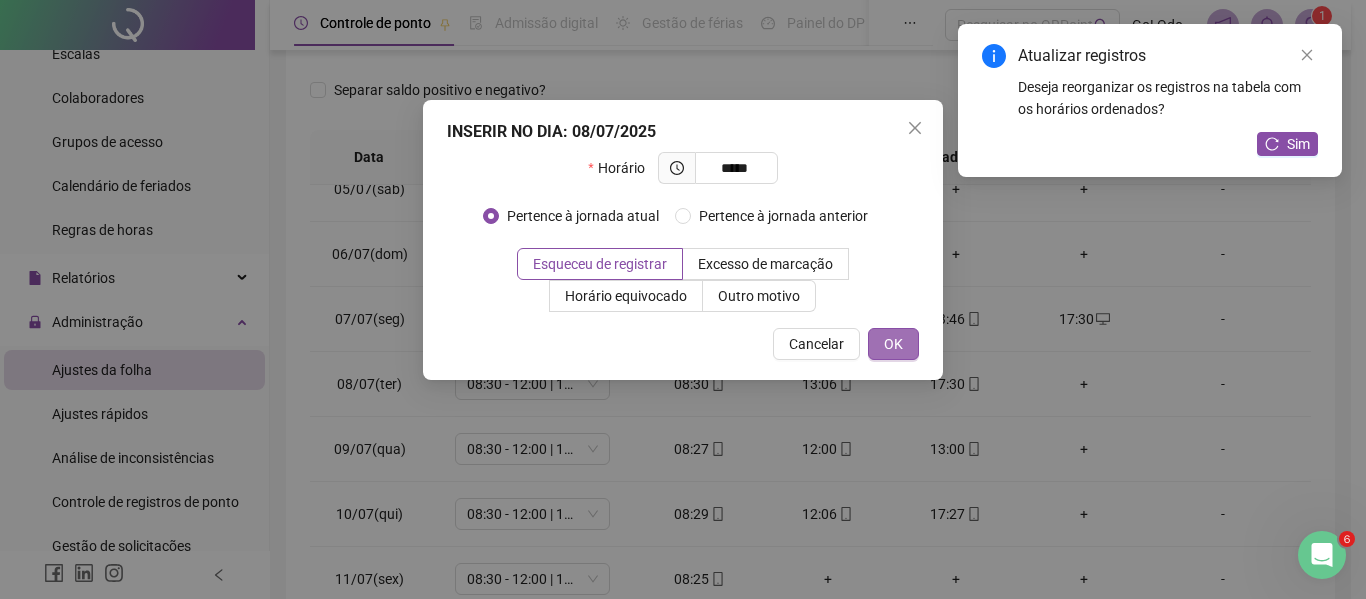 click on "OK" at bounding box center [893, 344] 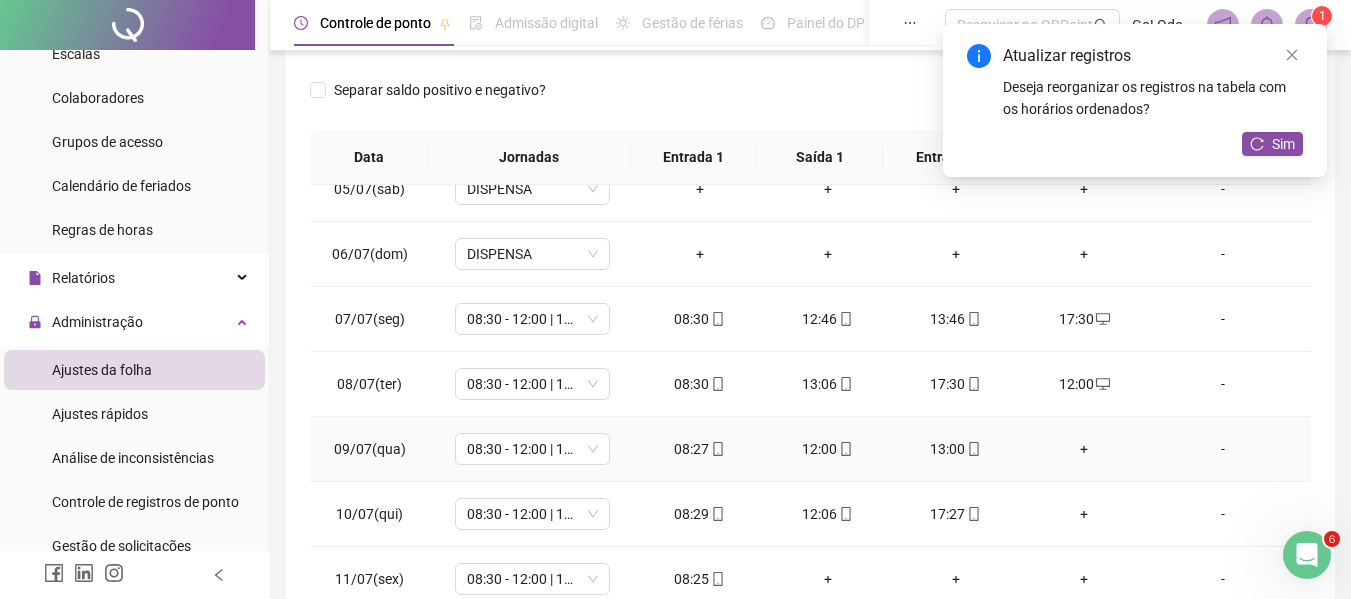 click on "+" at bounding box center [1084, 449] 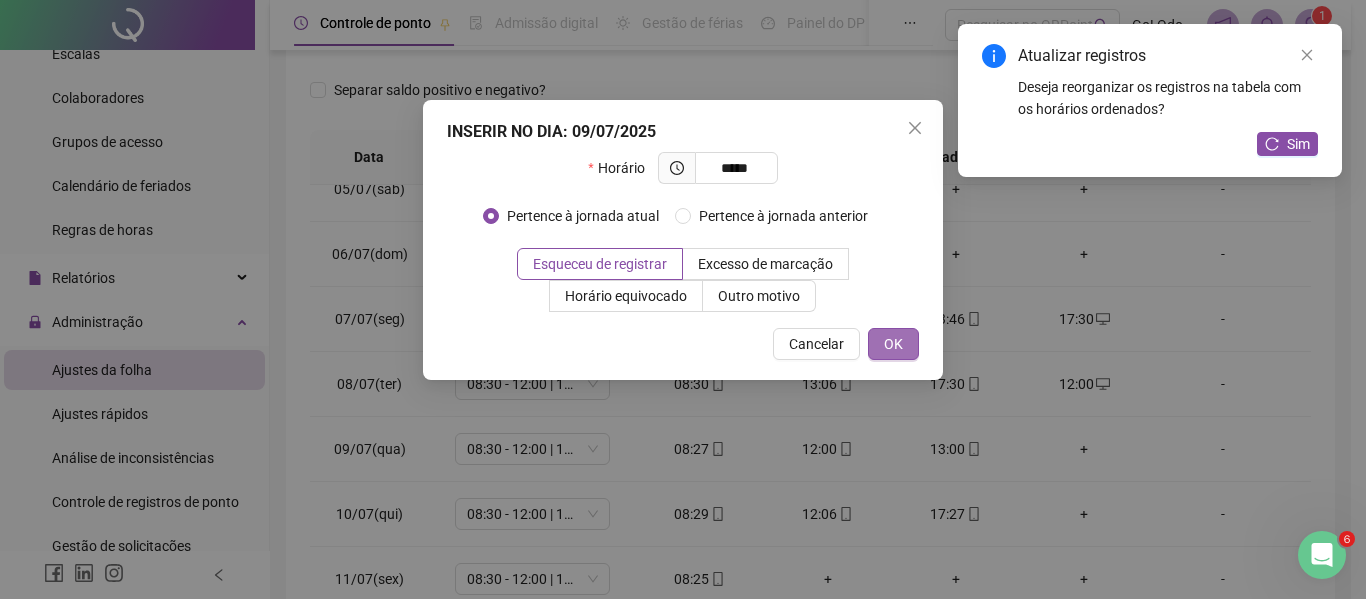 type on "*****" 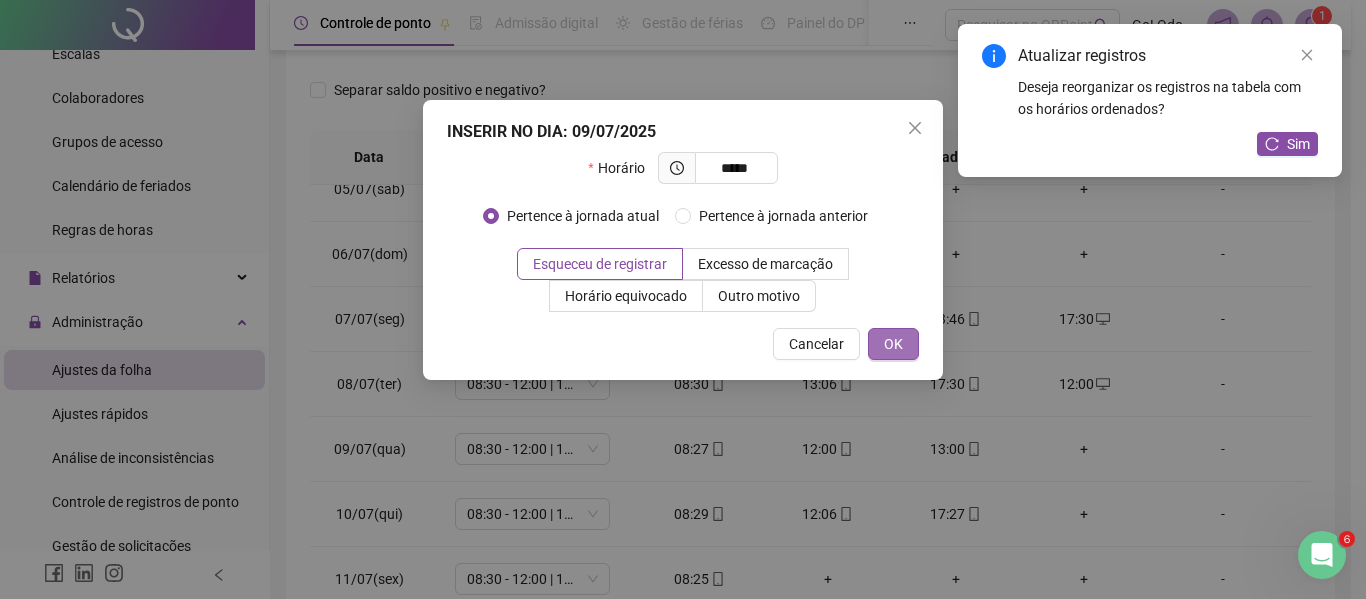 click on "OK" at bounding box center [893, 344] 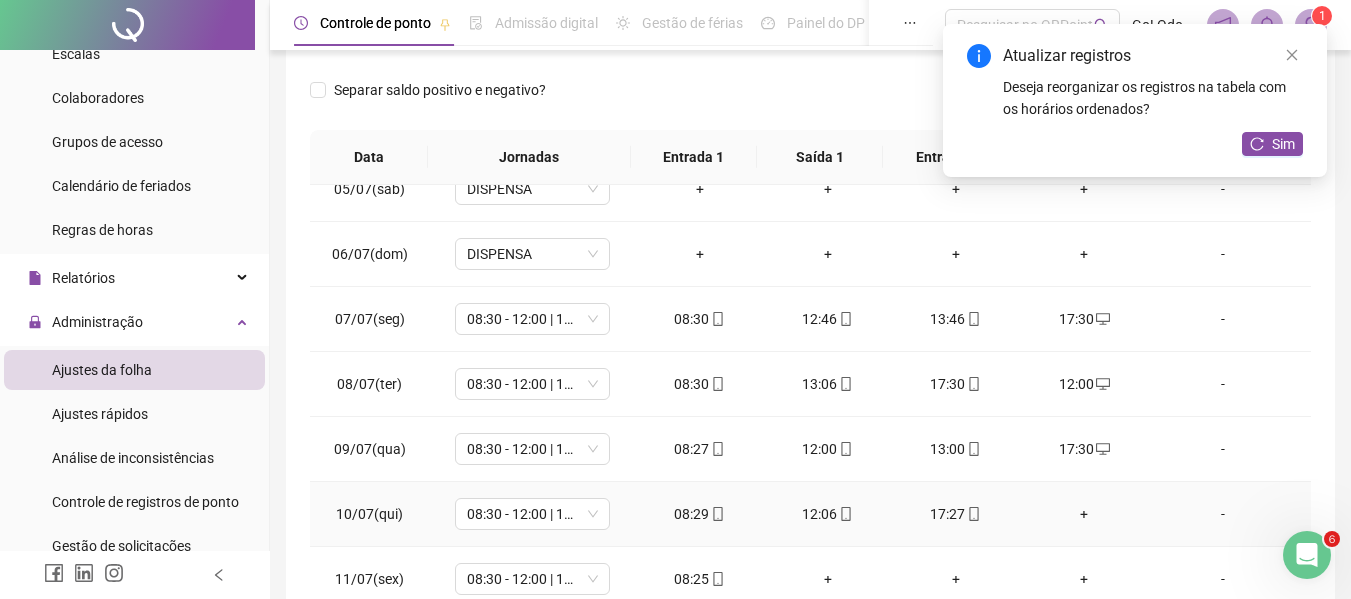 click on "+" at bounding box center [1084, 514] 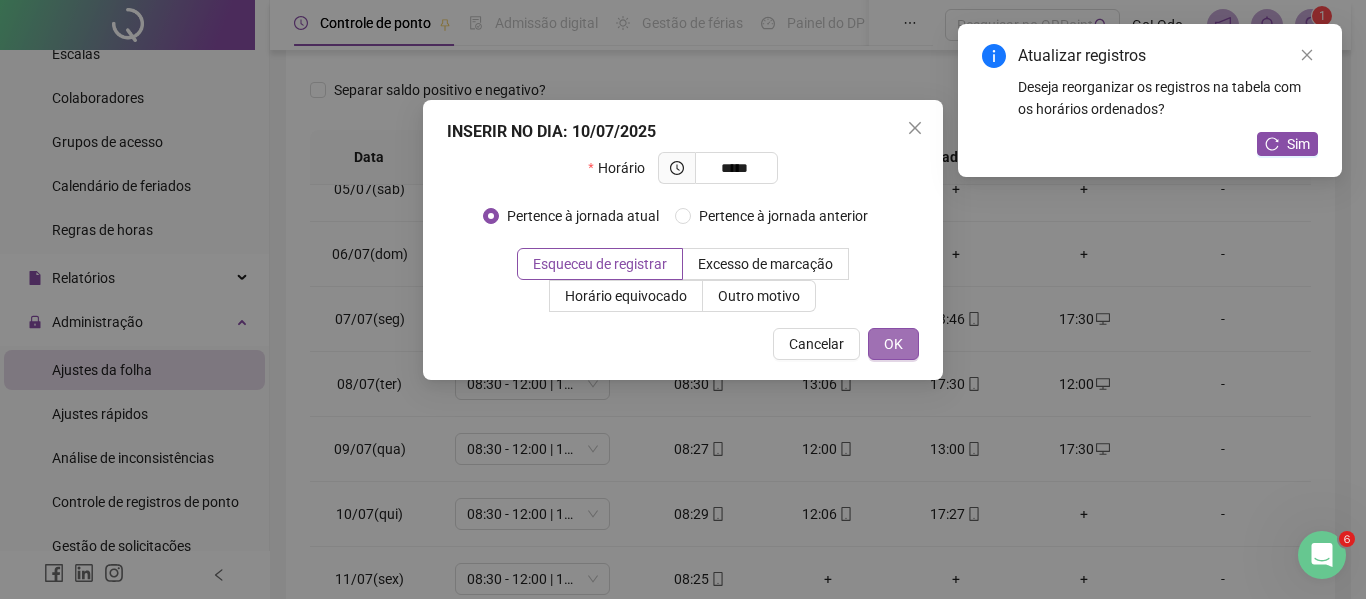 type on "*****" 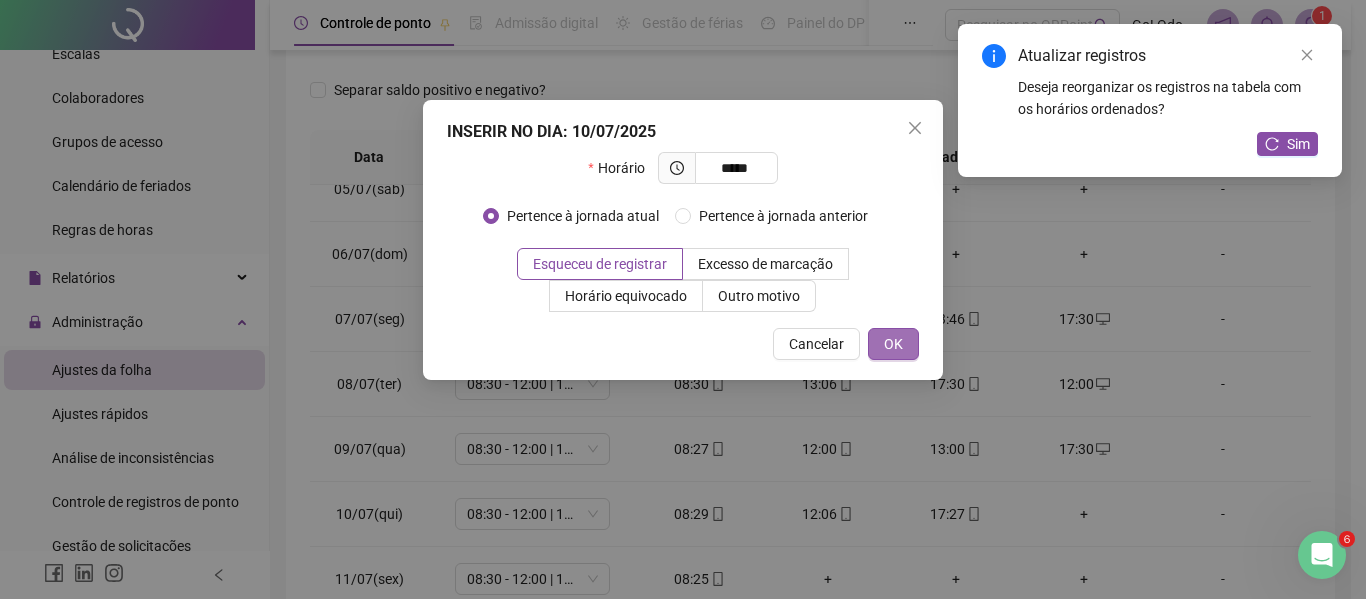 click on "OK" at bounding box center (893, 344) 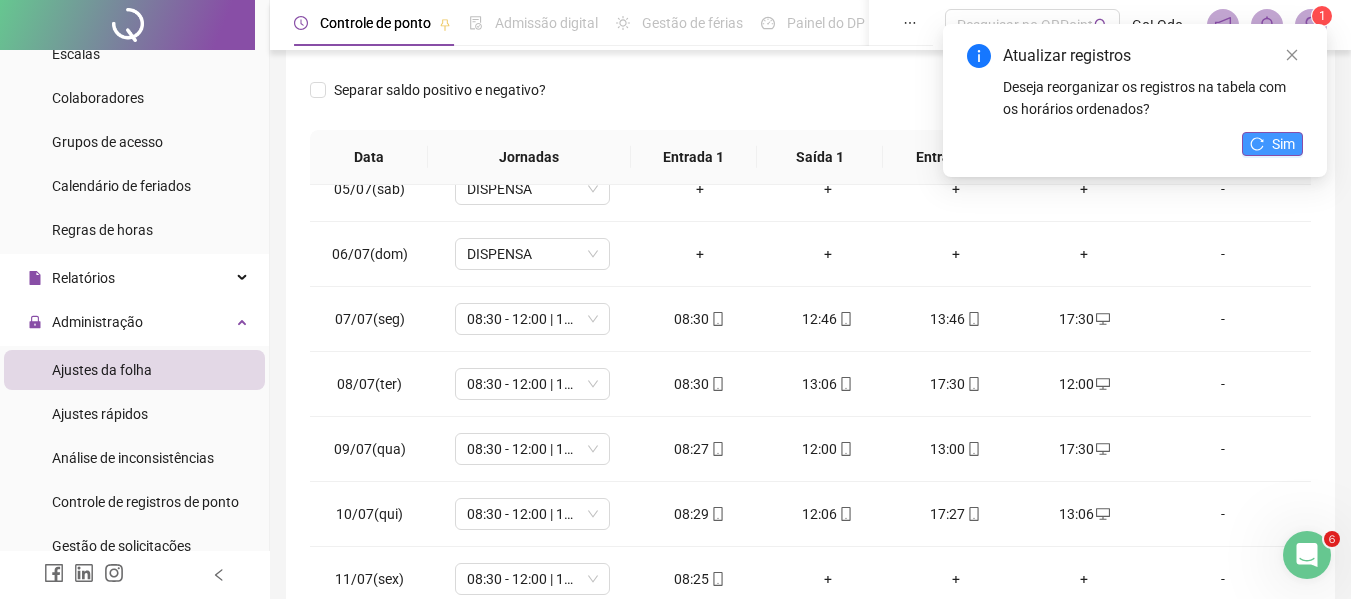click on "Sim" at bounding box center [1283, 144] 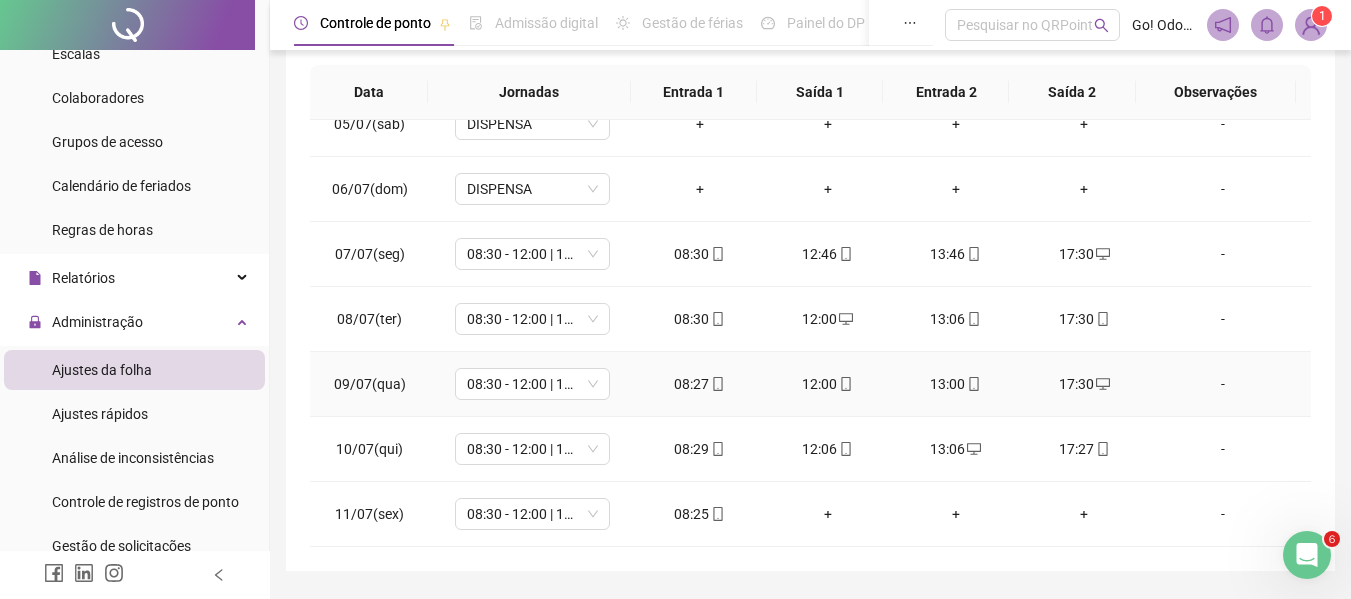 scroll, scrollTop: 400, scrollLeft: 0, axis: vertical 